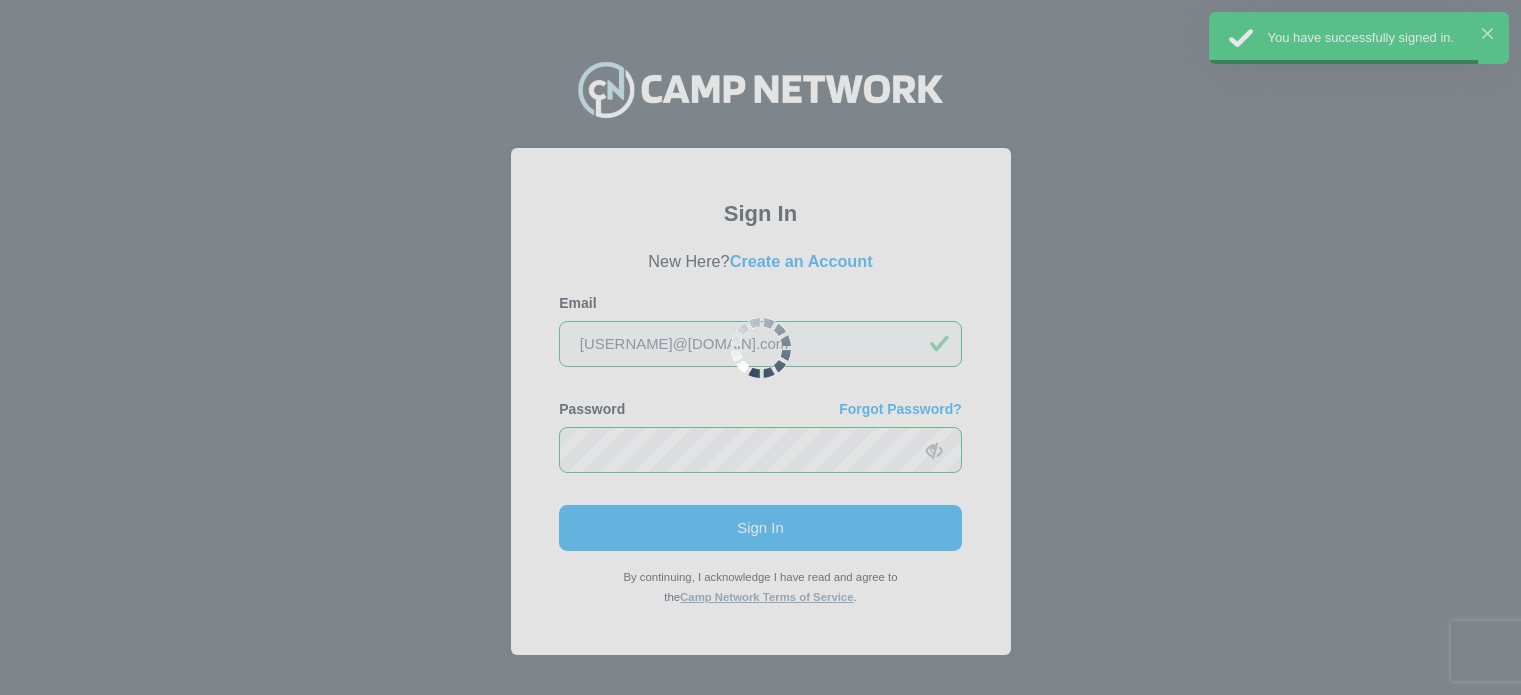 scroll, scrollTop: 0, scrollLeft: 0, axis: both 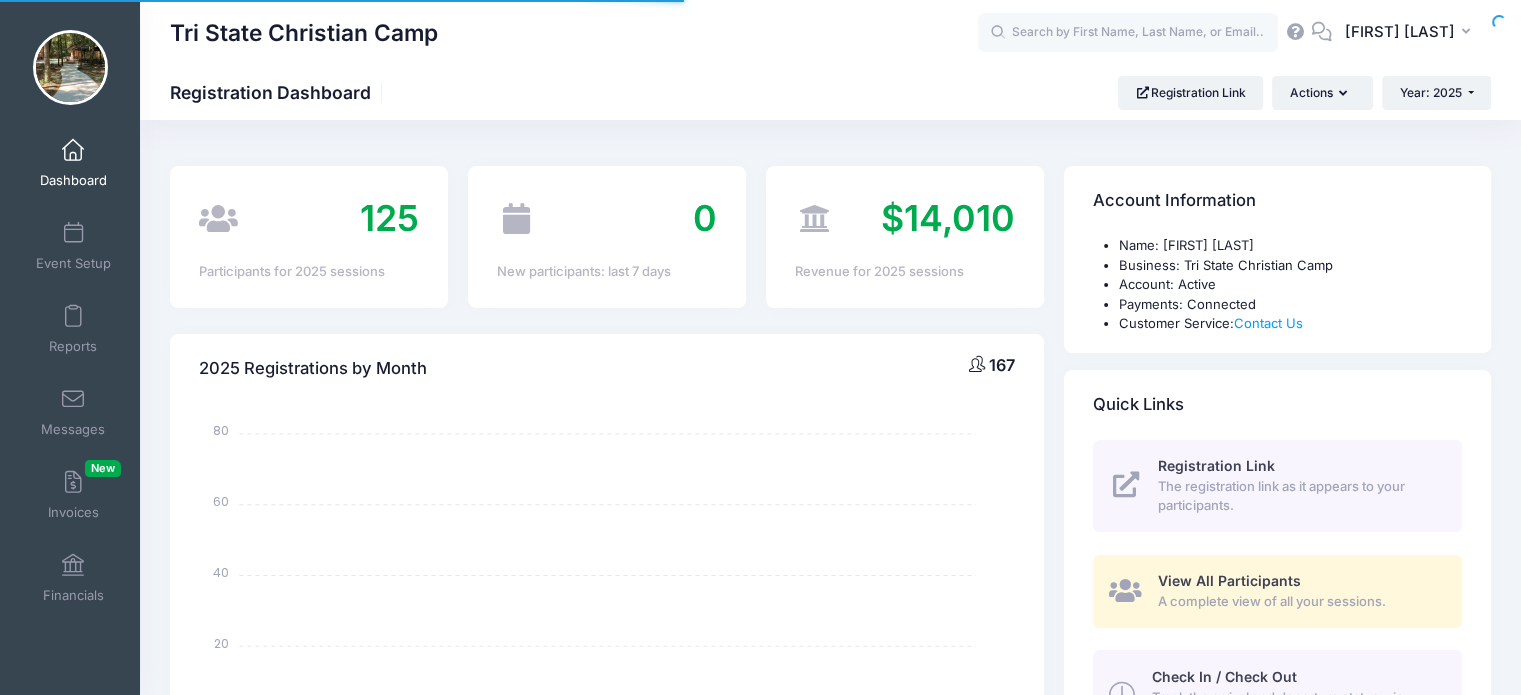 select 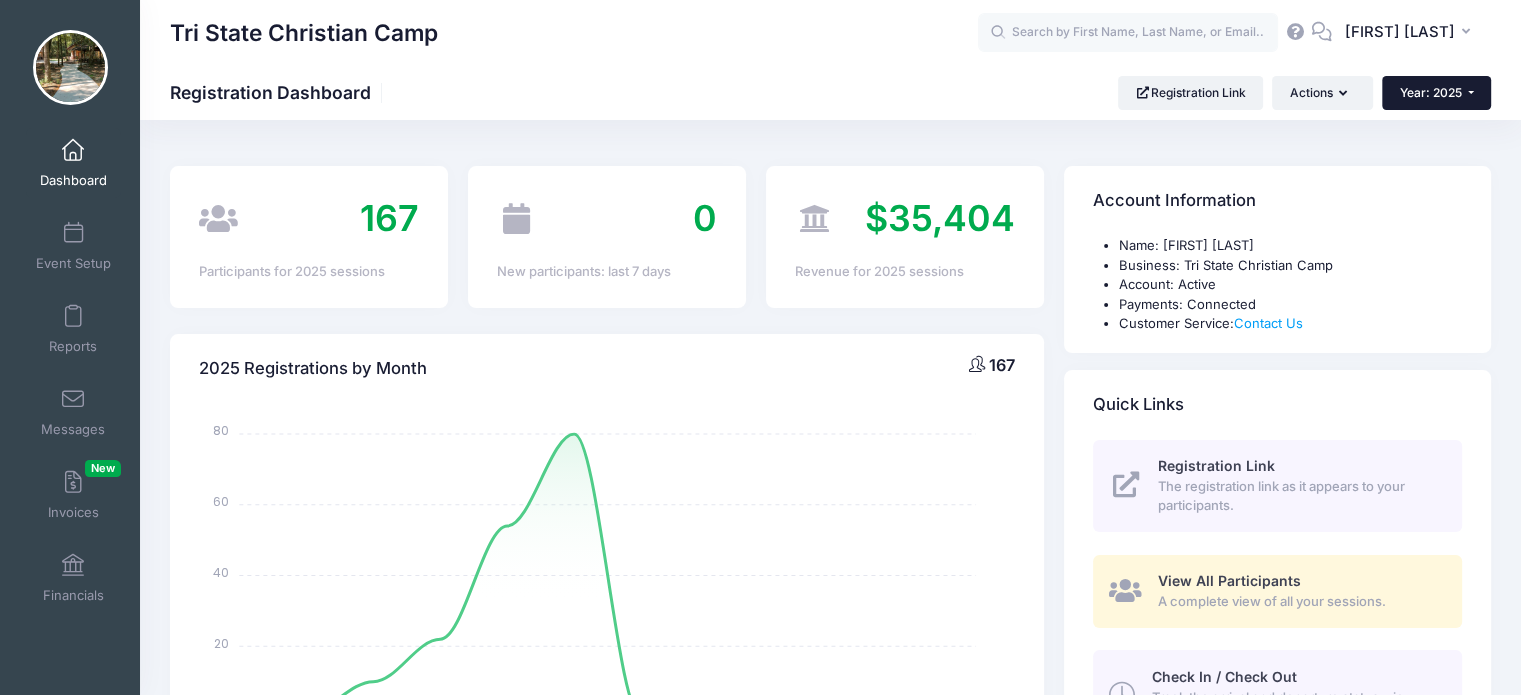 click on "Year: 2025" at bounding box center [1431, 92] 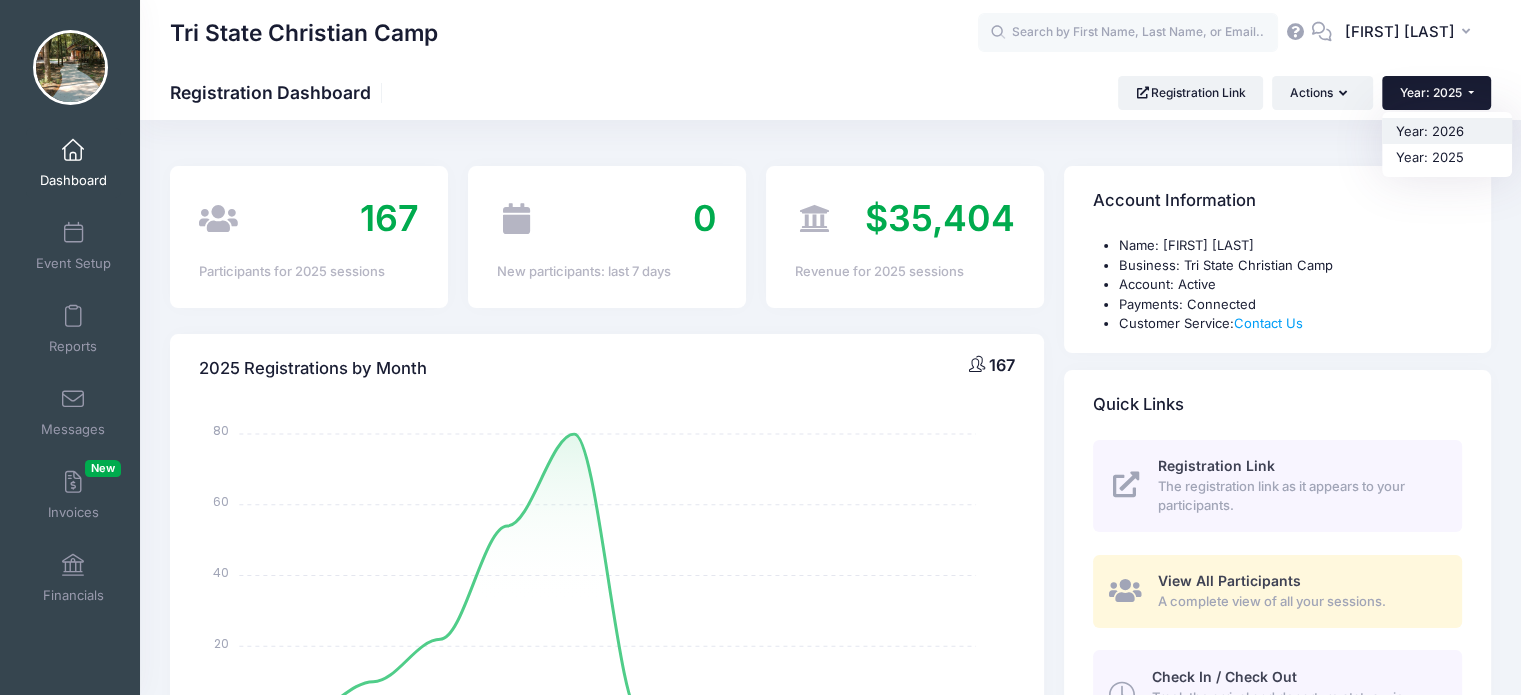 click on "Year: 2026" at bounding box center [1447, 131] 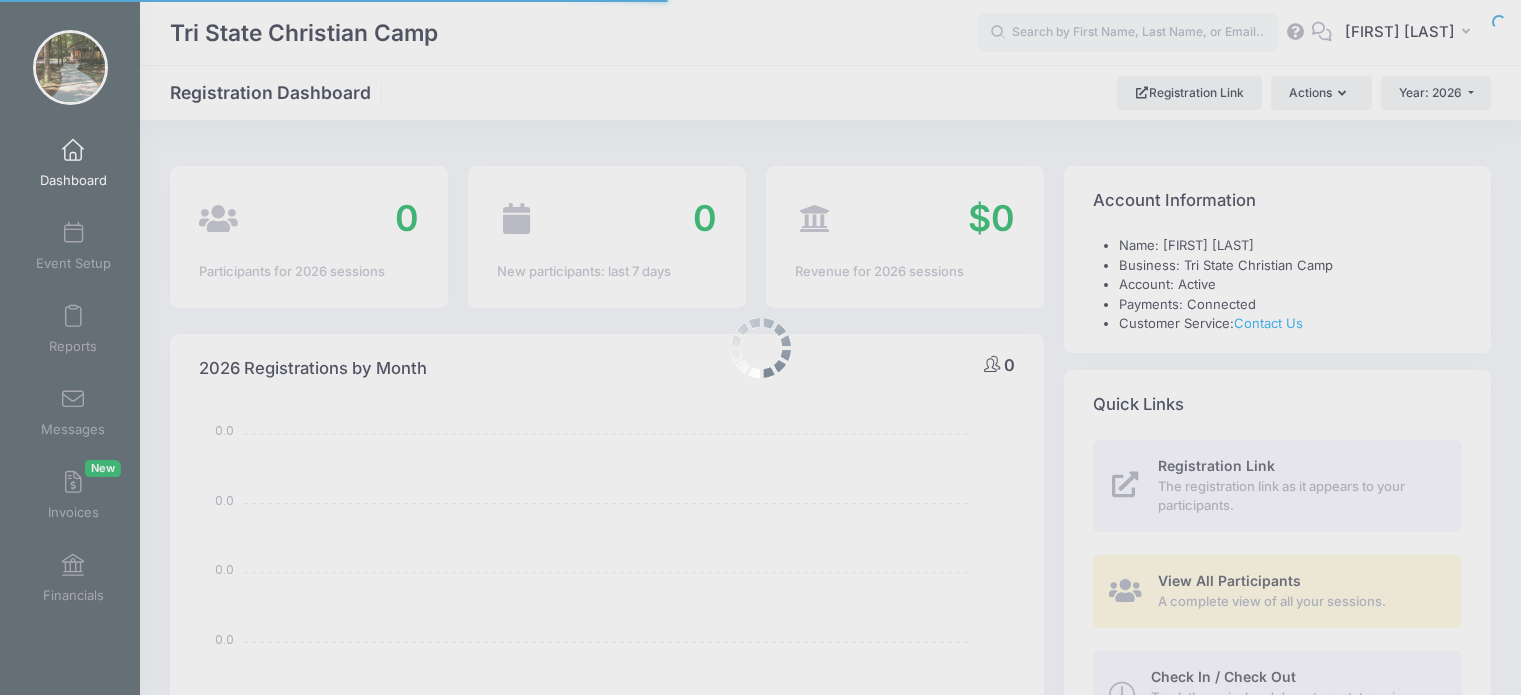 select 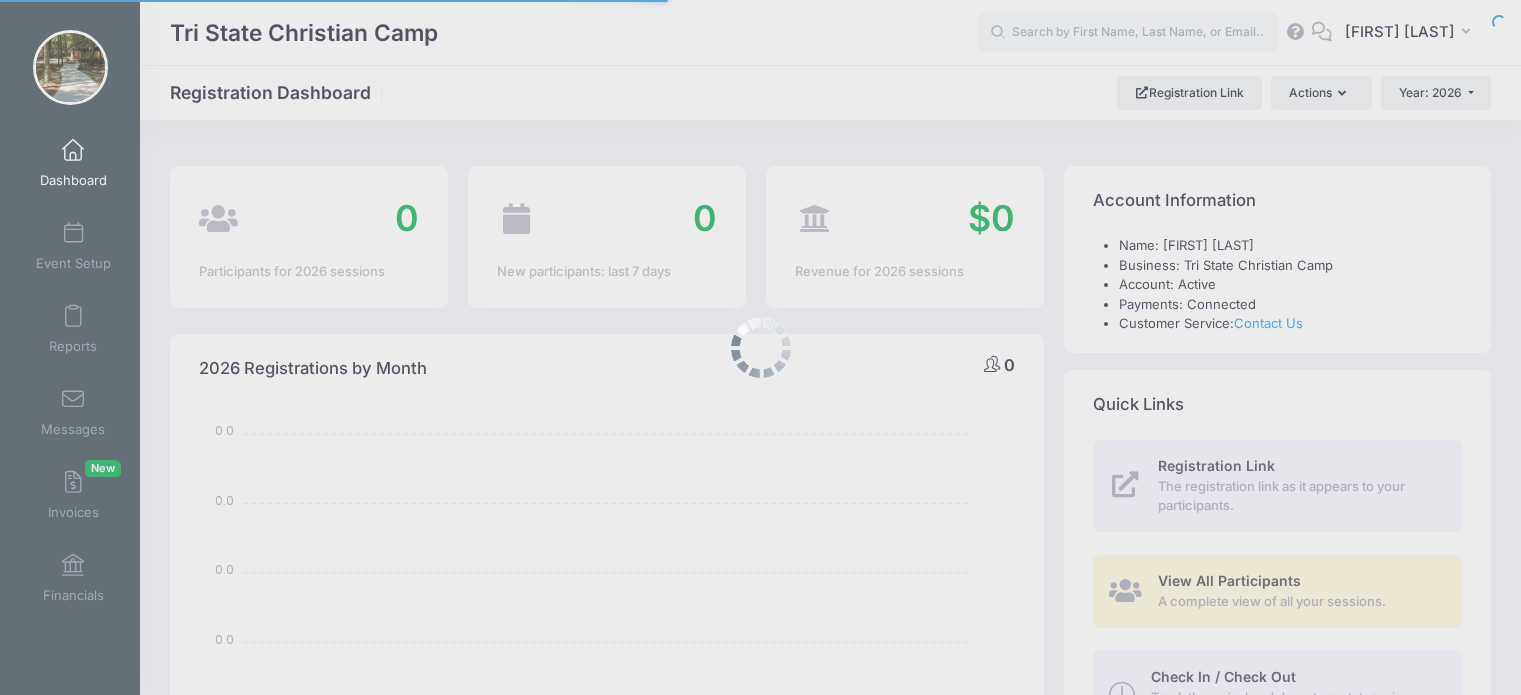 scroll, scrollTop: 0, scrollLeft: 0, axis: both 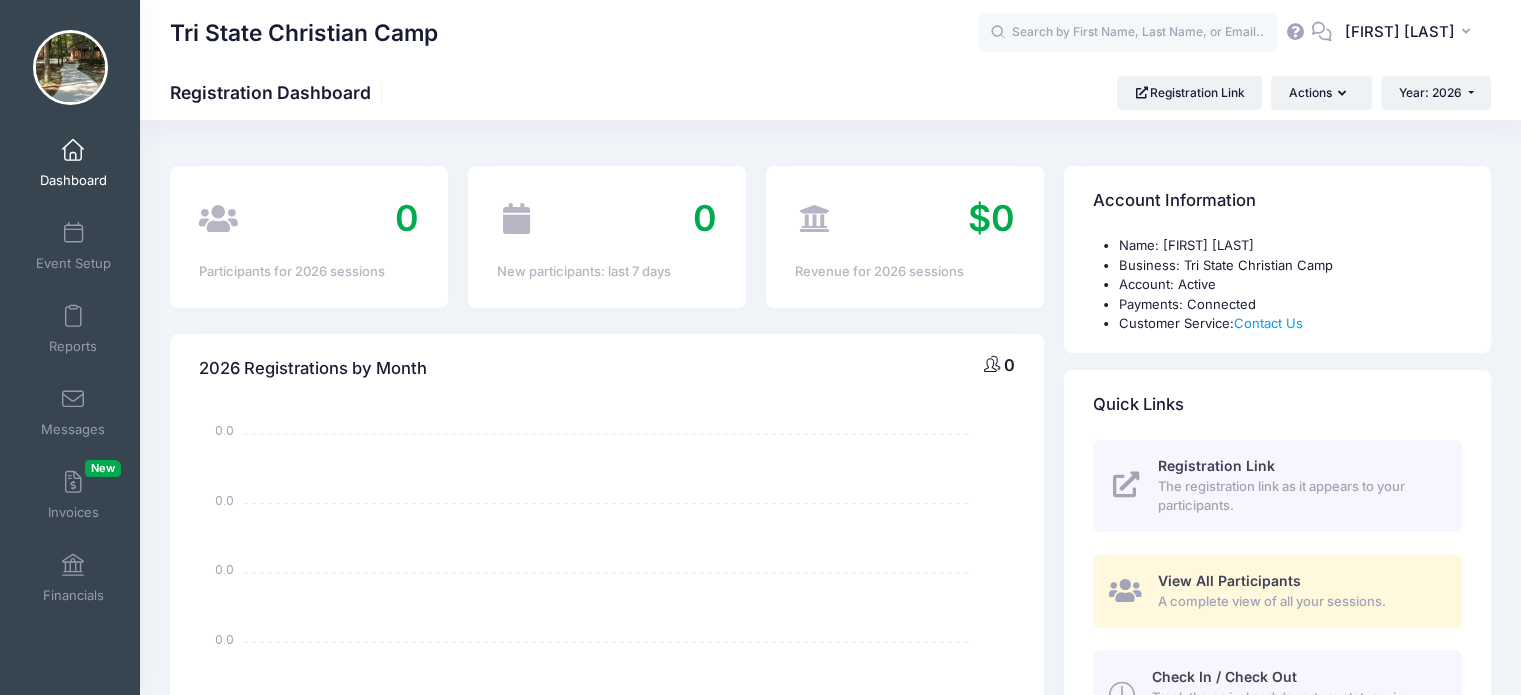 click at bounding box center [1296, 31] 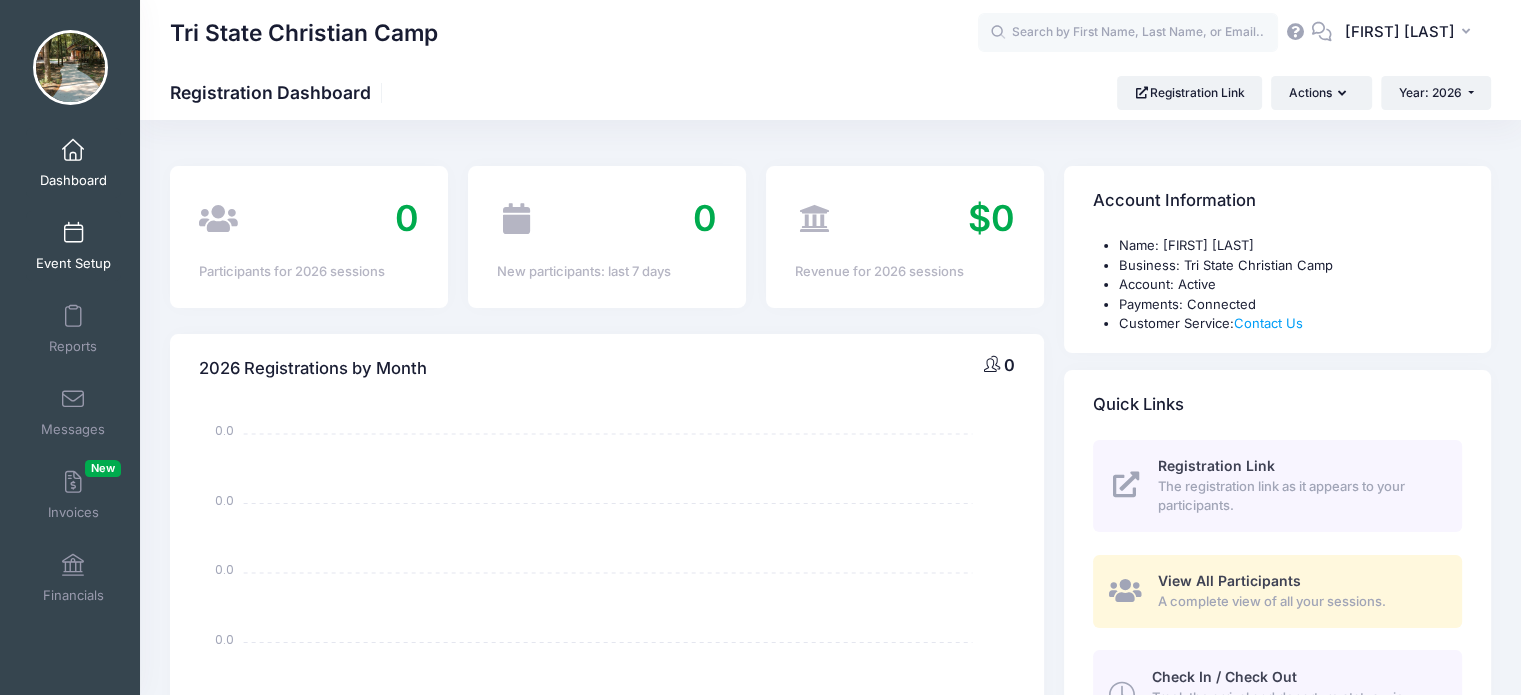 click on "Event Setup" at bounding box center (73, 246) 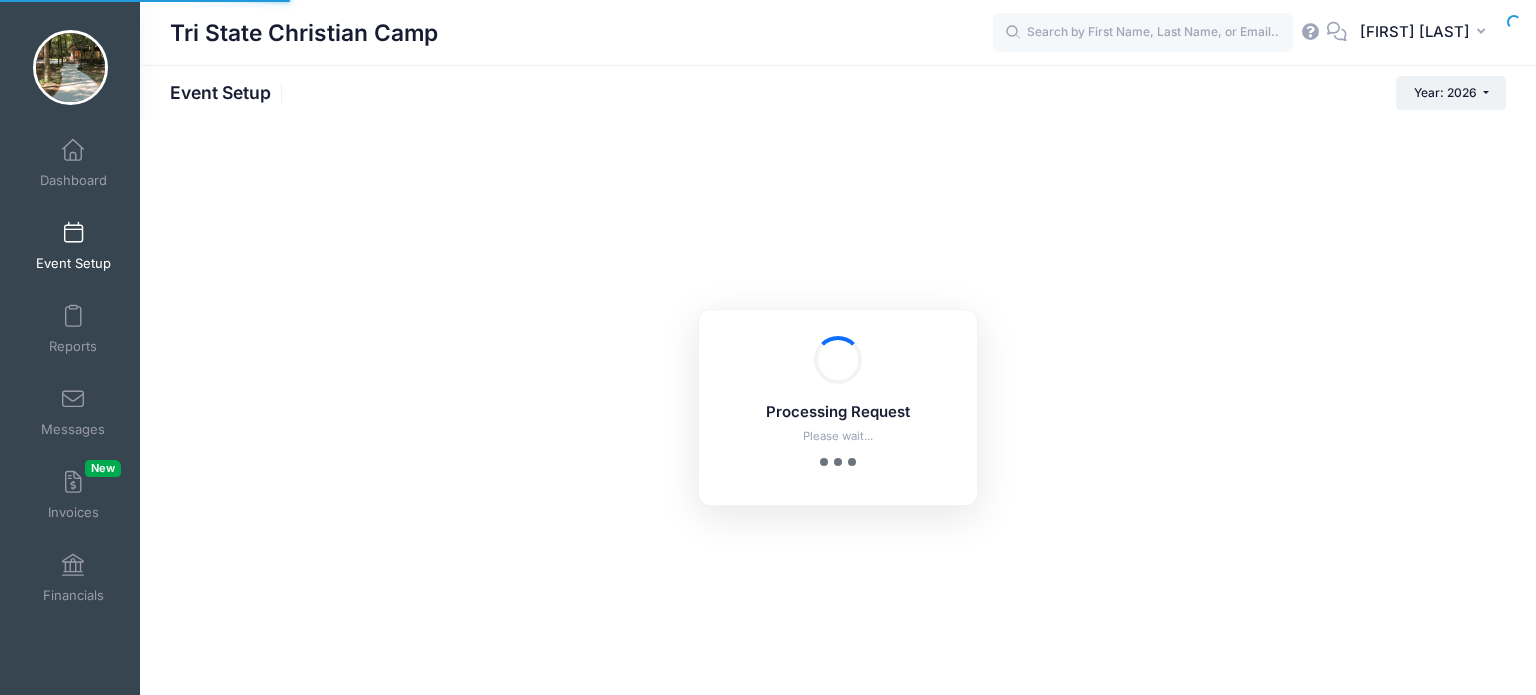 scroll, scrollTop: 0, scrollLeft: 0, axis: both 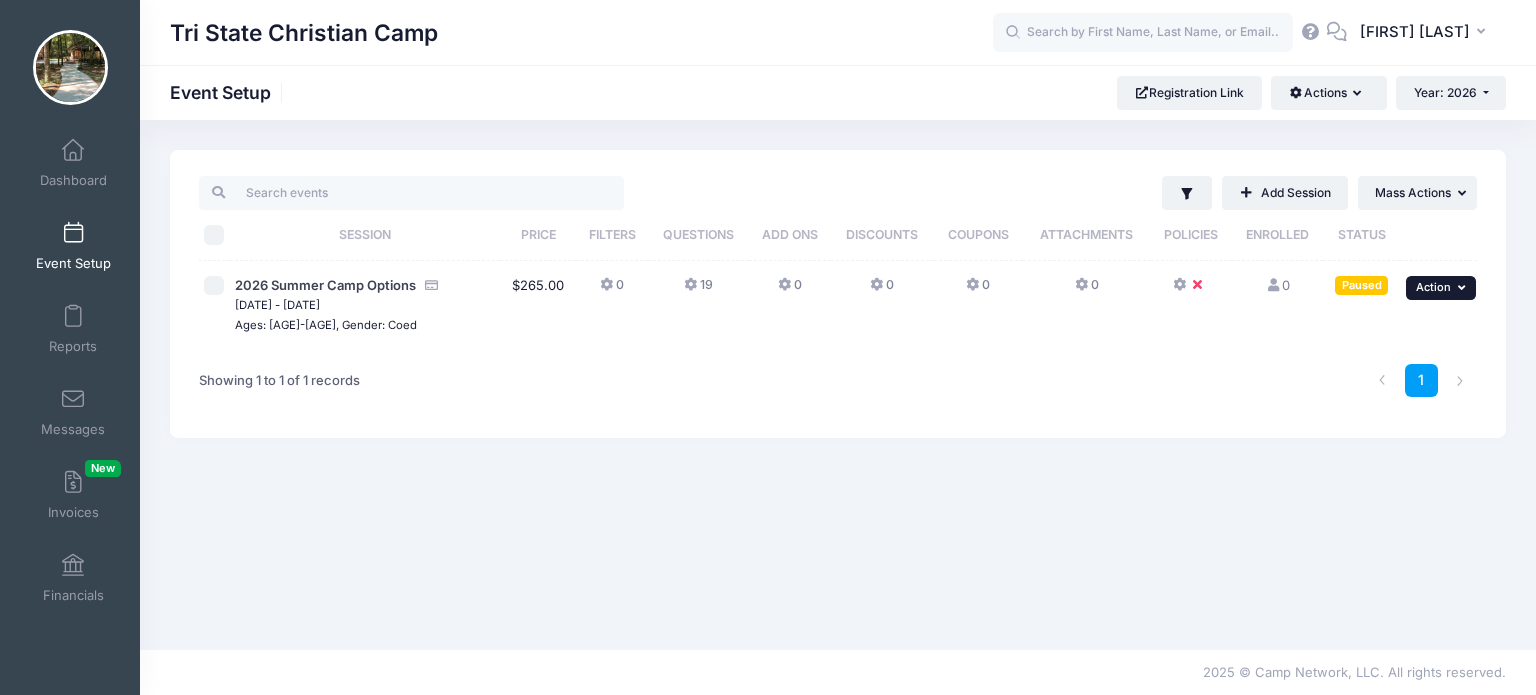 click at bounding box center (1464, 287) 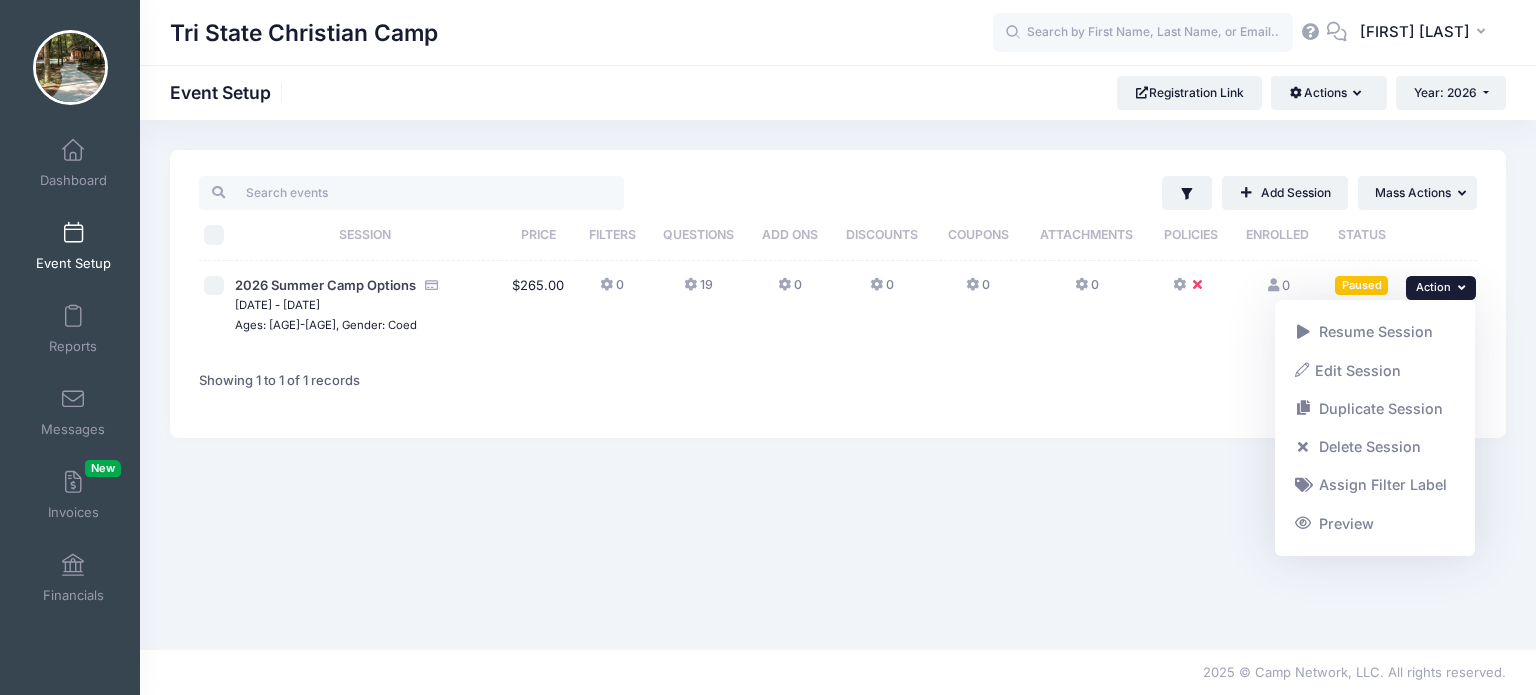 click at bounding box center [1464, 287] 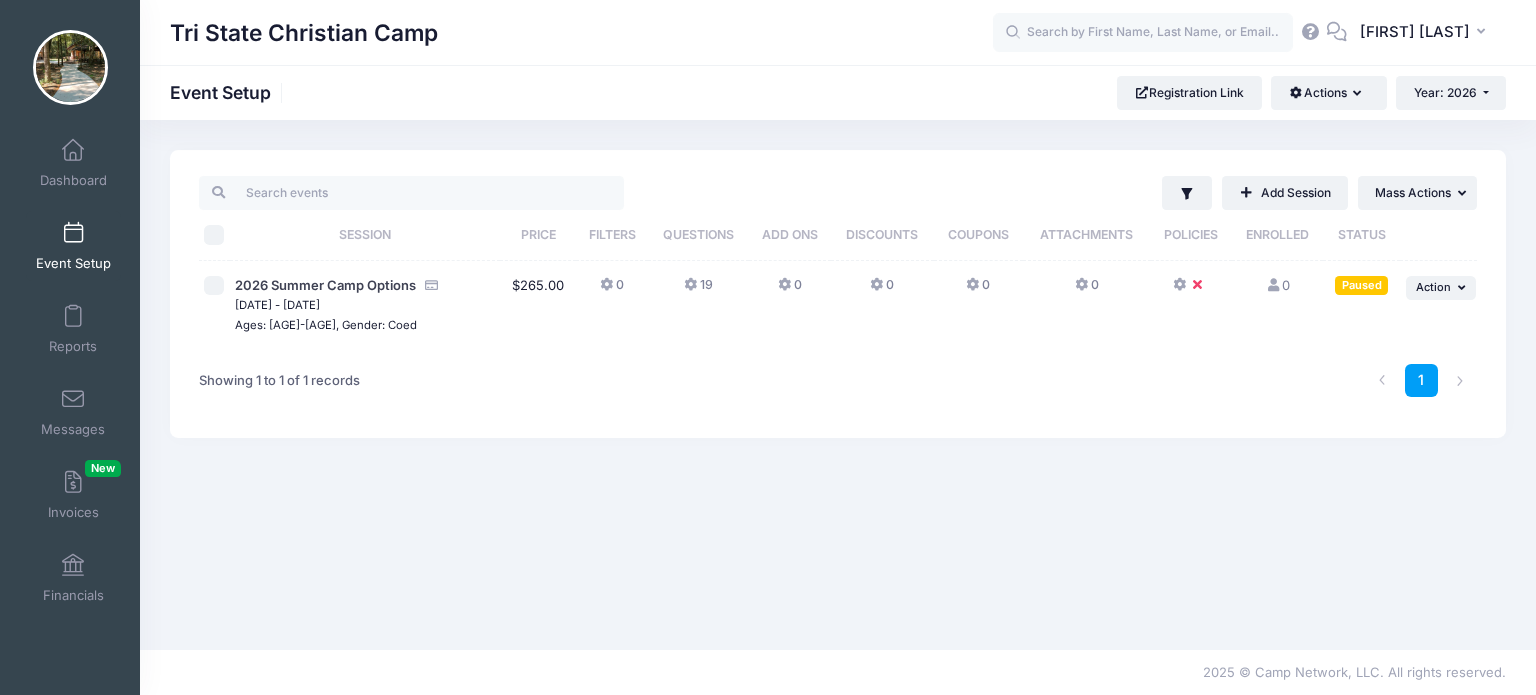 click at bounding box center (73, 234) 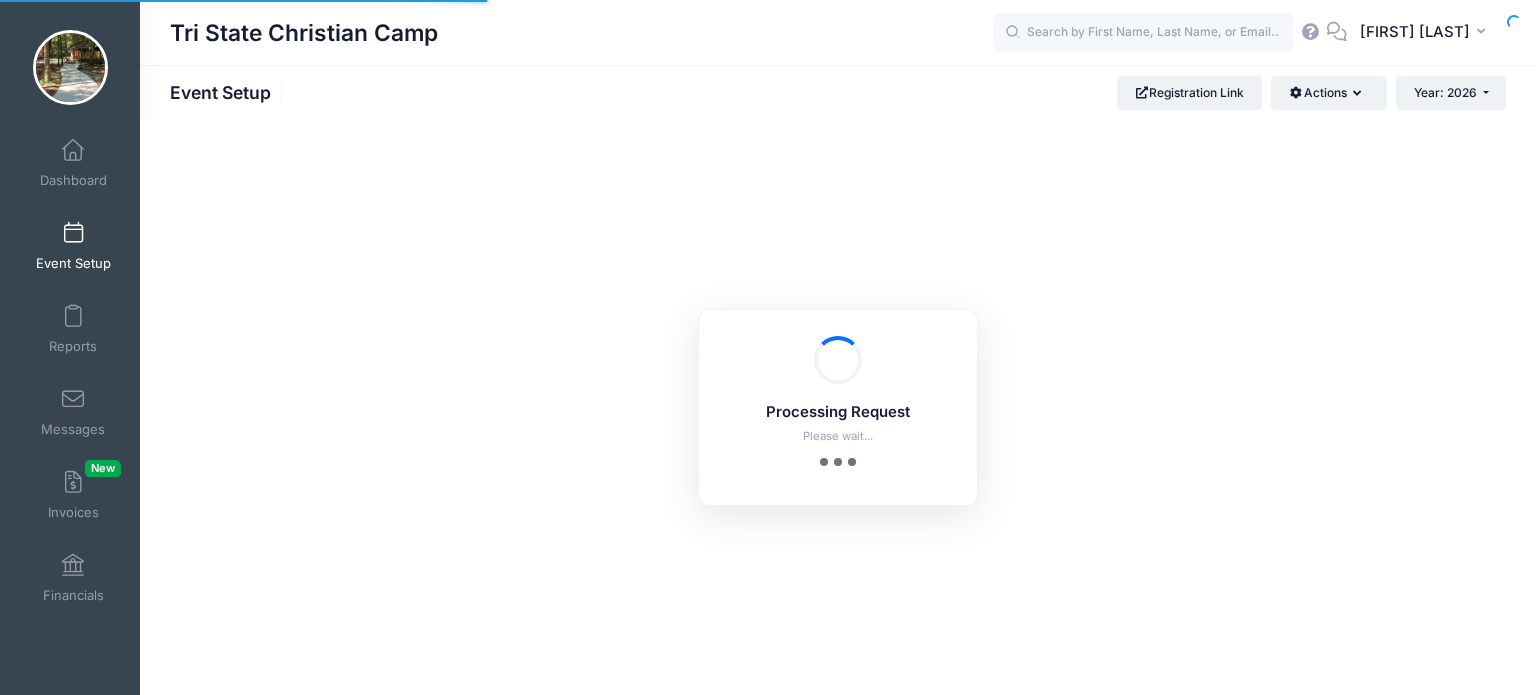 scroll, scrollTop: 0, scrollLeft: 0, axis: both 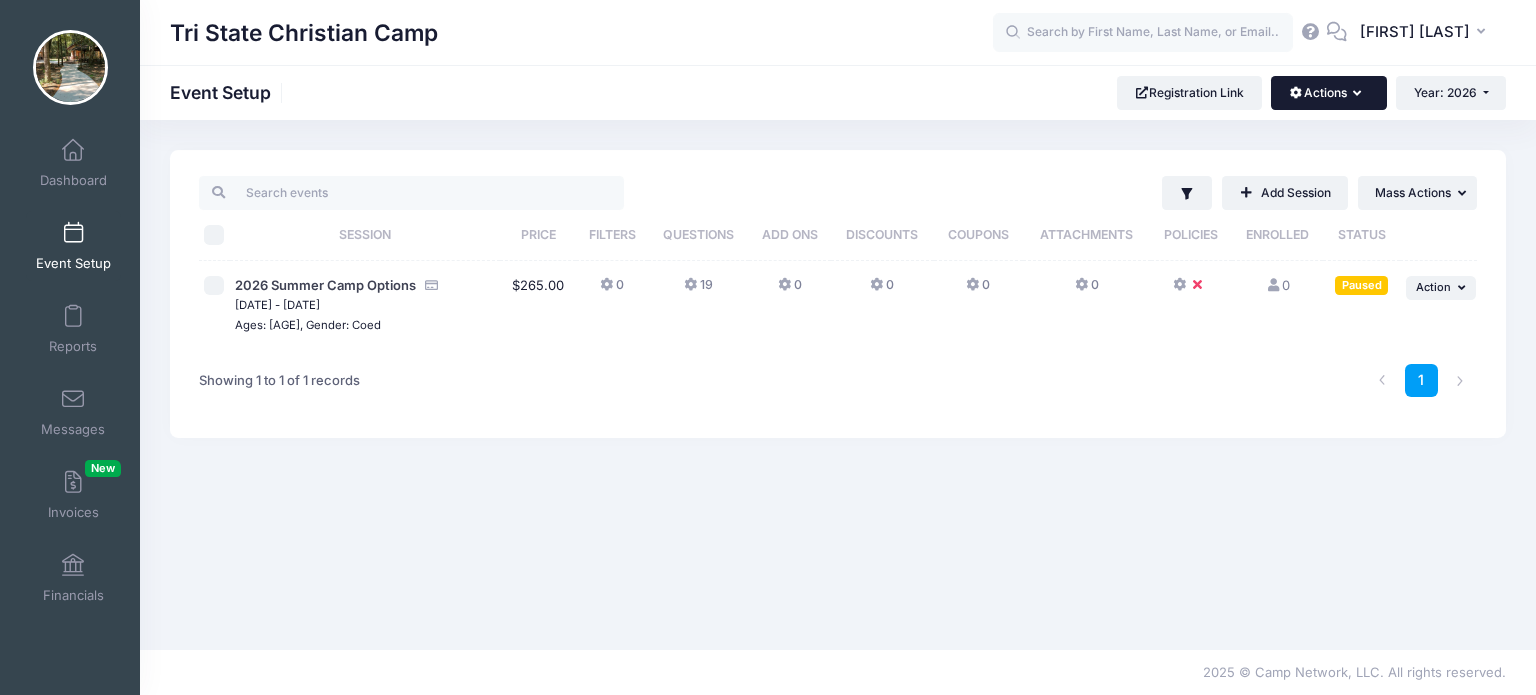 click at bounding box center (1361, 94) 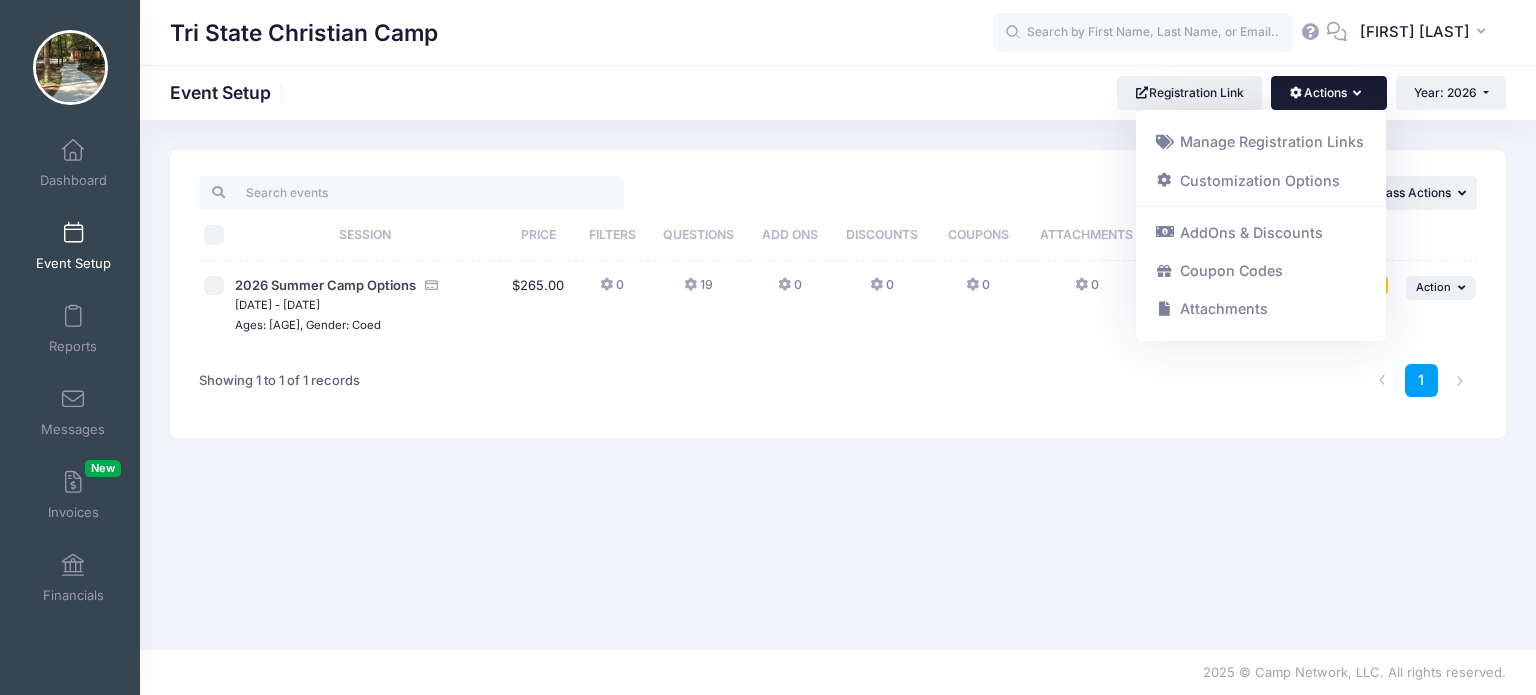 click on "Tri State Christian Camp
Event Setup
Registration Link
Actions      Manage Registration Links
Customization Options
AddOns & Discounts
Coupon Codes
Attachments
Year: [YEAR]
Year: [YEAR]
Year: [YEAR]" at bounding box center [838, 93] 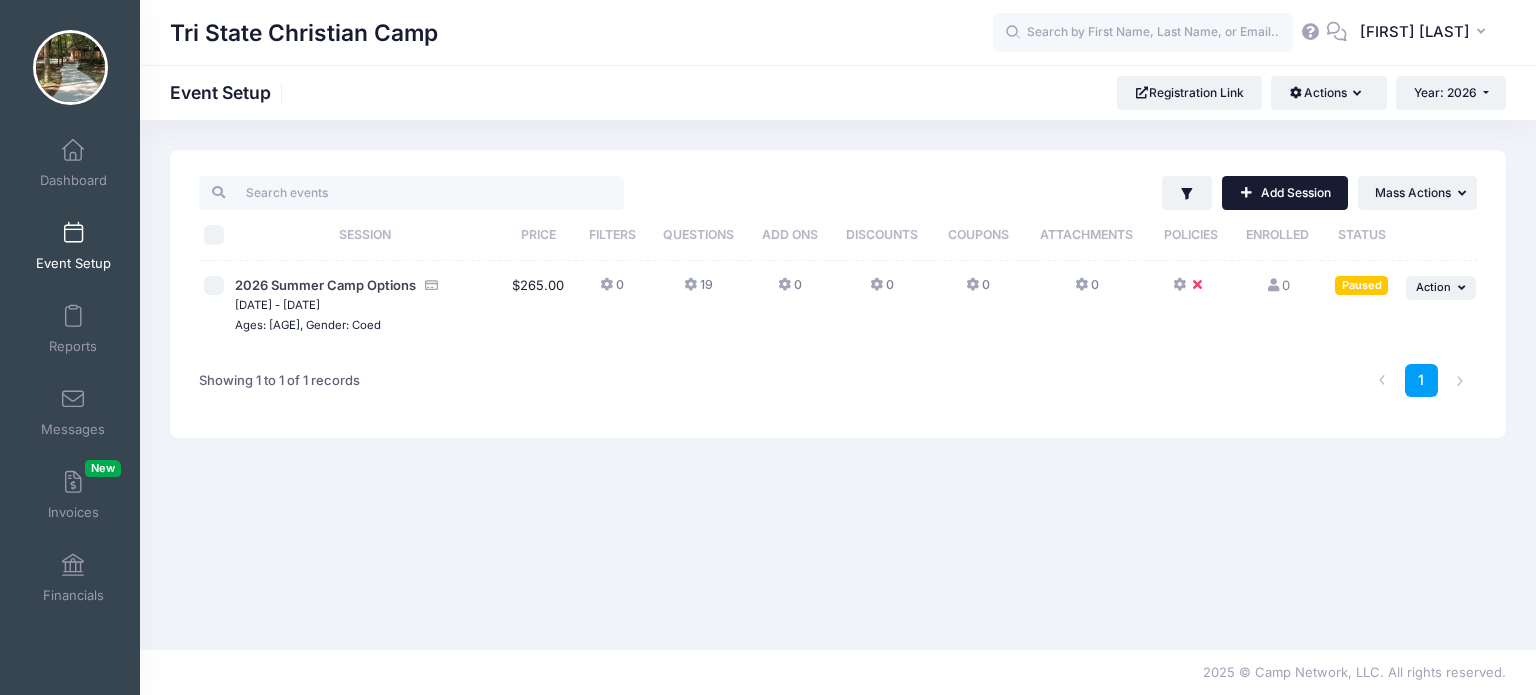 click on "Add Session" at bounding box center (1285, 193) 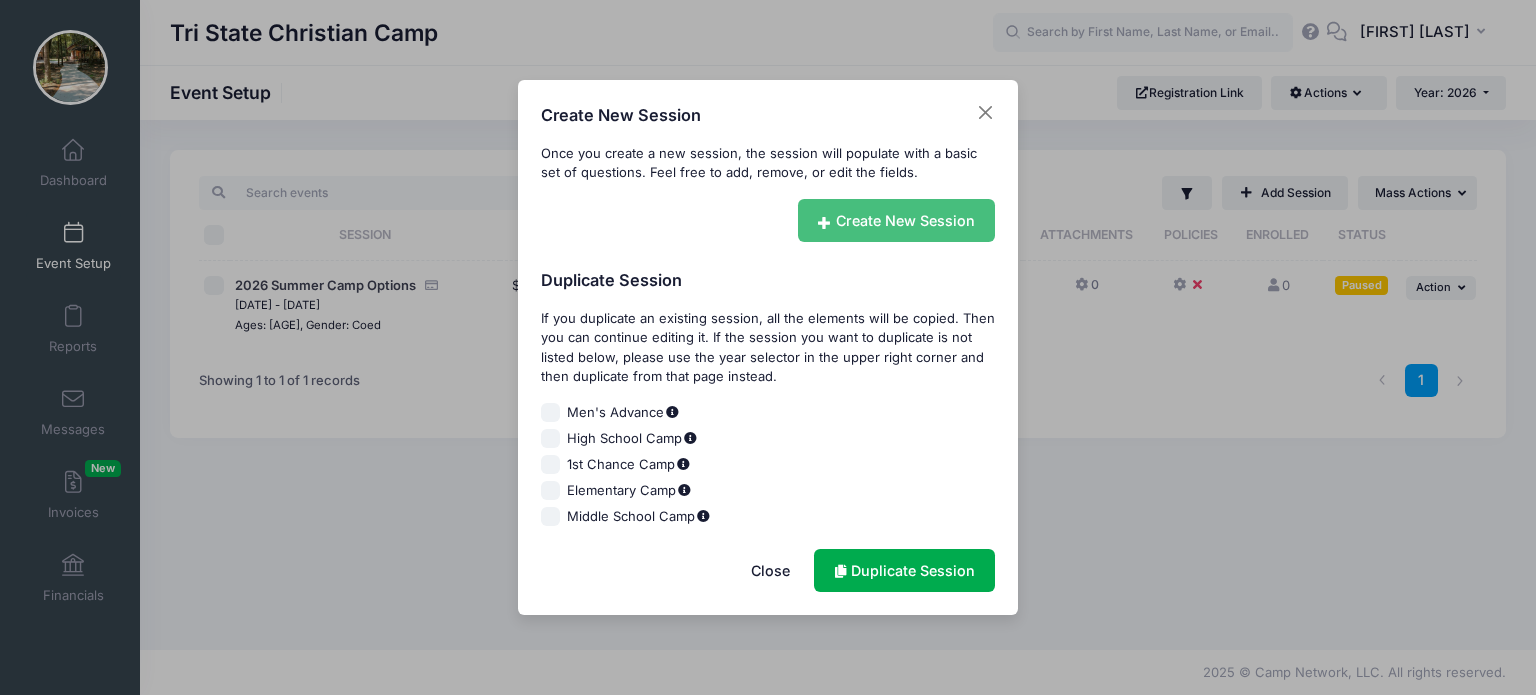 click on "Create New Session" at bounding box center [897, 220] 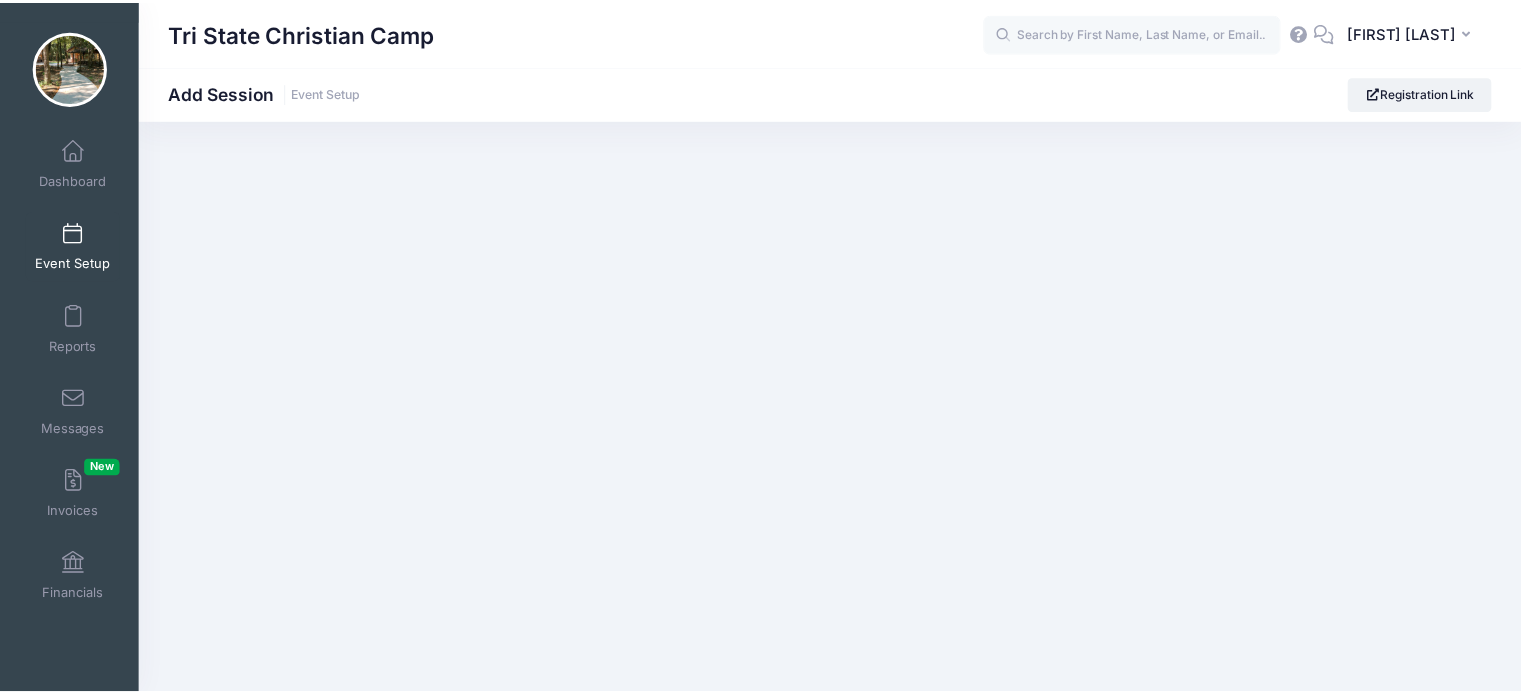 scroll, scrollTop: 0, scrollLeft: 0, axis: both 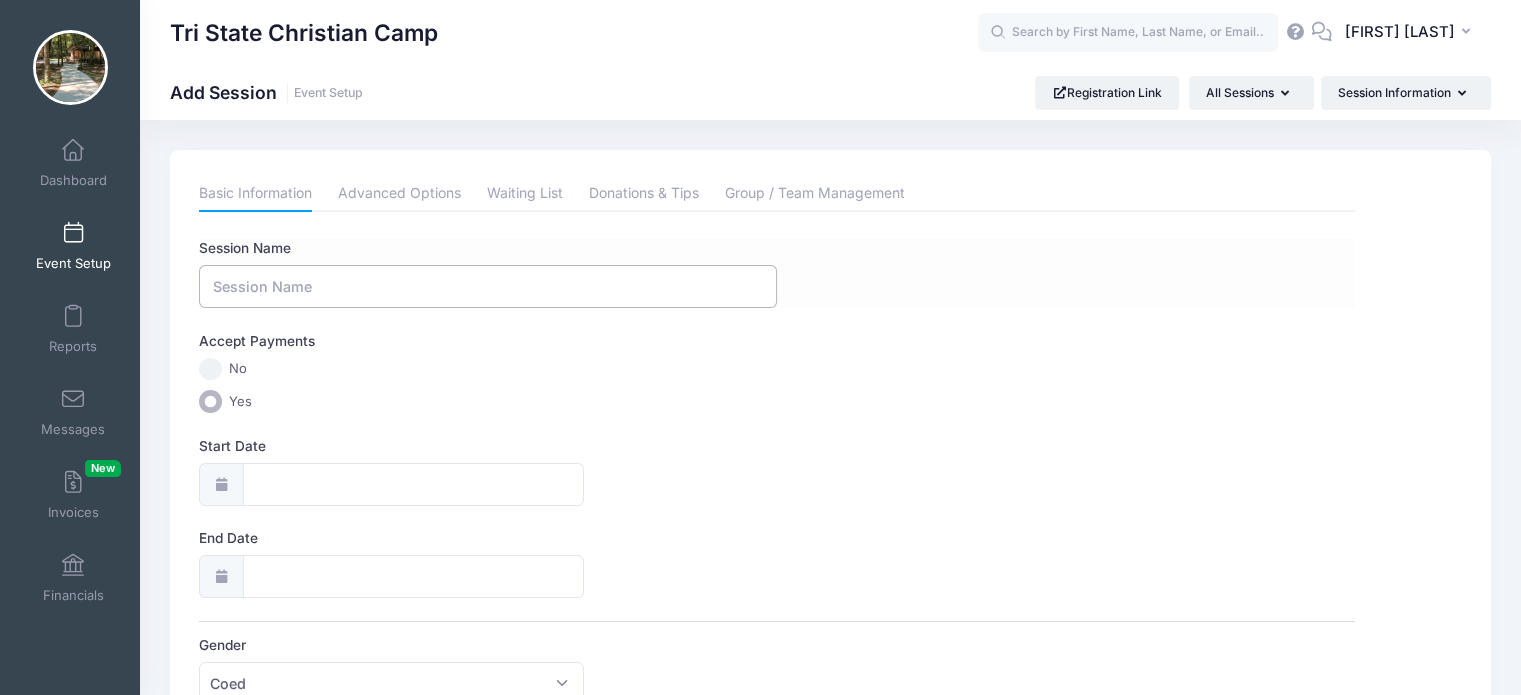click on "Session Name" at bounding box center (488, 286) 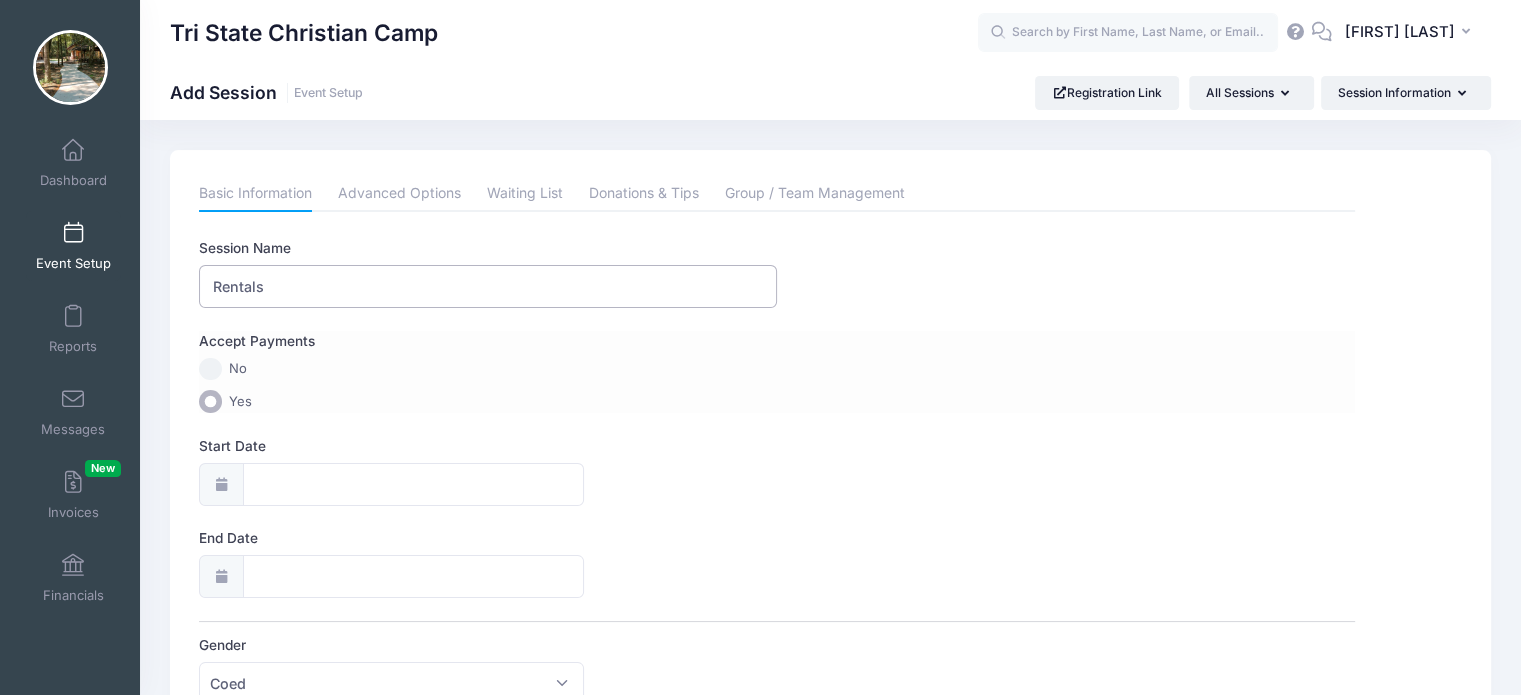 type on "Rentals" 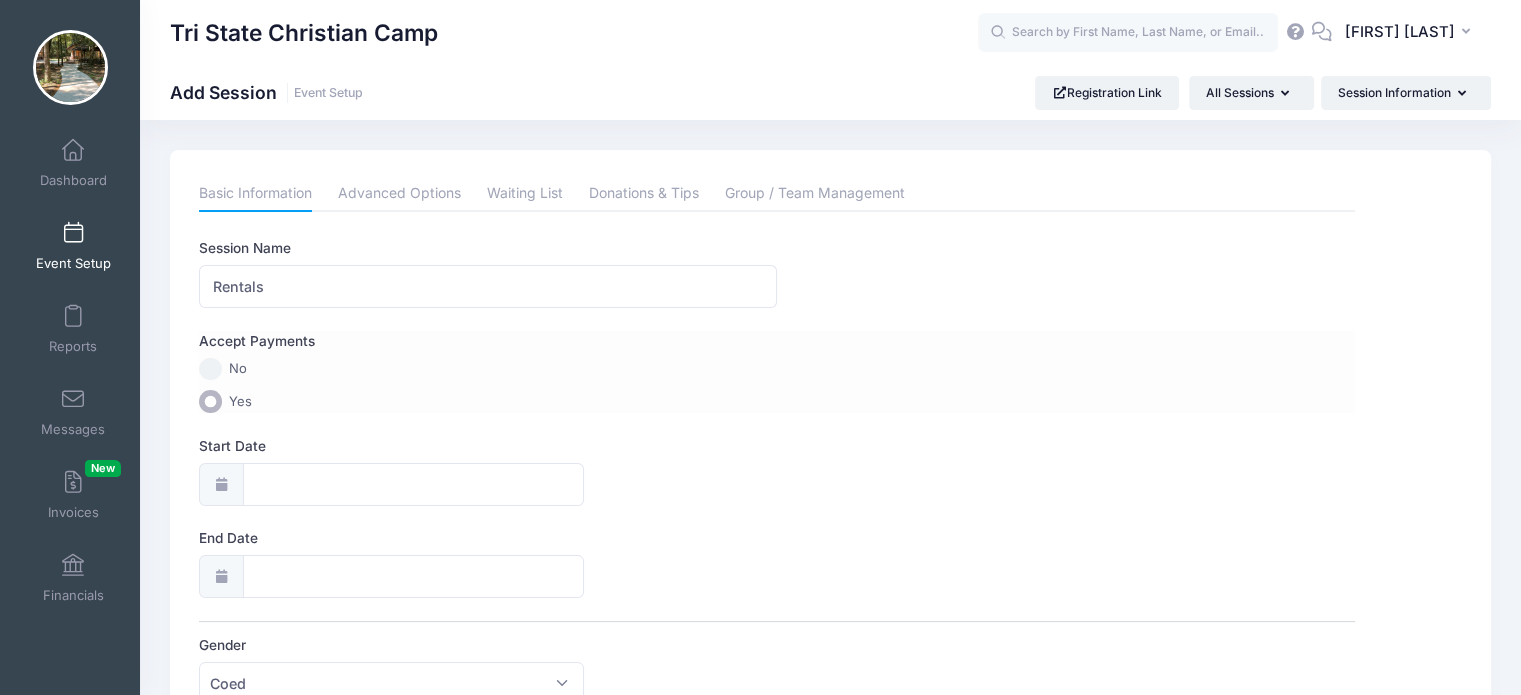 click on "Yes" at bounding box center [210, 401] 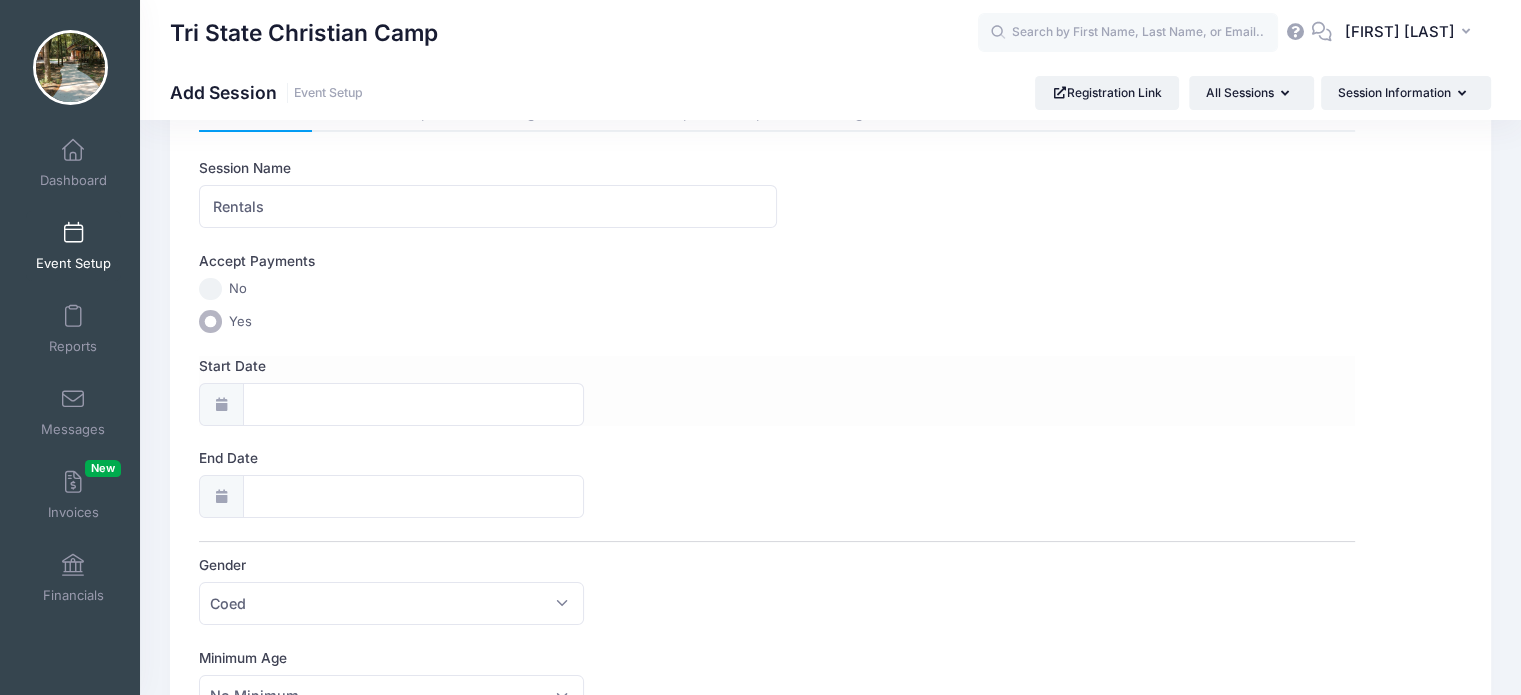 scroll, scrollTop: 200, scrollLeft: 0, axis: vertical 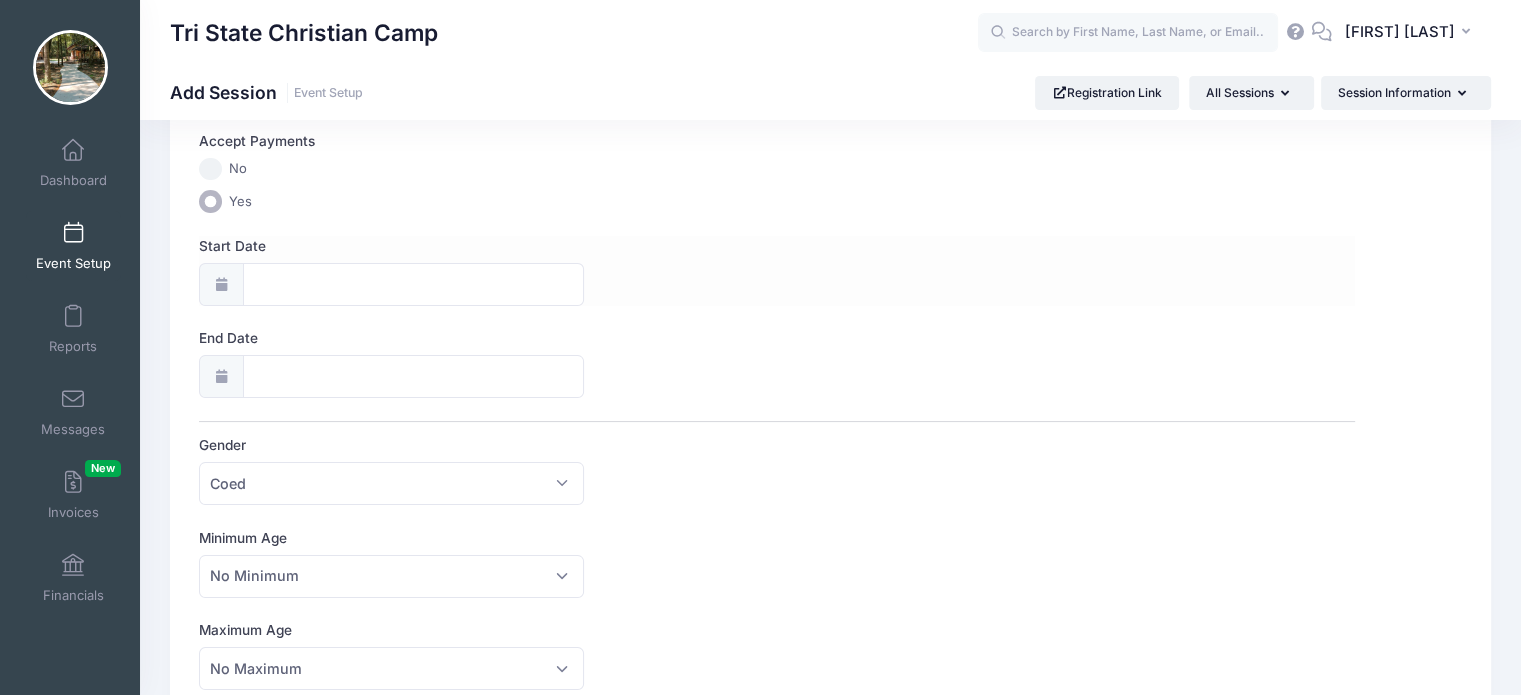 click at bounding box center [221, 284] 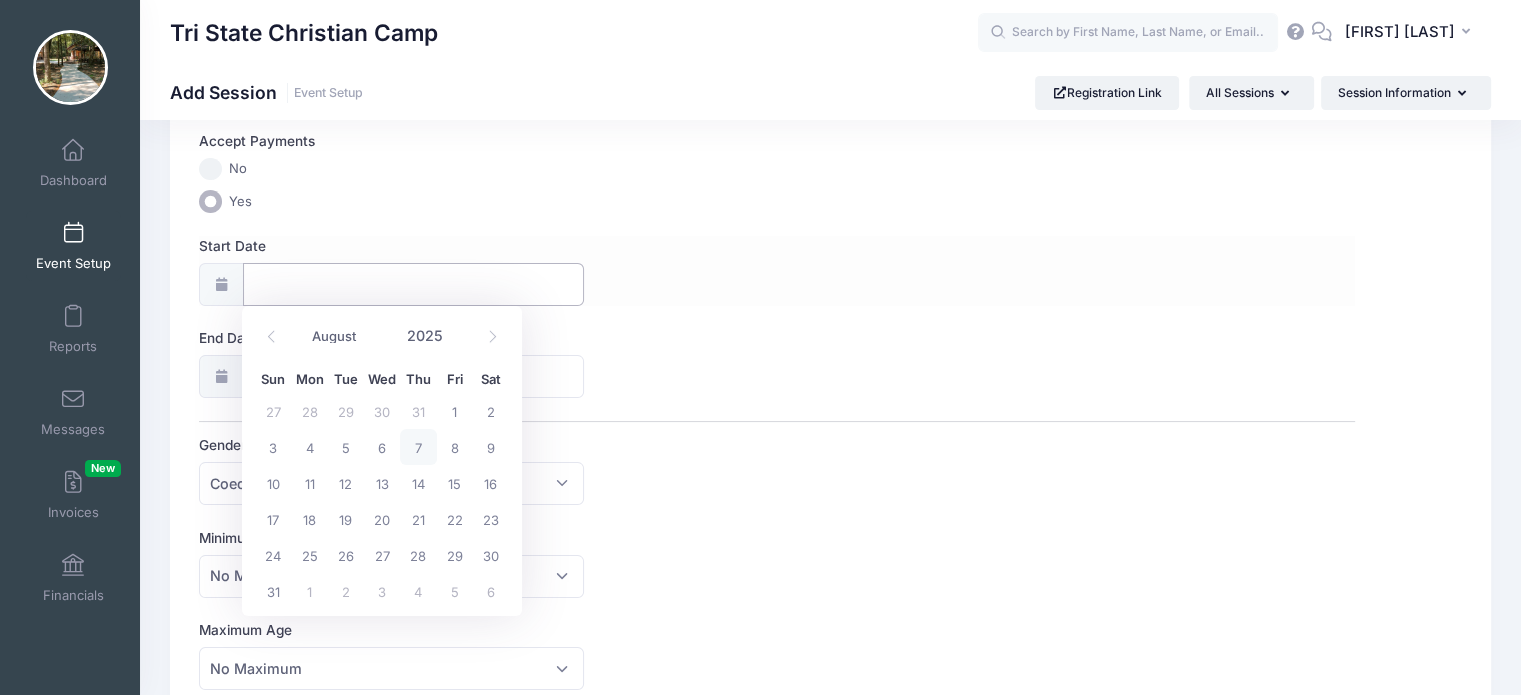 click on "Start Date" at bounding box center (414, 284) 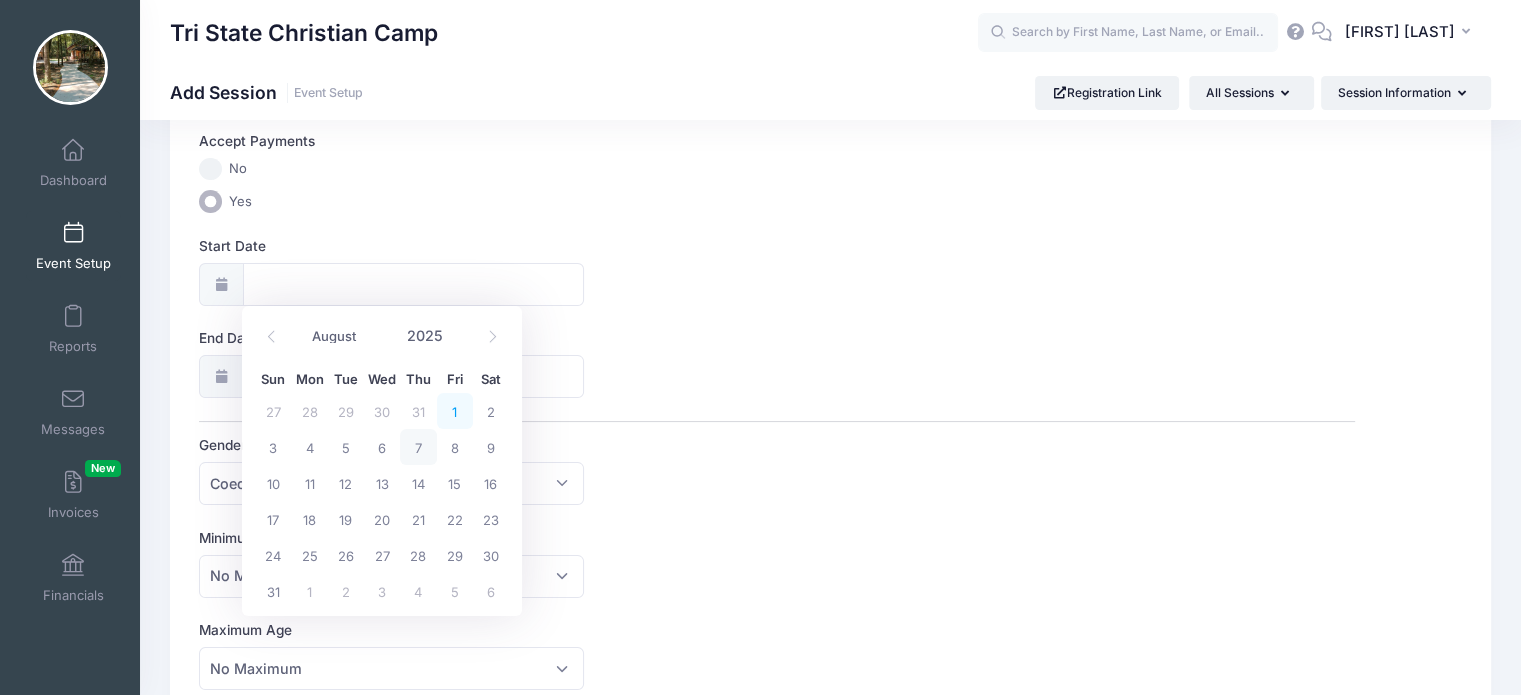 click on "1" at bounding box center [455, 411] 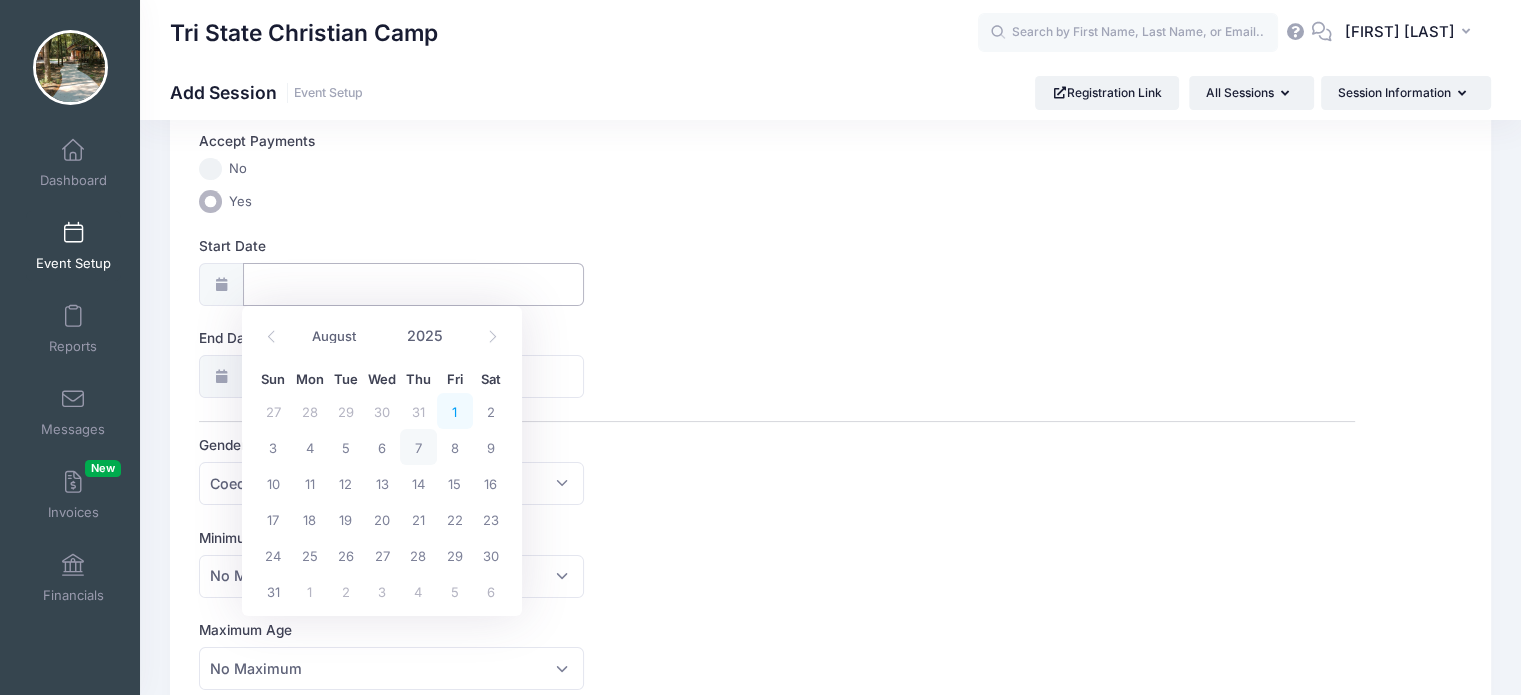 type on "08/01/2025" 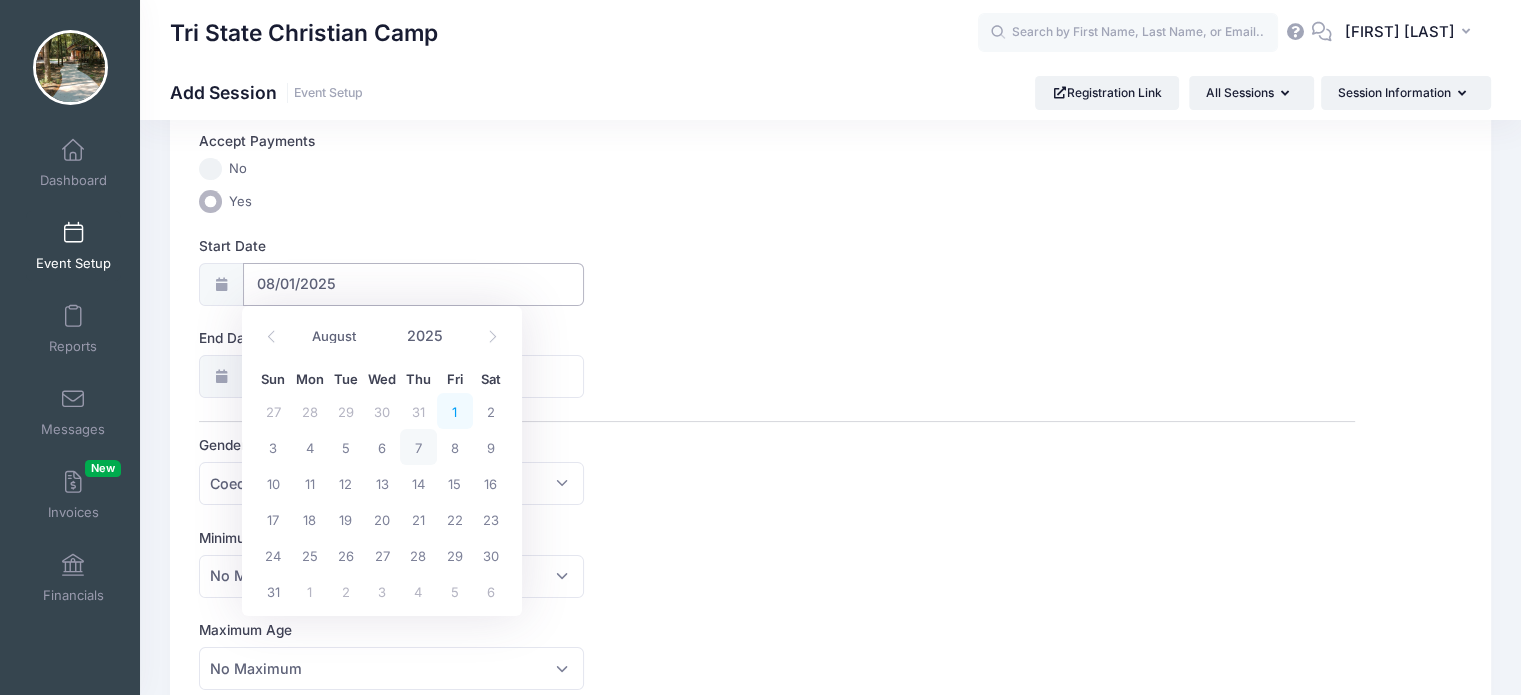 type on "08/02/2025" 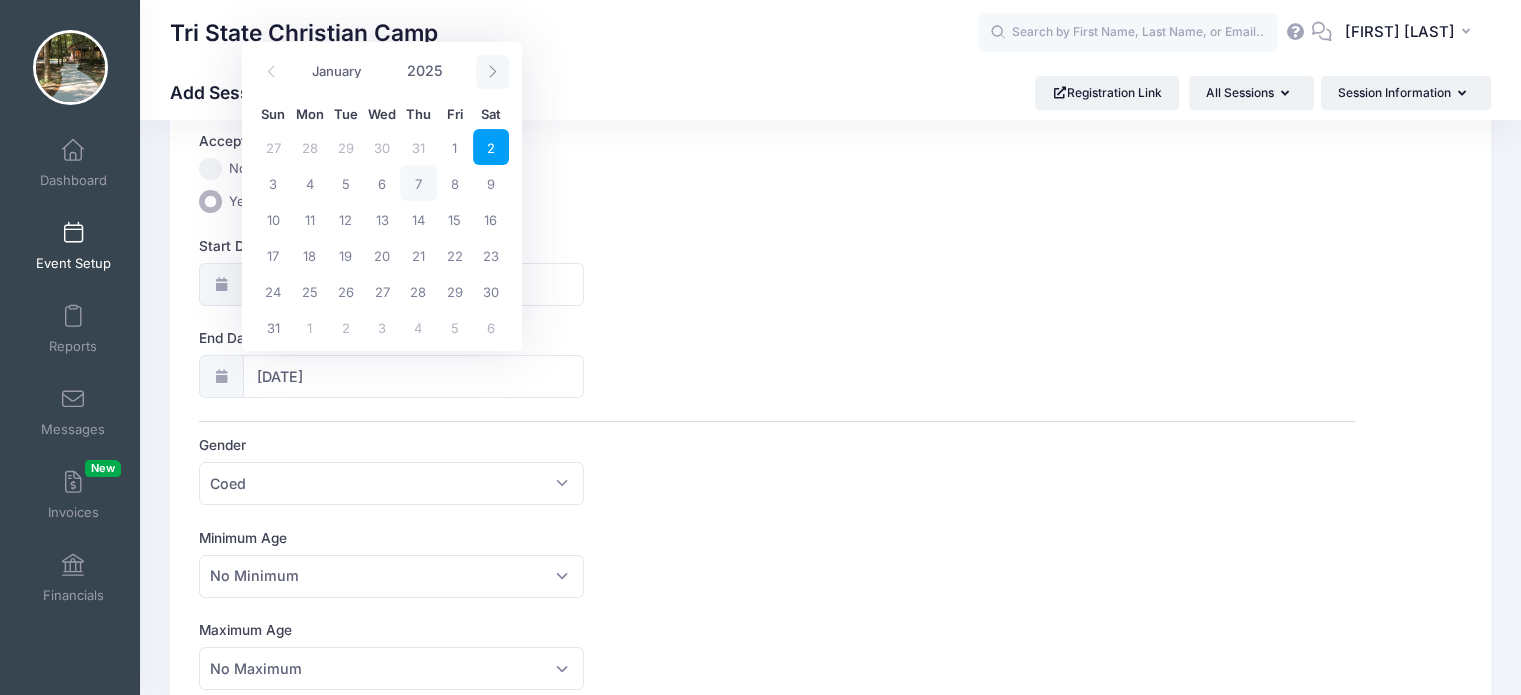 click 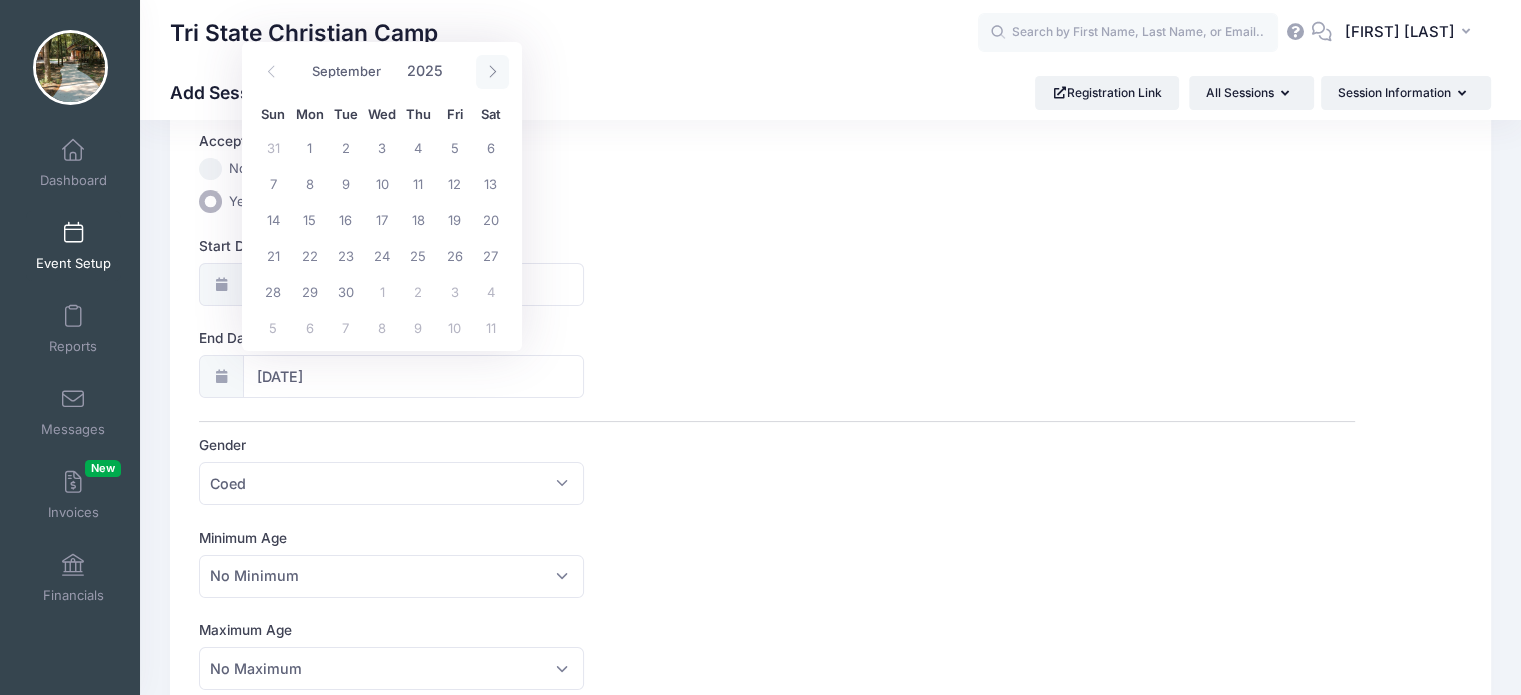 click 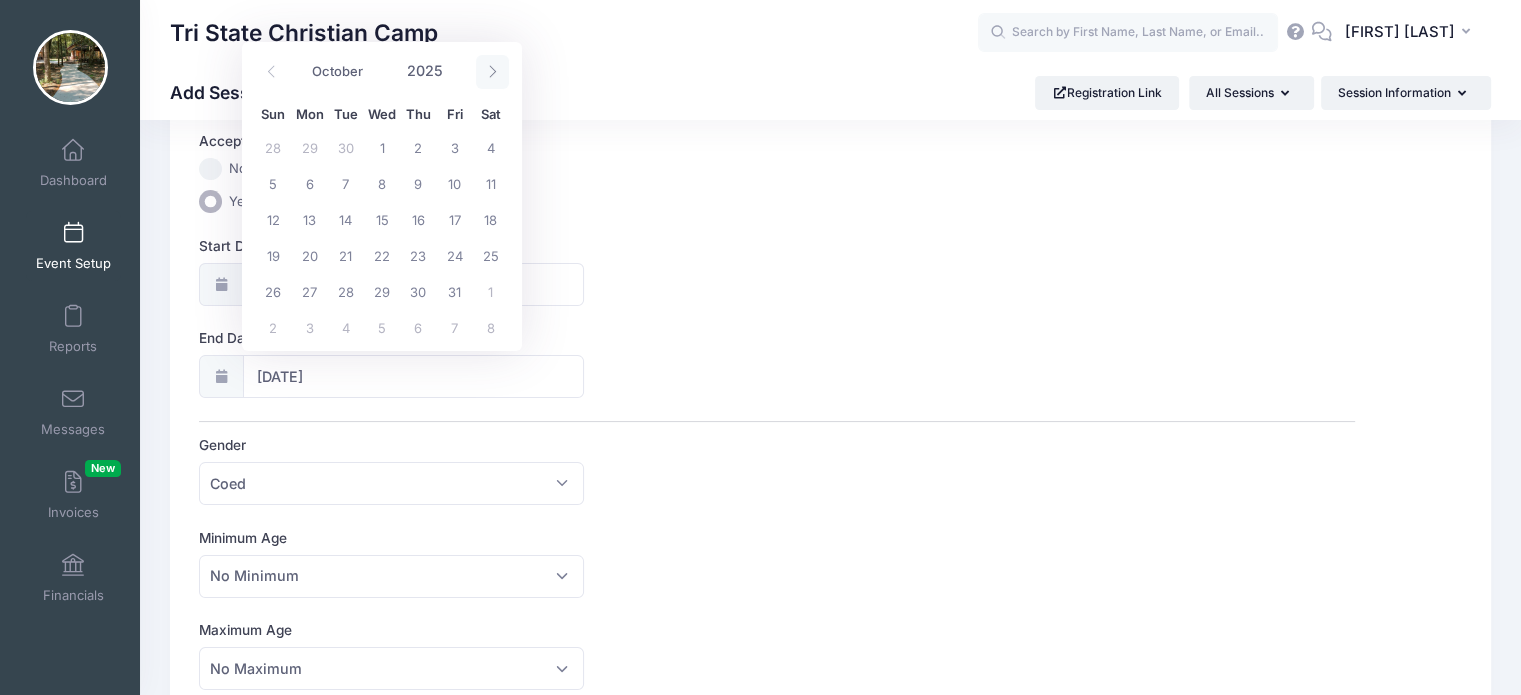 click 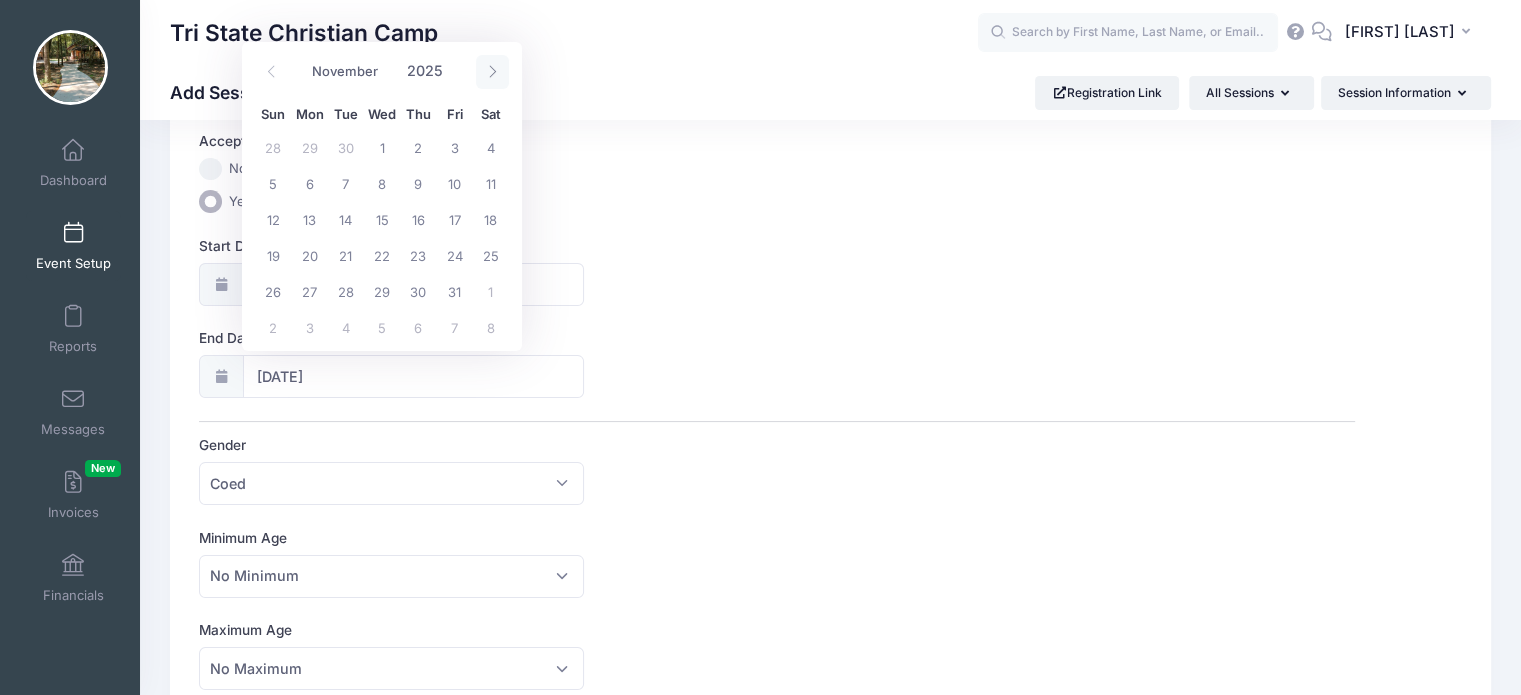 click 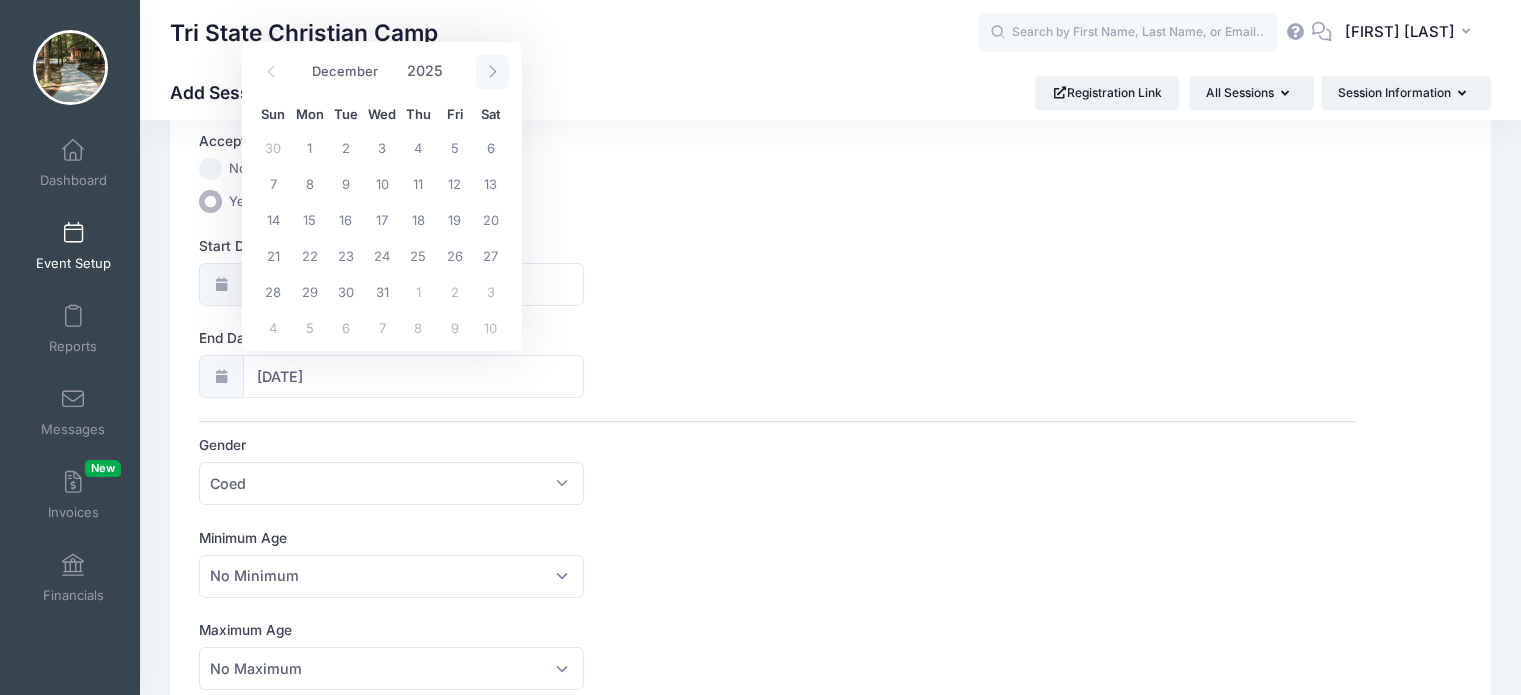 click 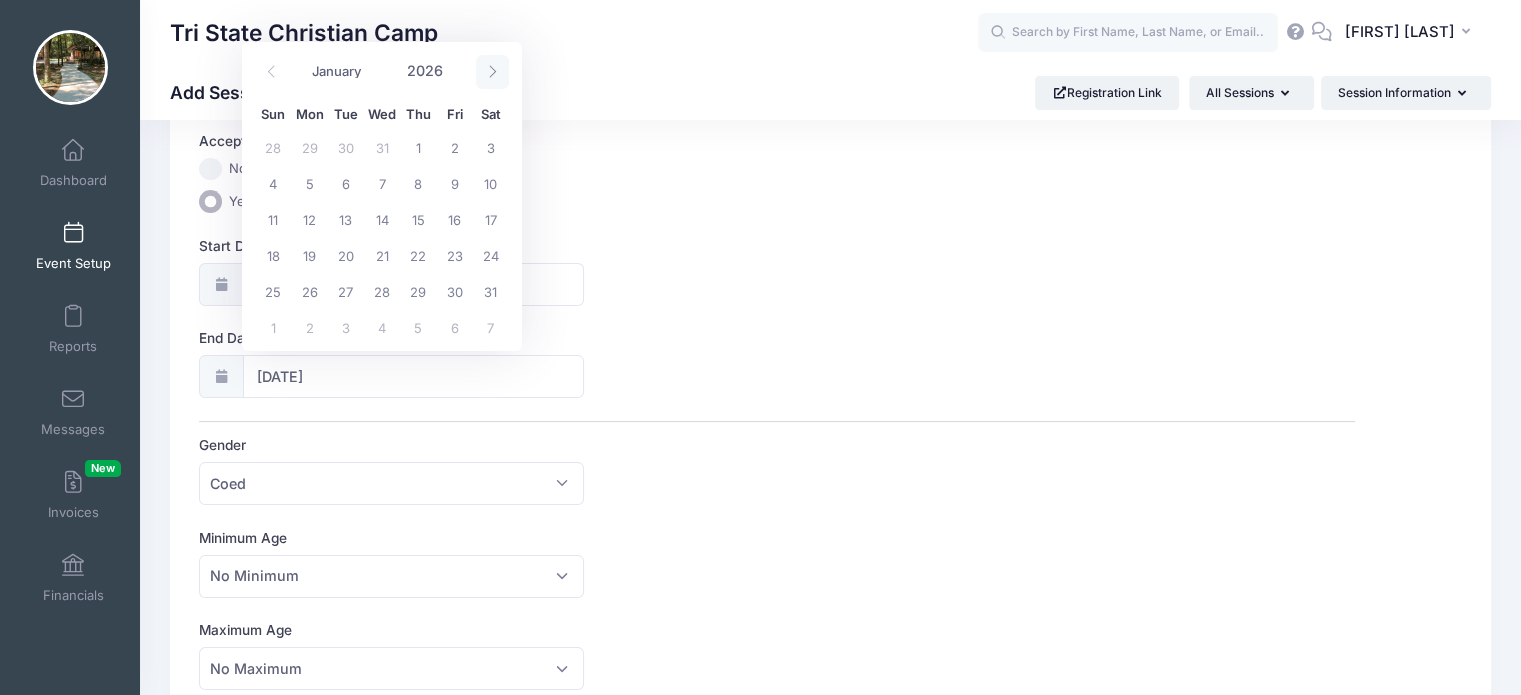 click 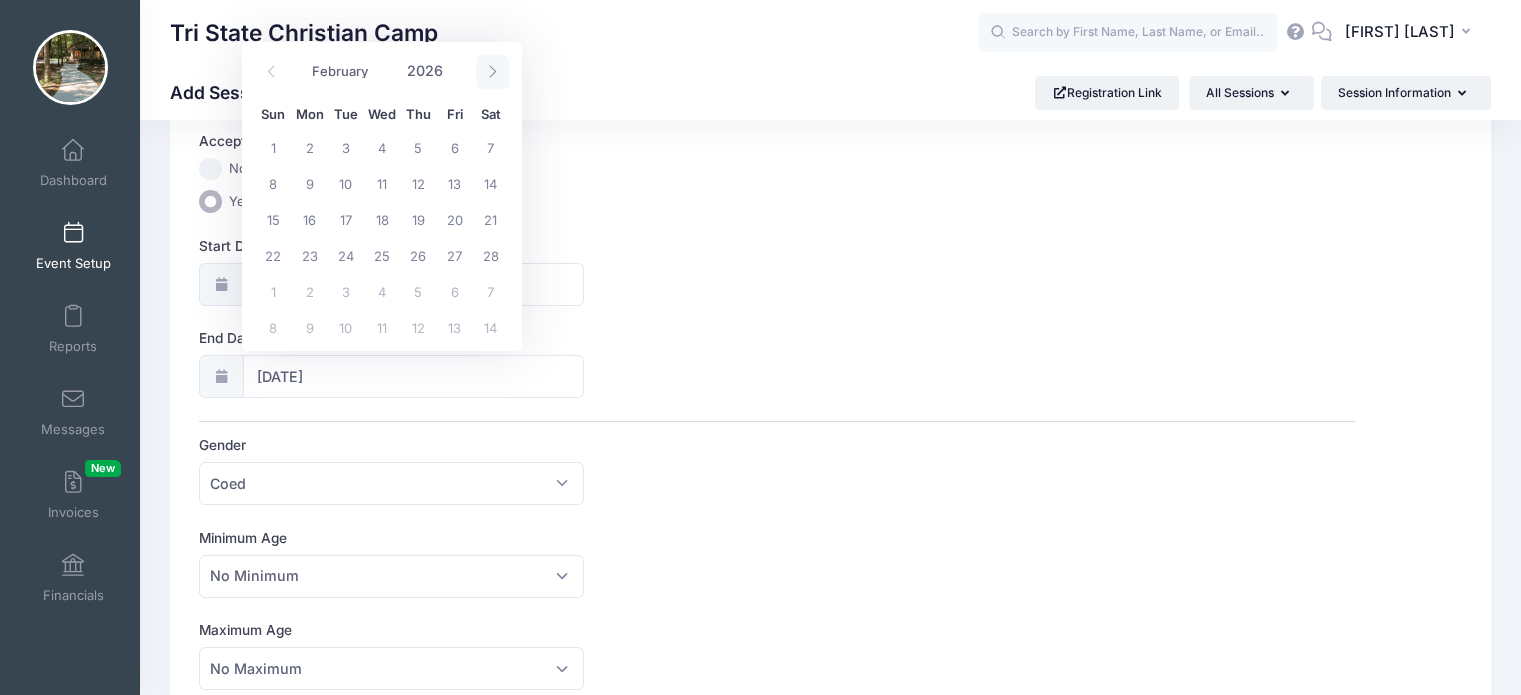 click 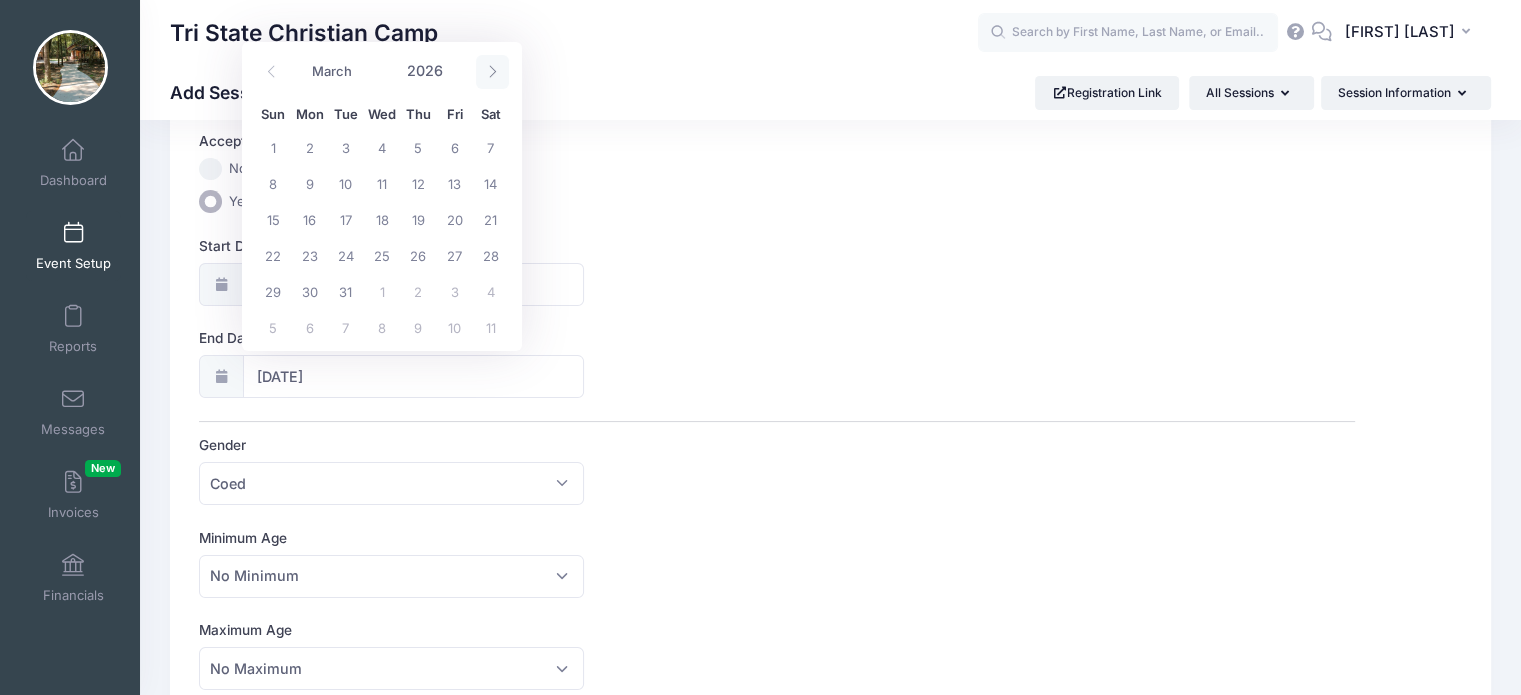 click 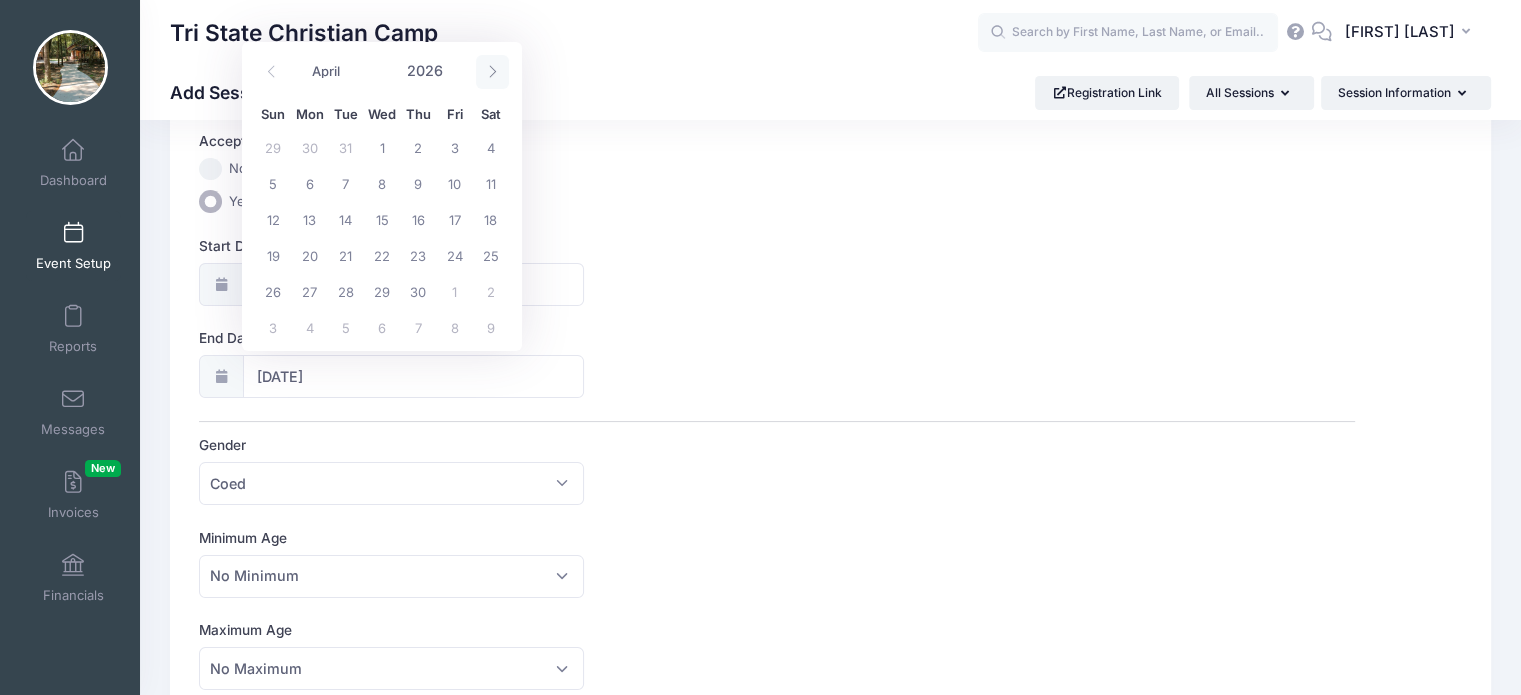 click 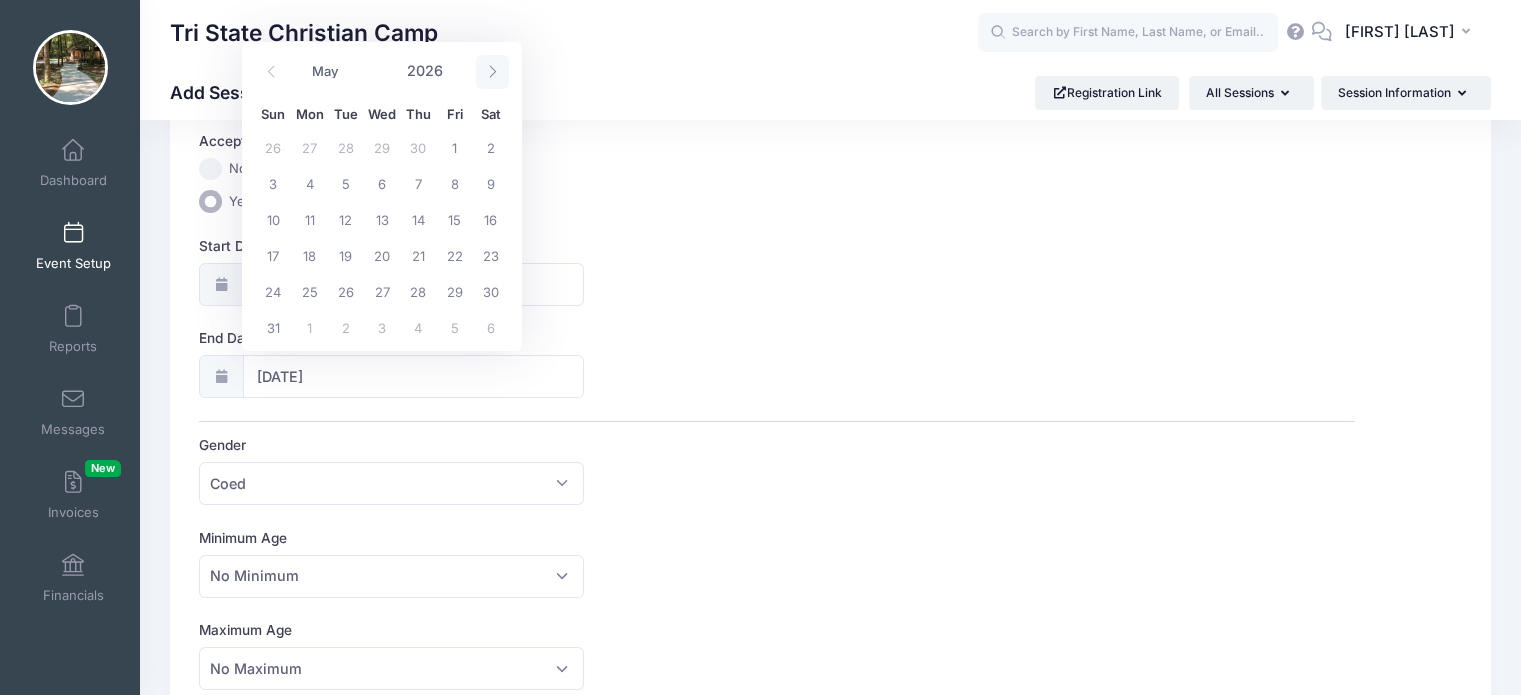 click 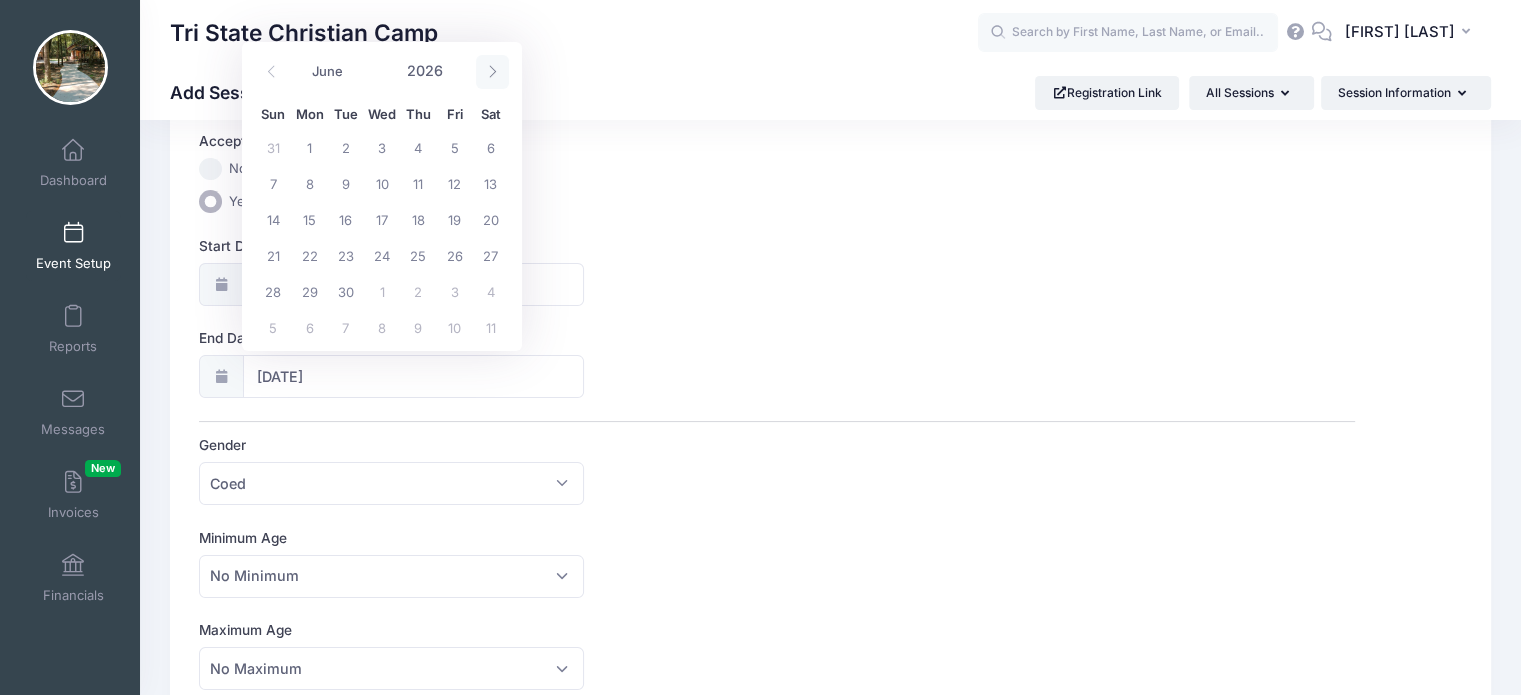 click 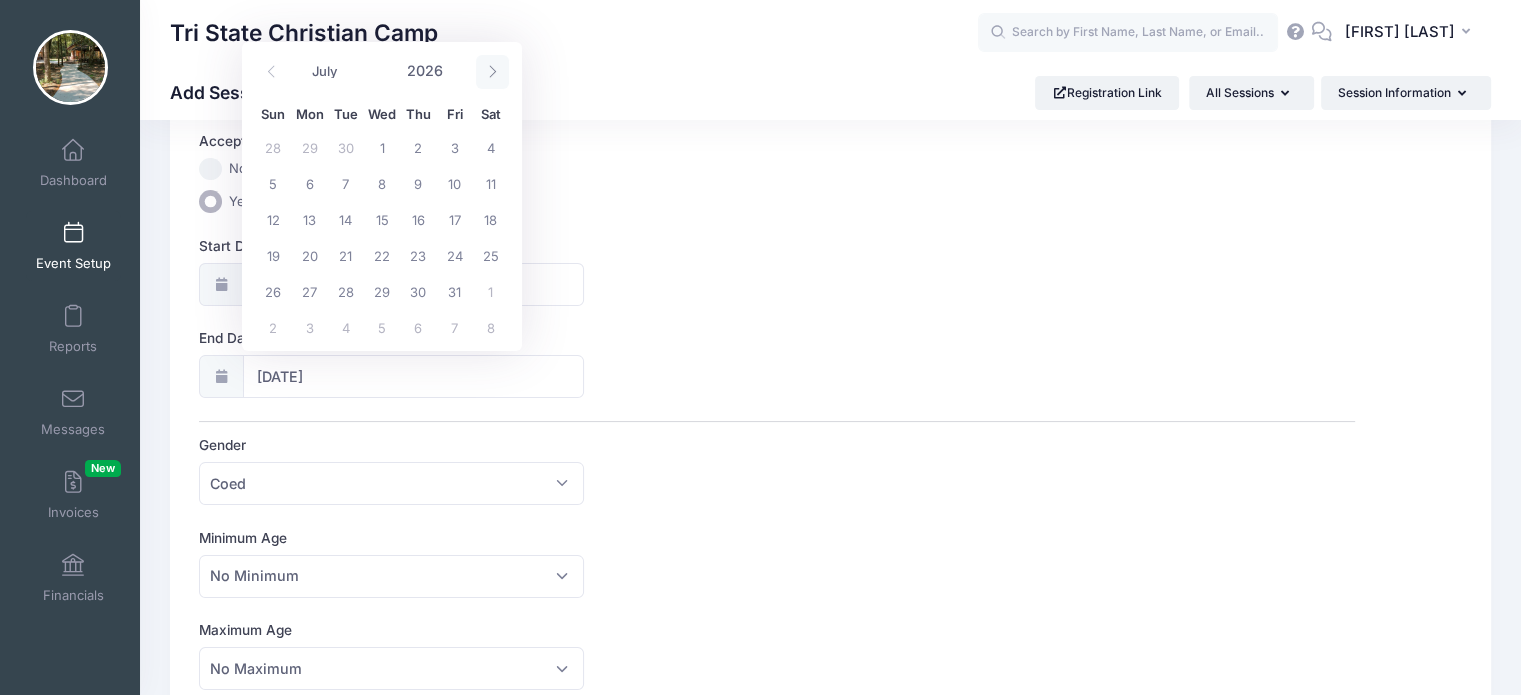 click 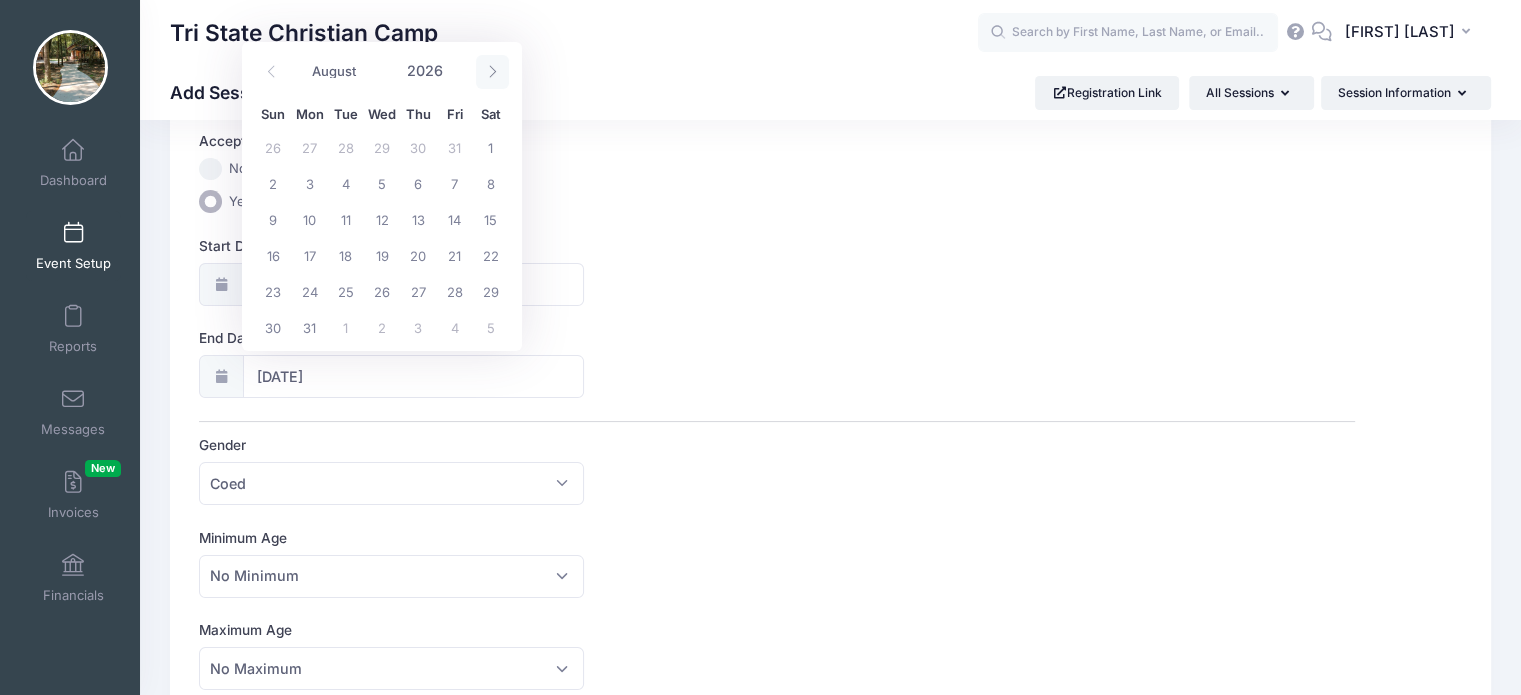 click 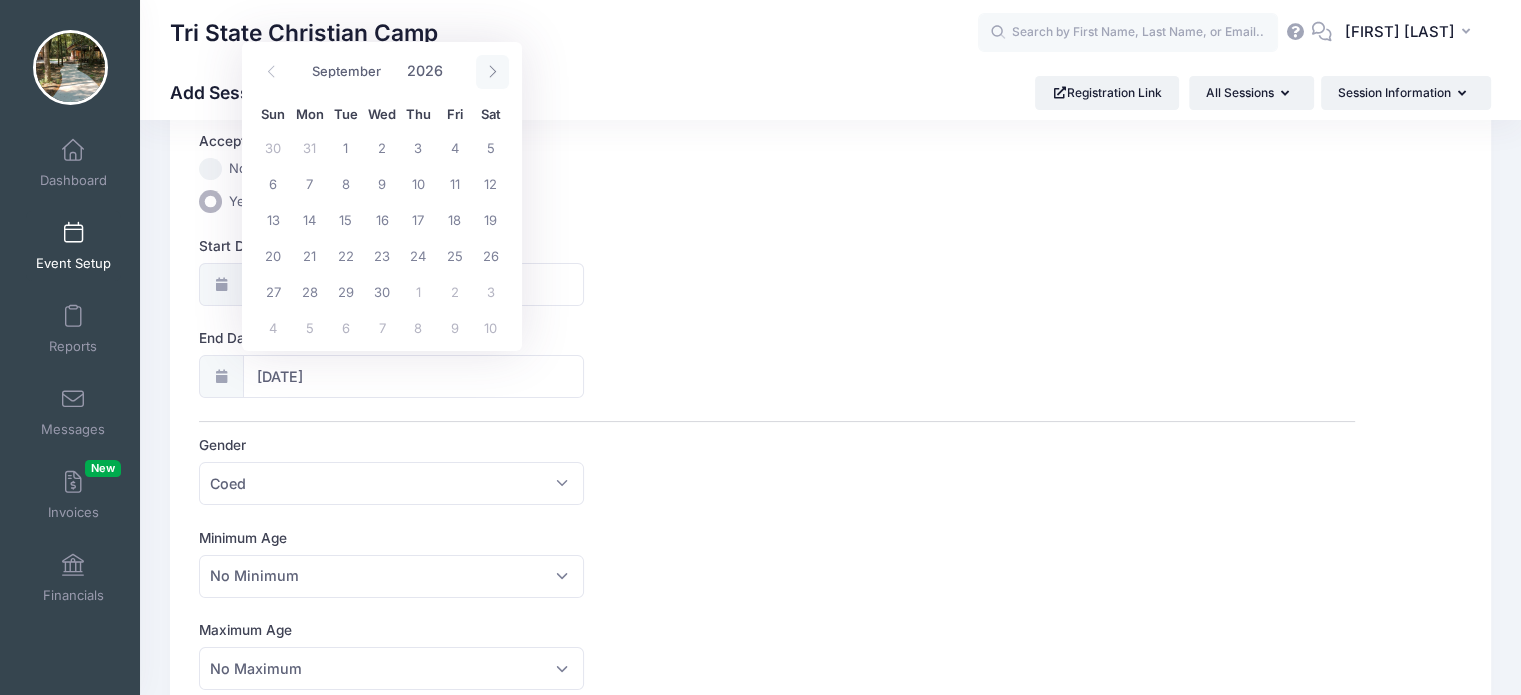 click 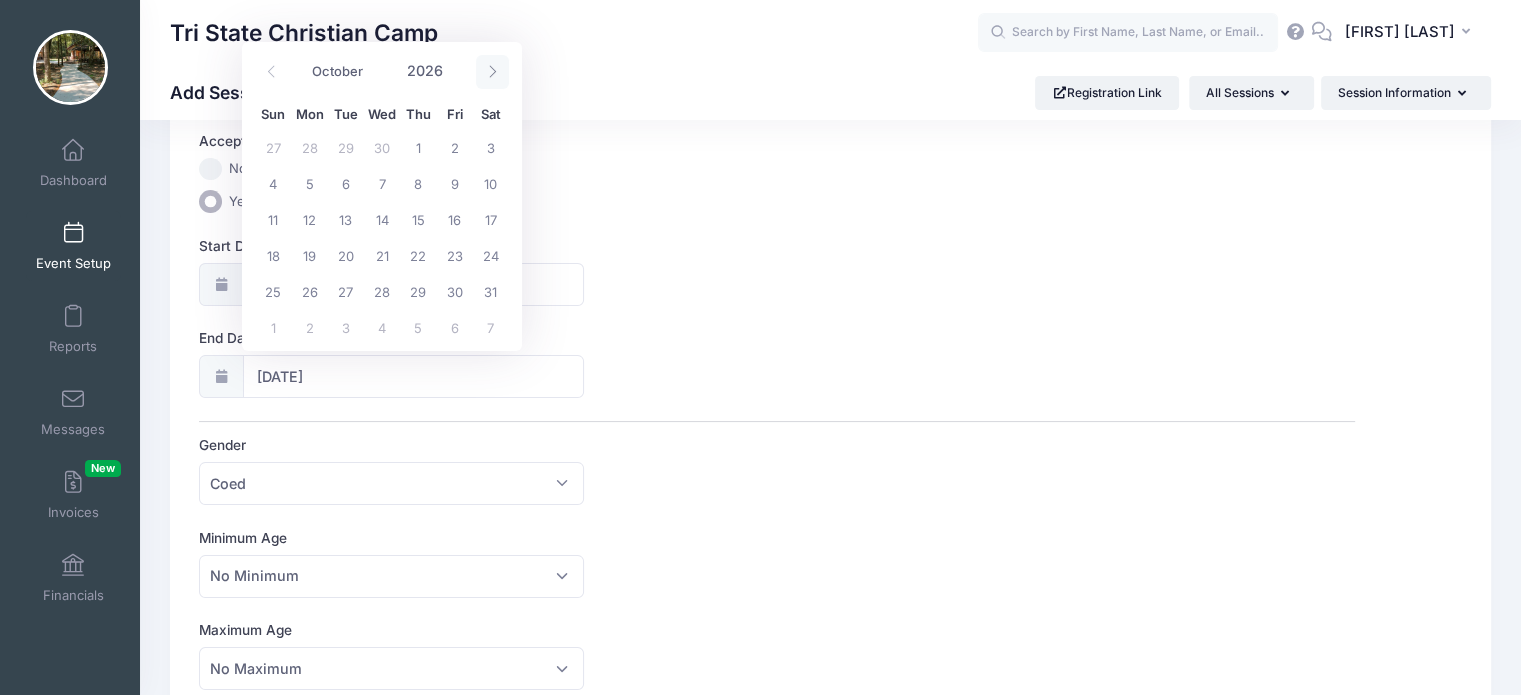 click 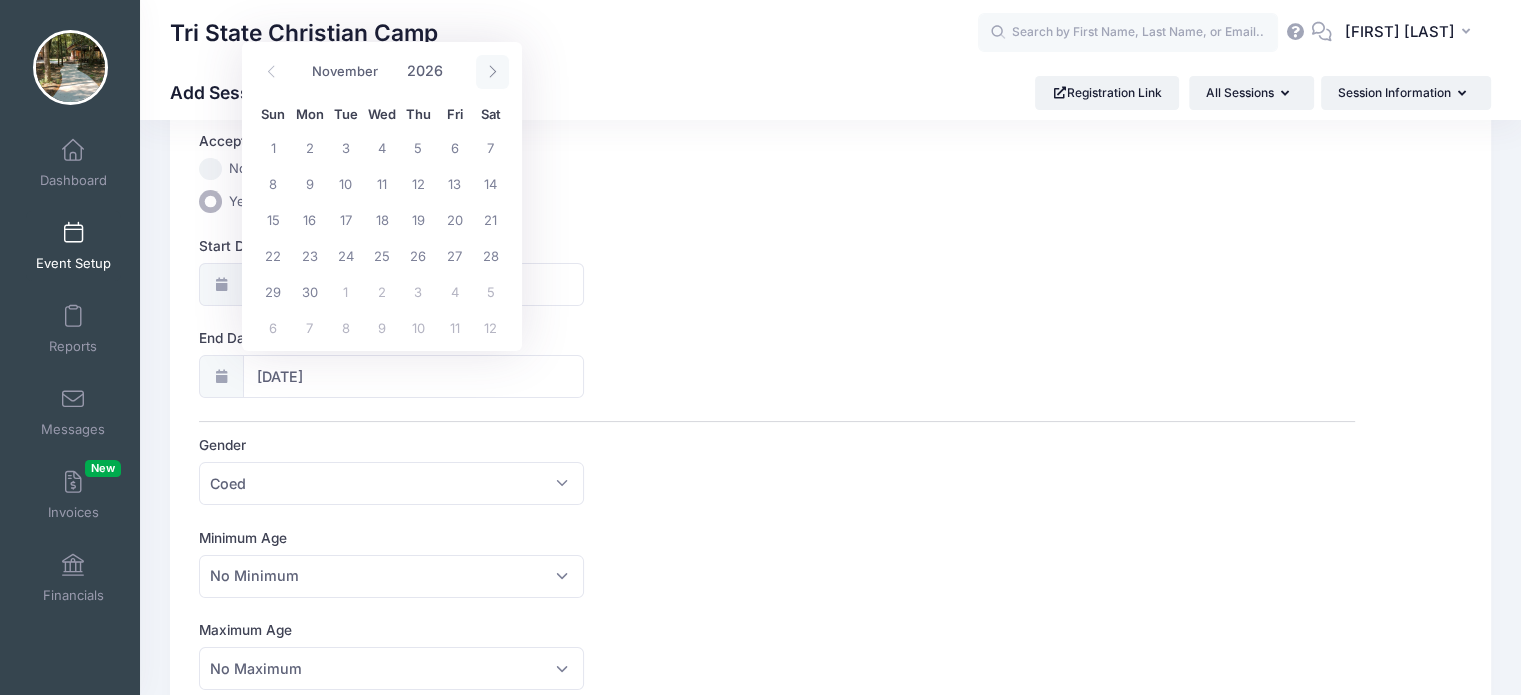 click 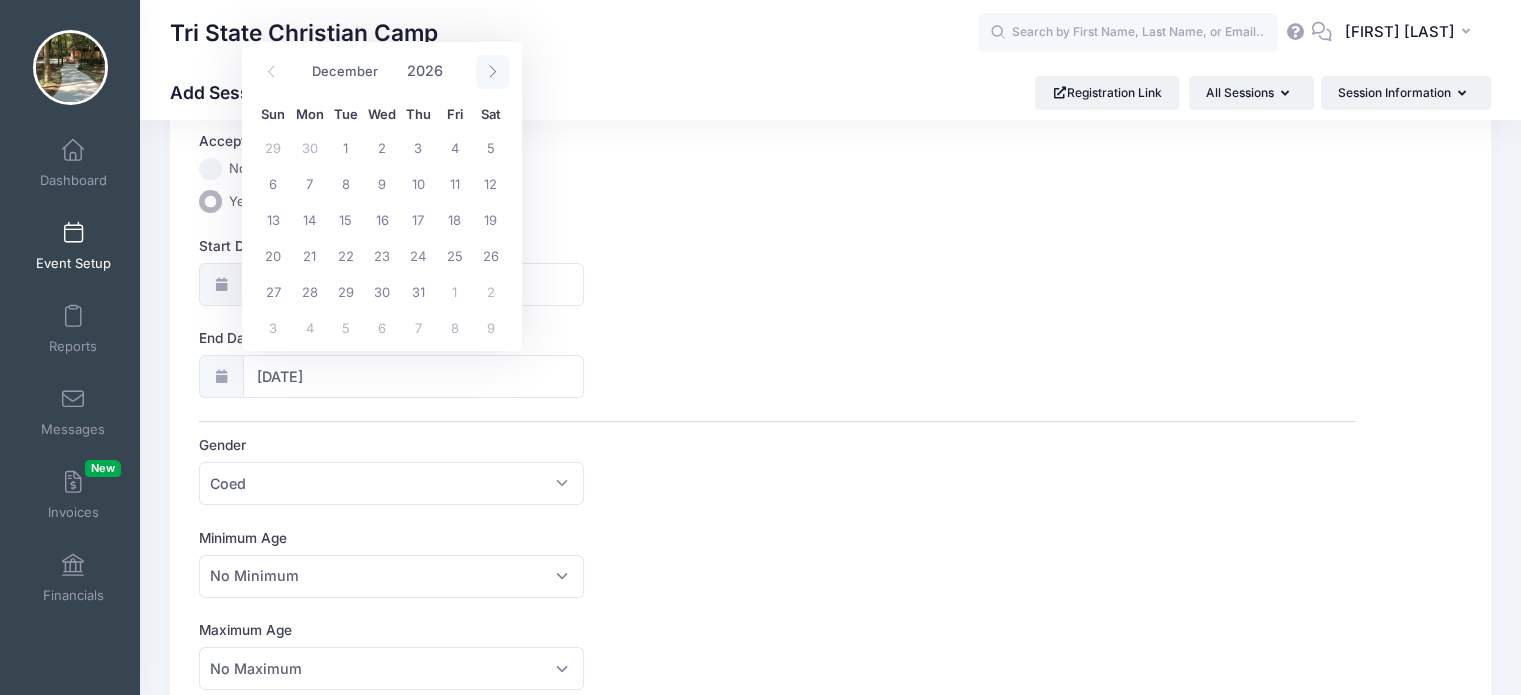 click 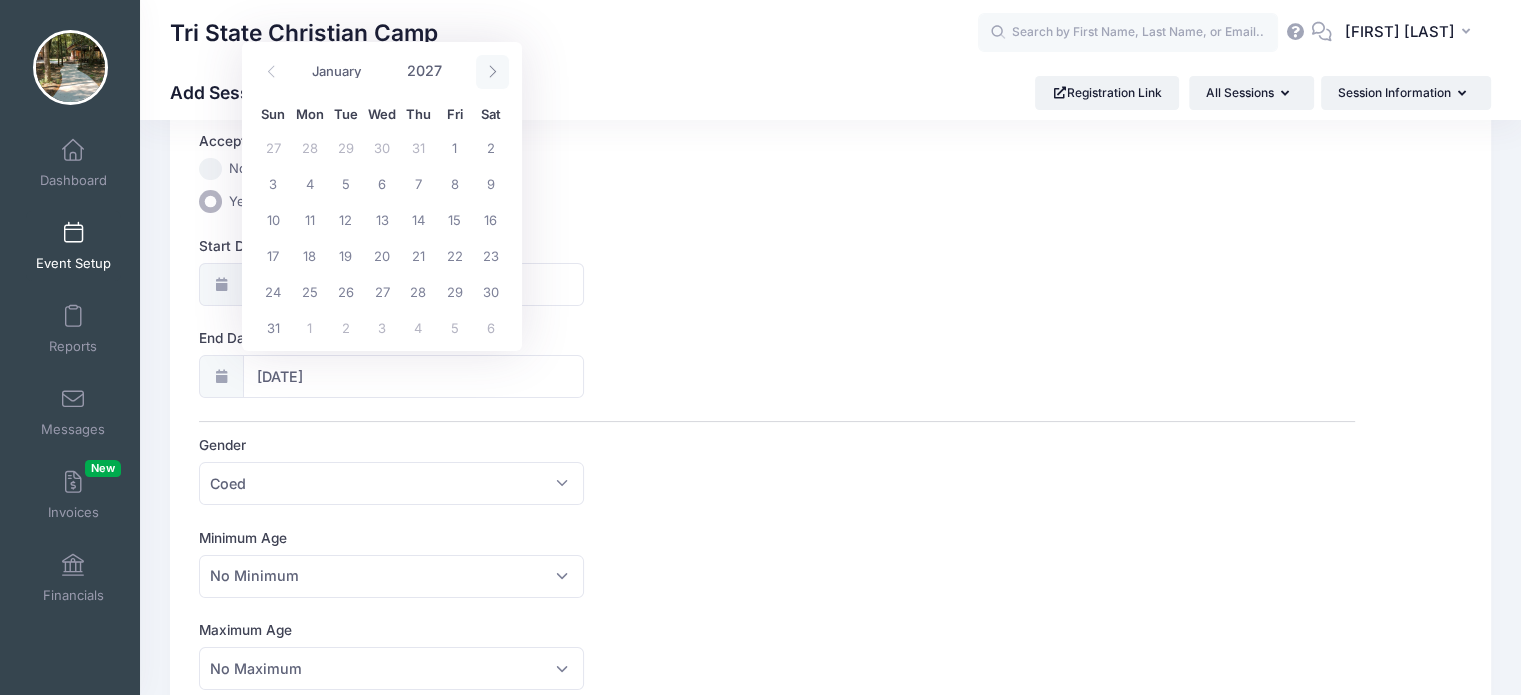 click 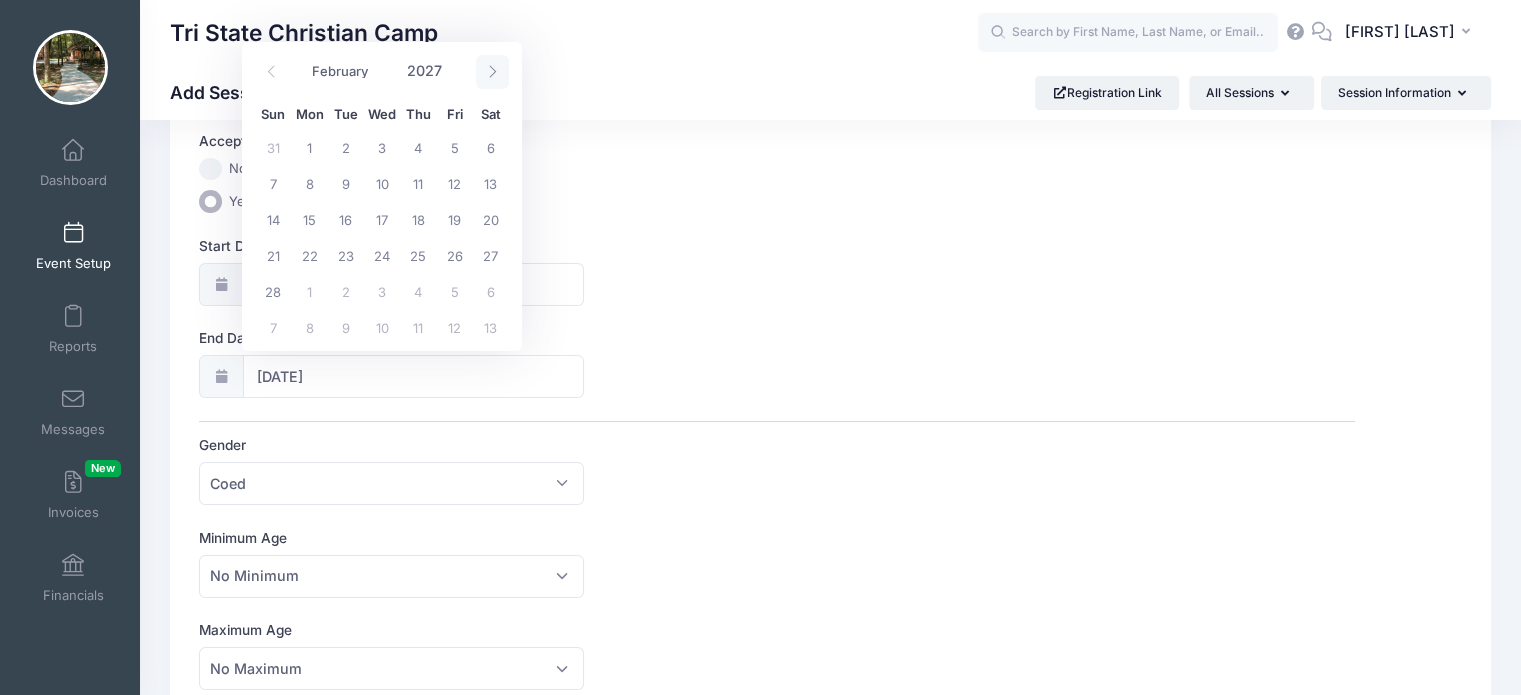 click 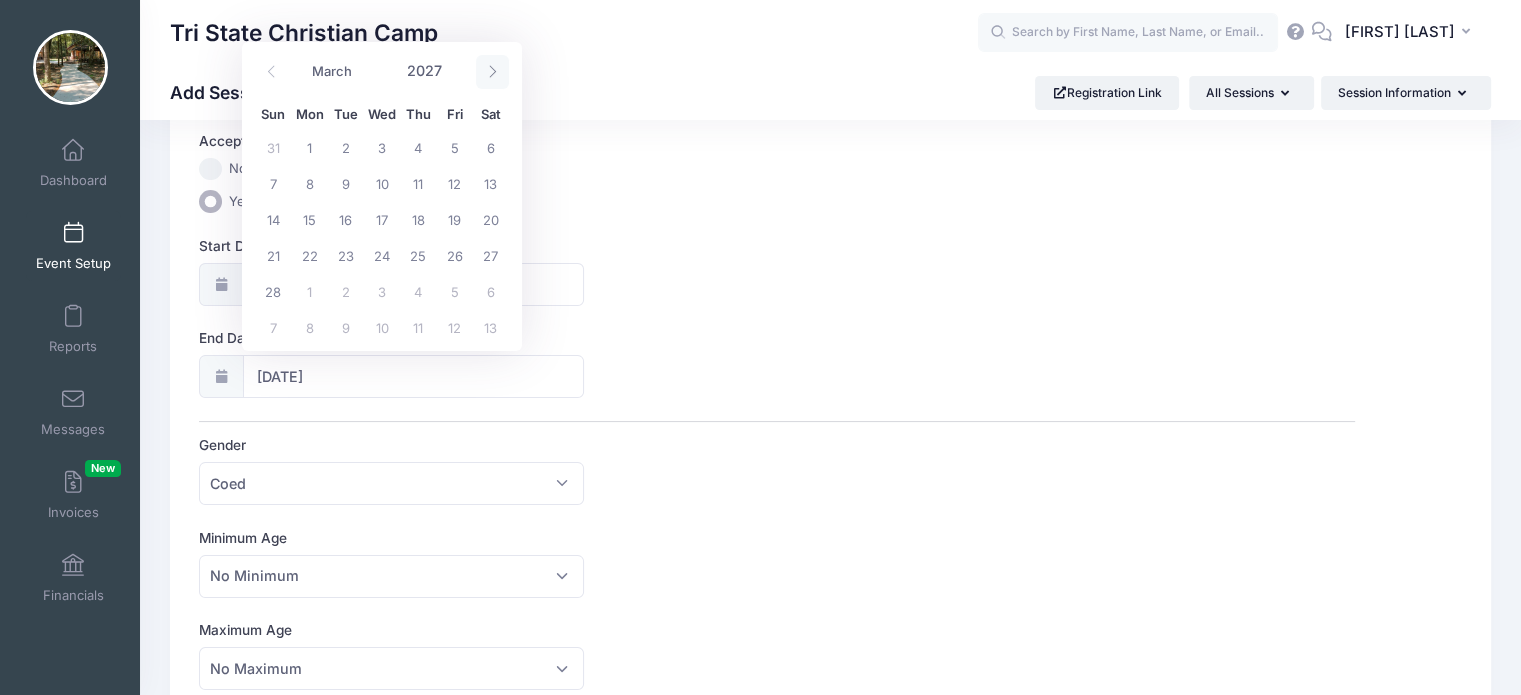 click 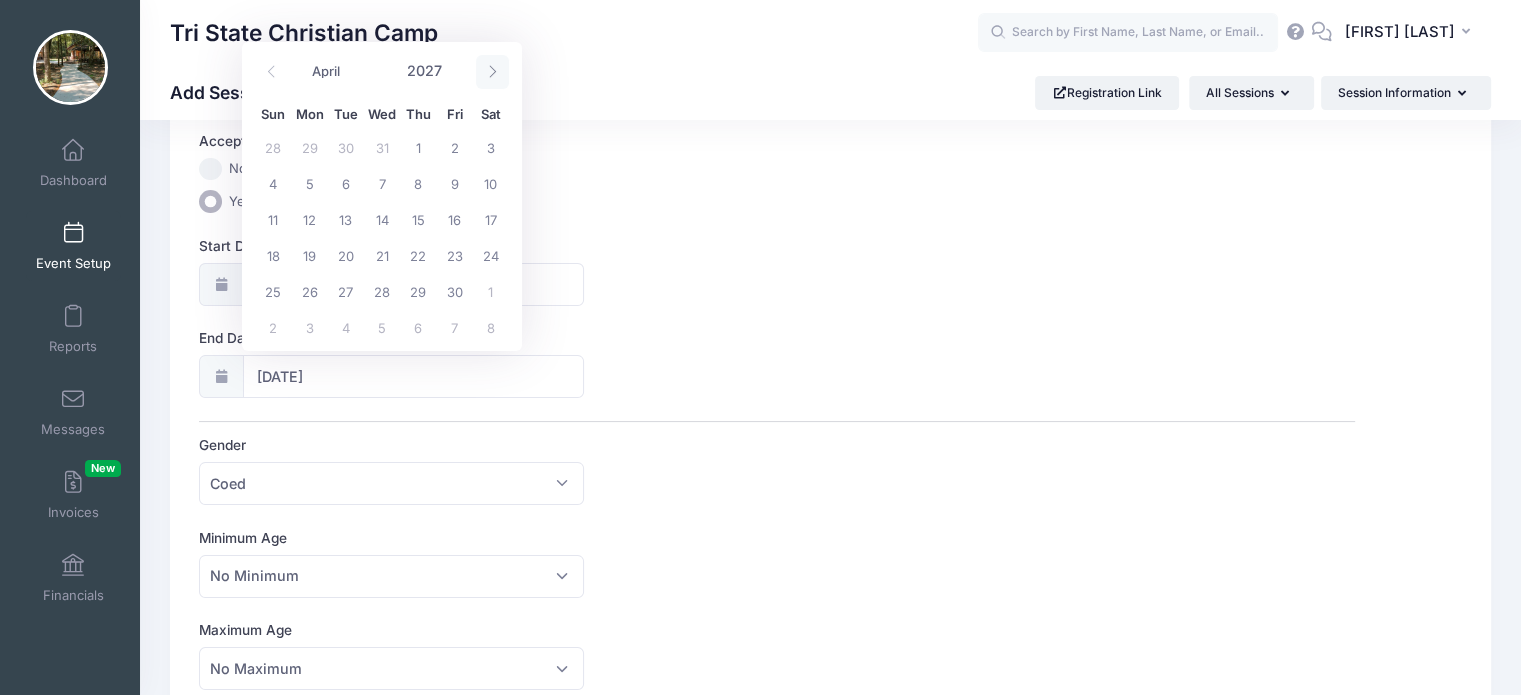 click 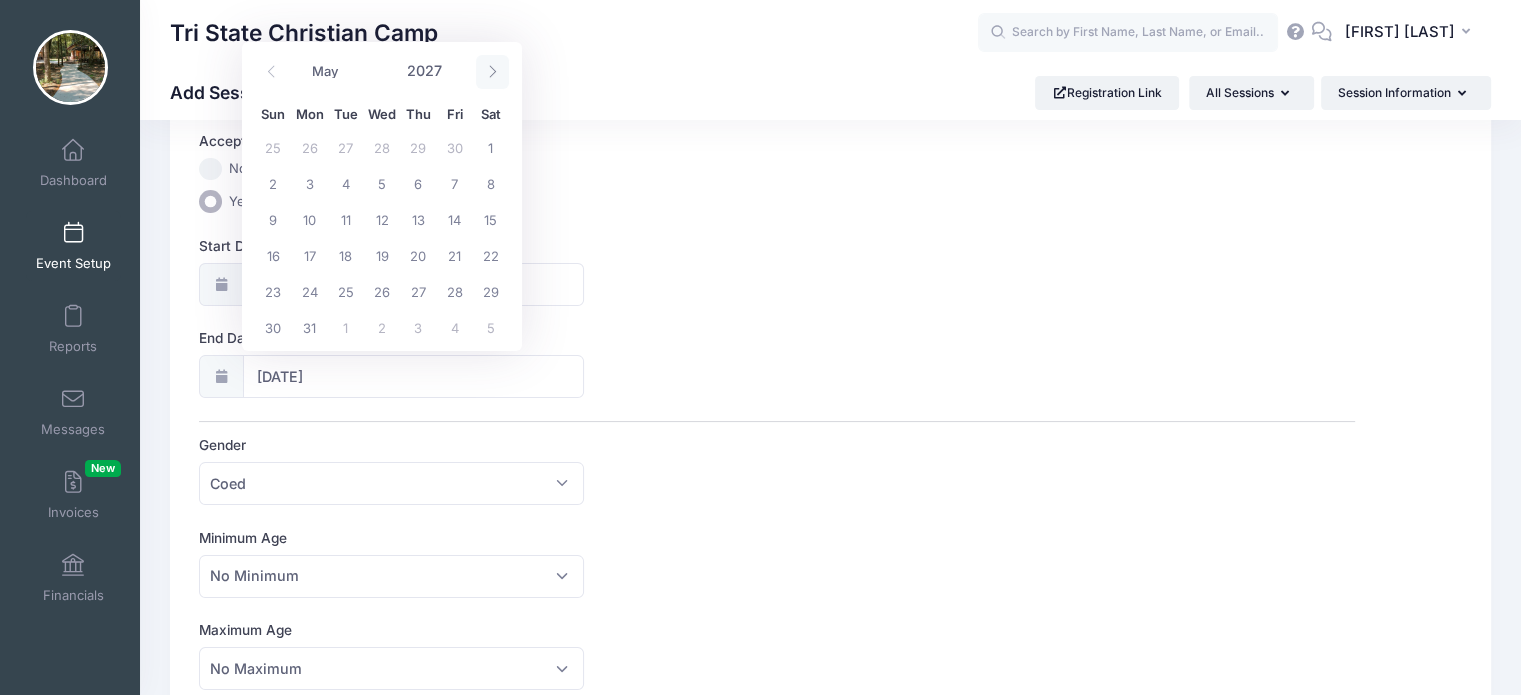 click 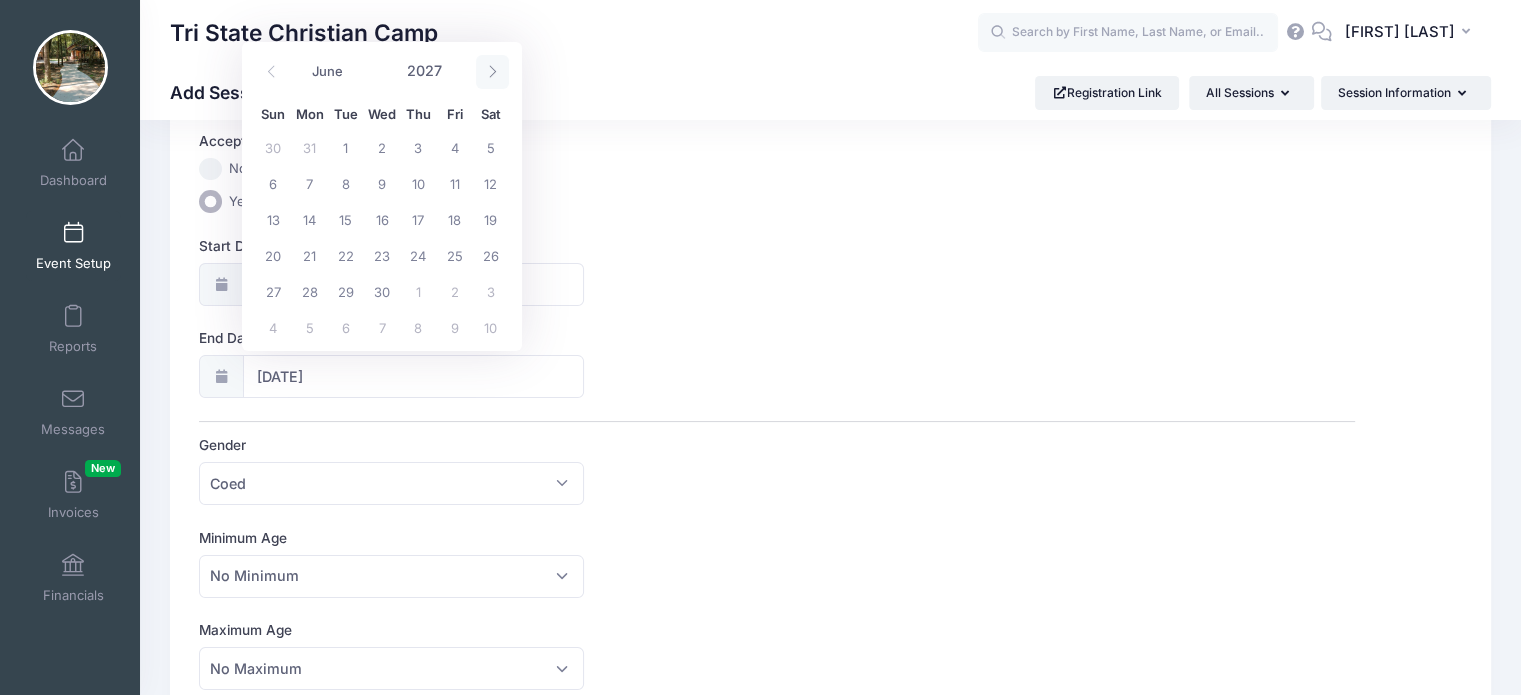 click 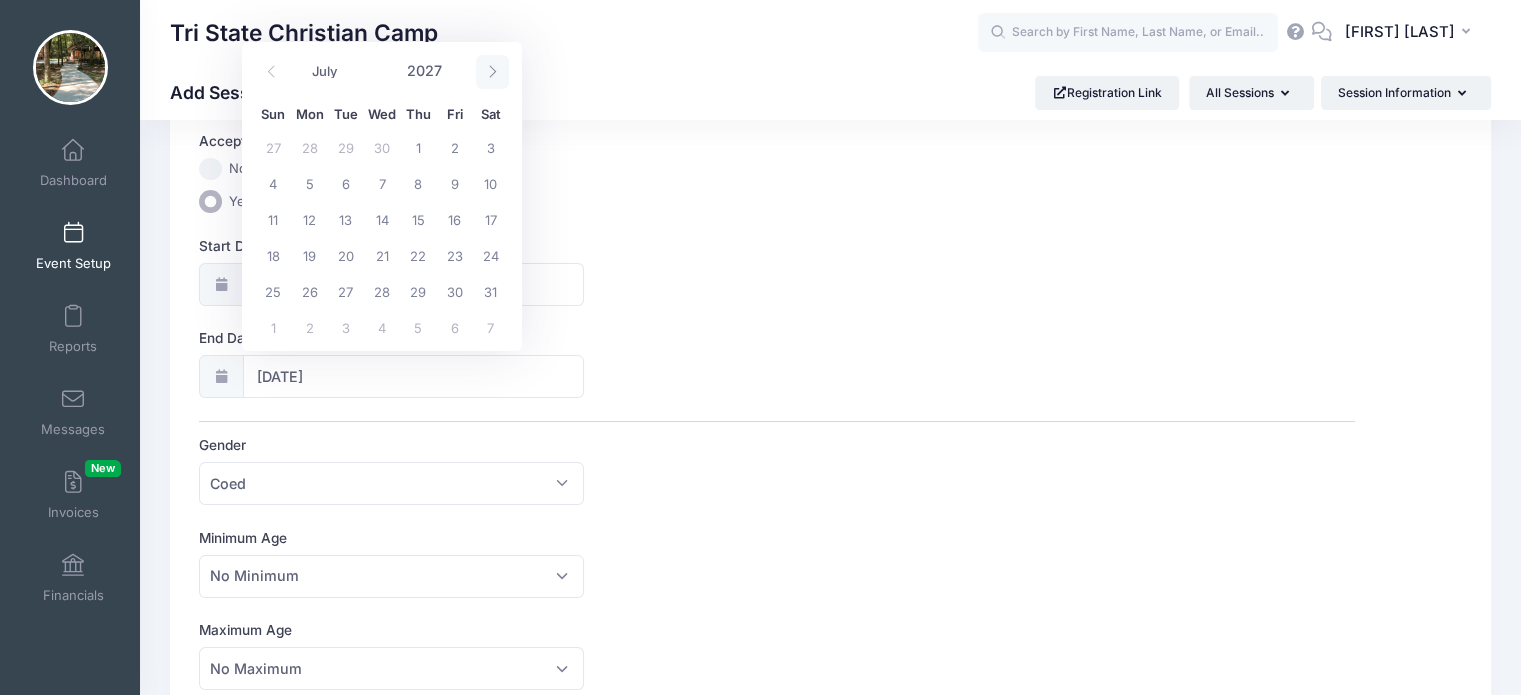 click 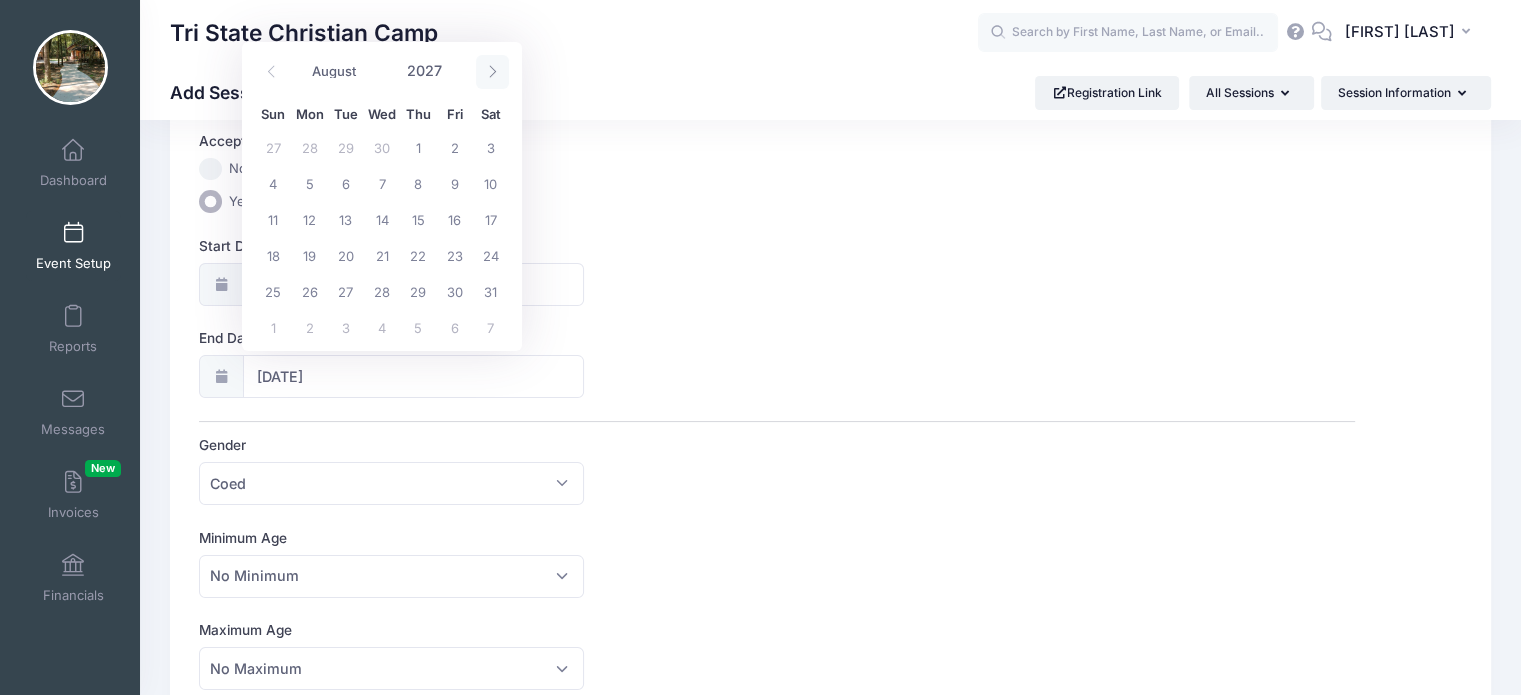 click 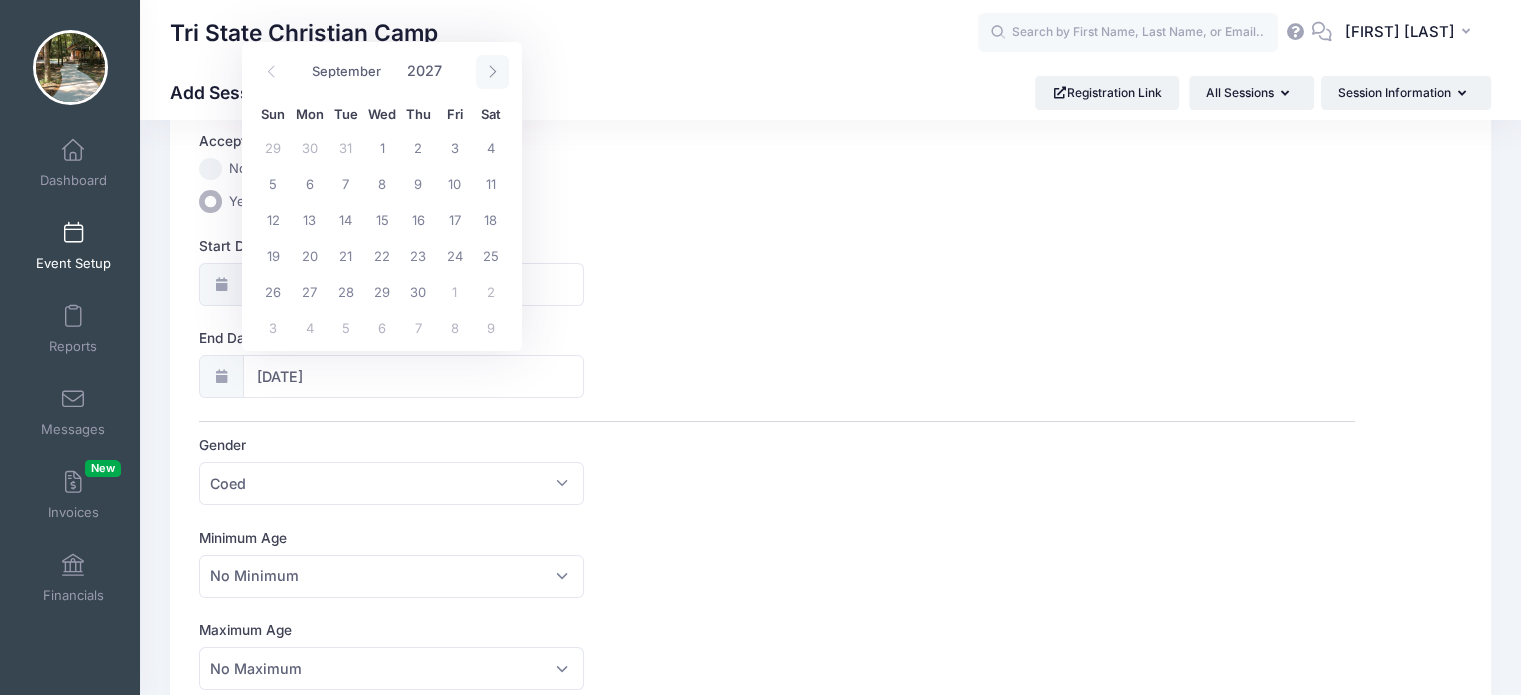 click 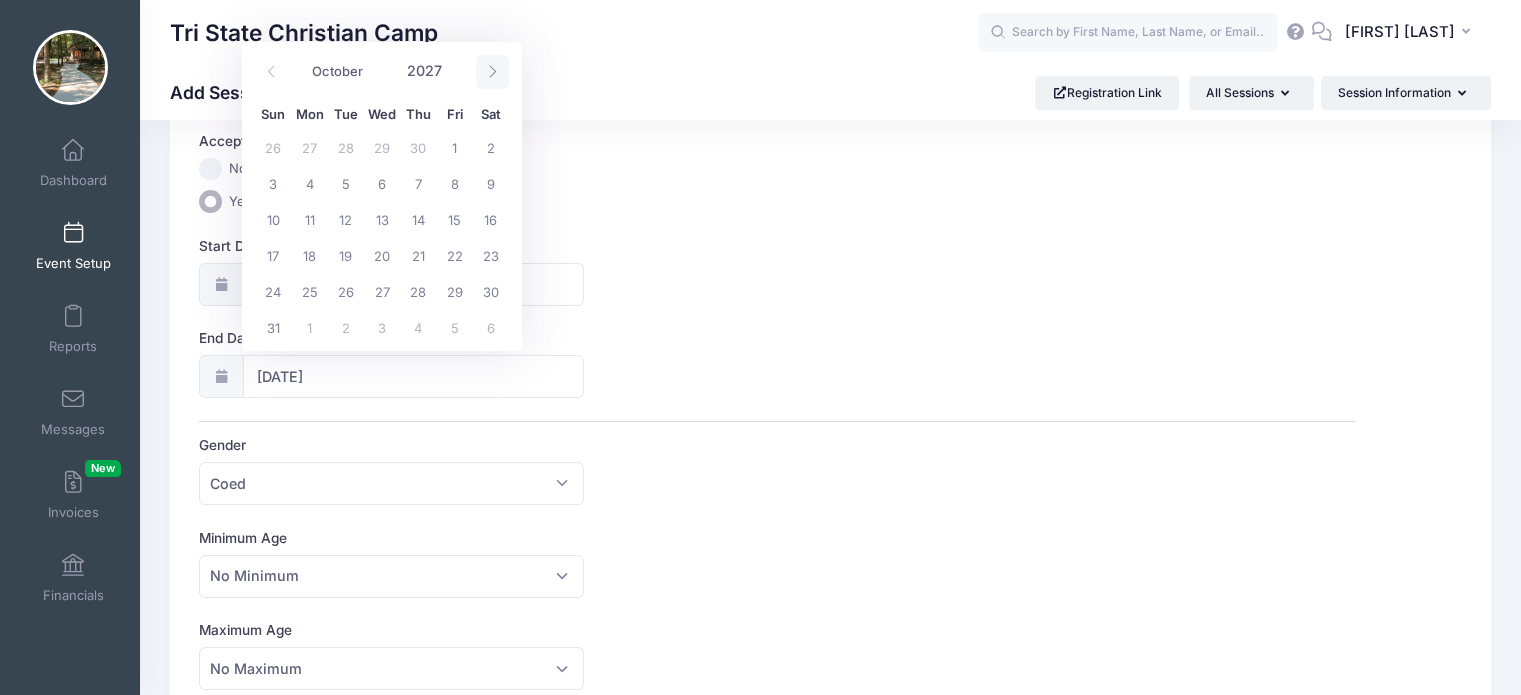 click 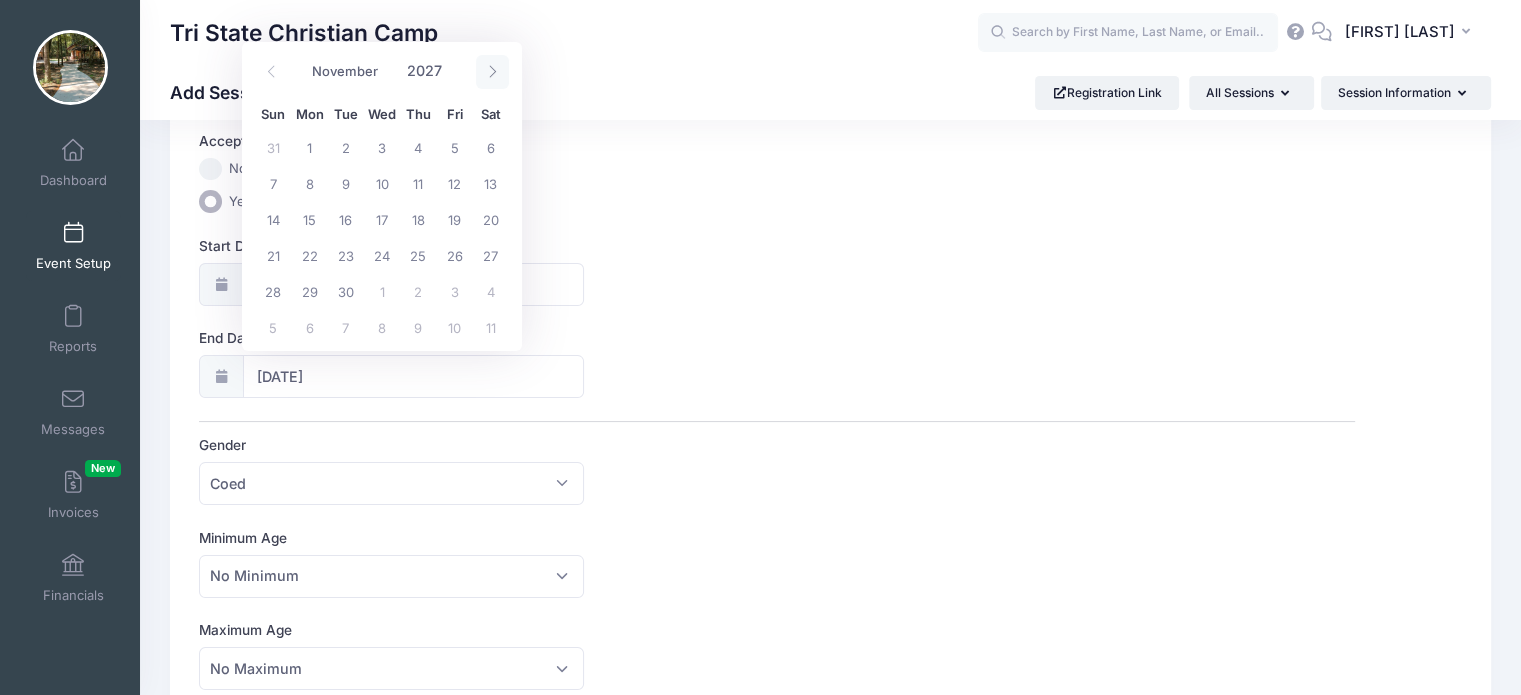 click 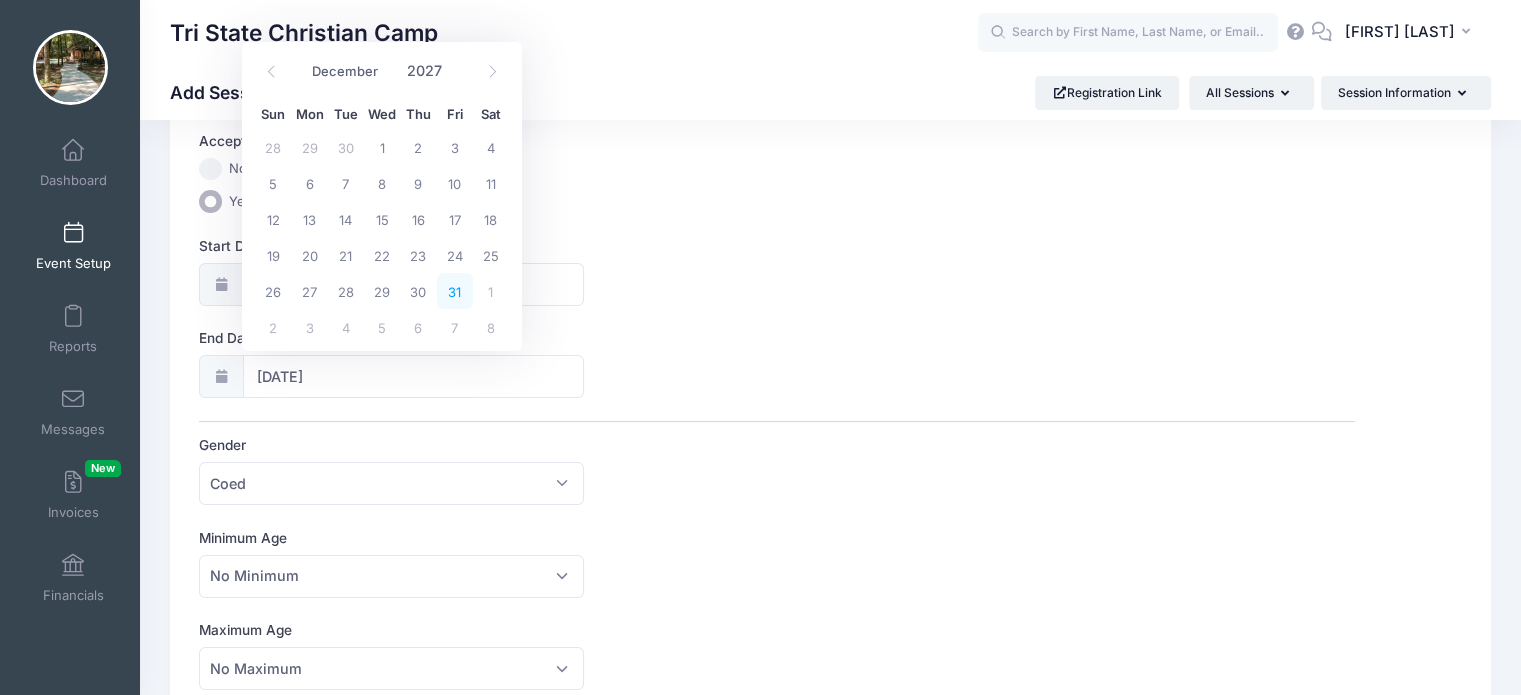 click on "31" at bounding box center [455, 291] 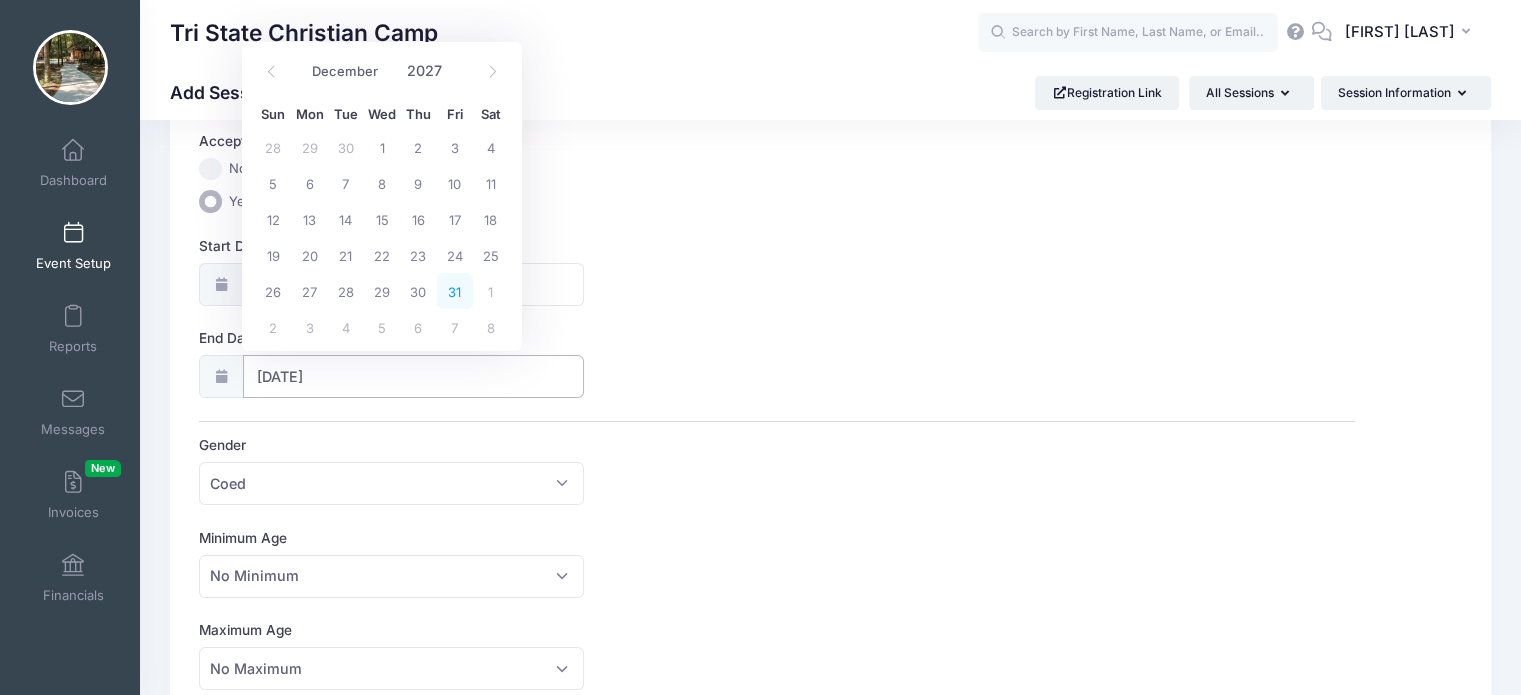 type on "12/31/2027" 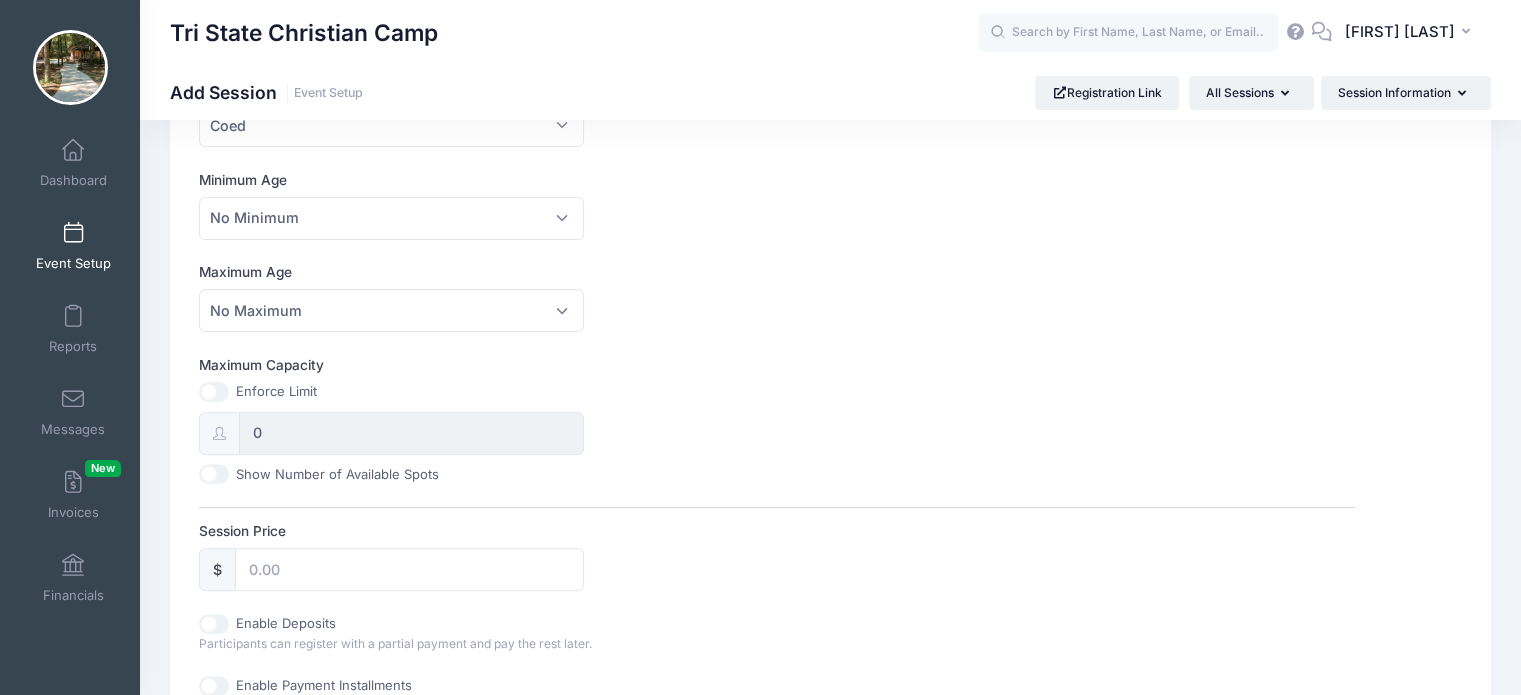 scroll, scrollTop: 600, scrollLeft: 0, axis: vertical 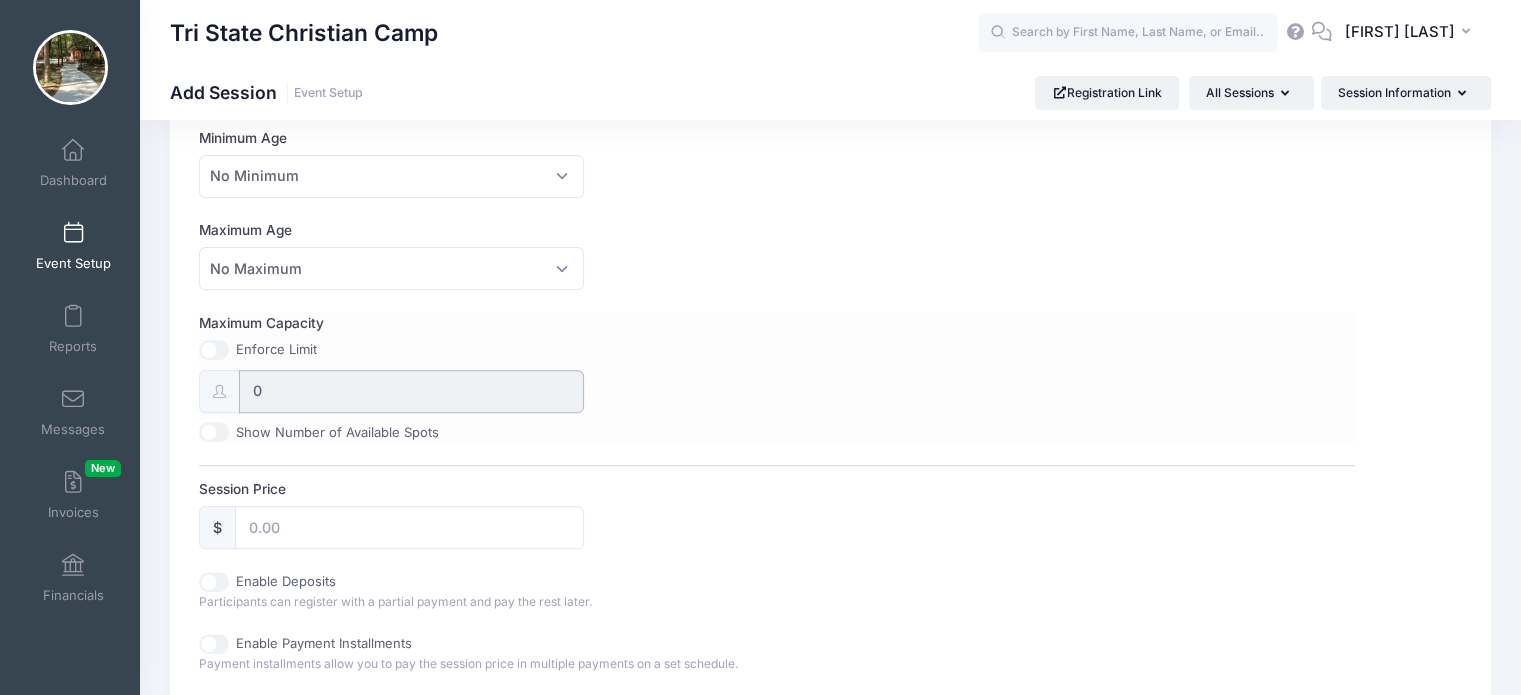 click on "0" at bounding box center (411, 391) 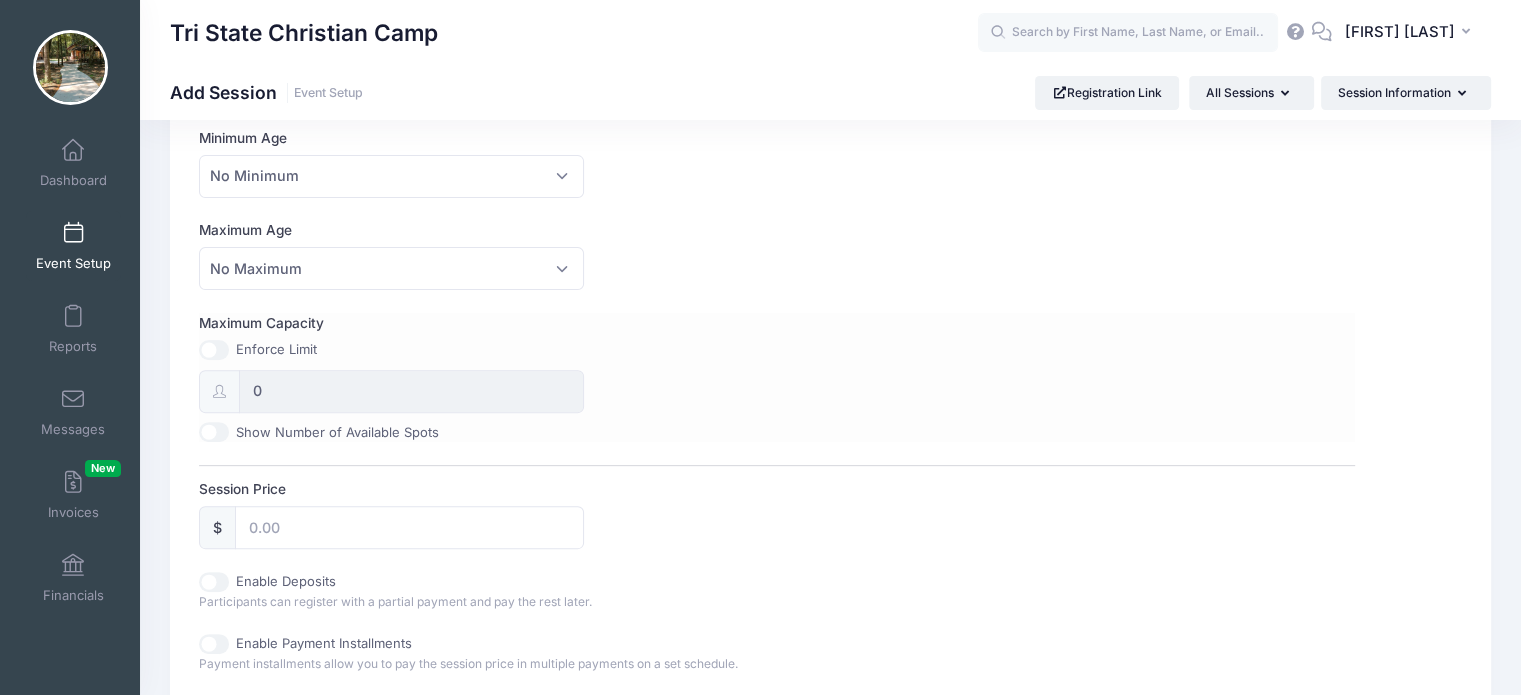 click on "Maximum Capacity" at bounding box center (214, 350) 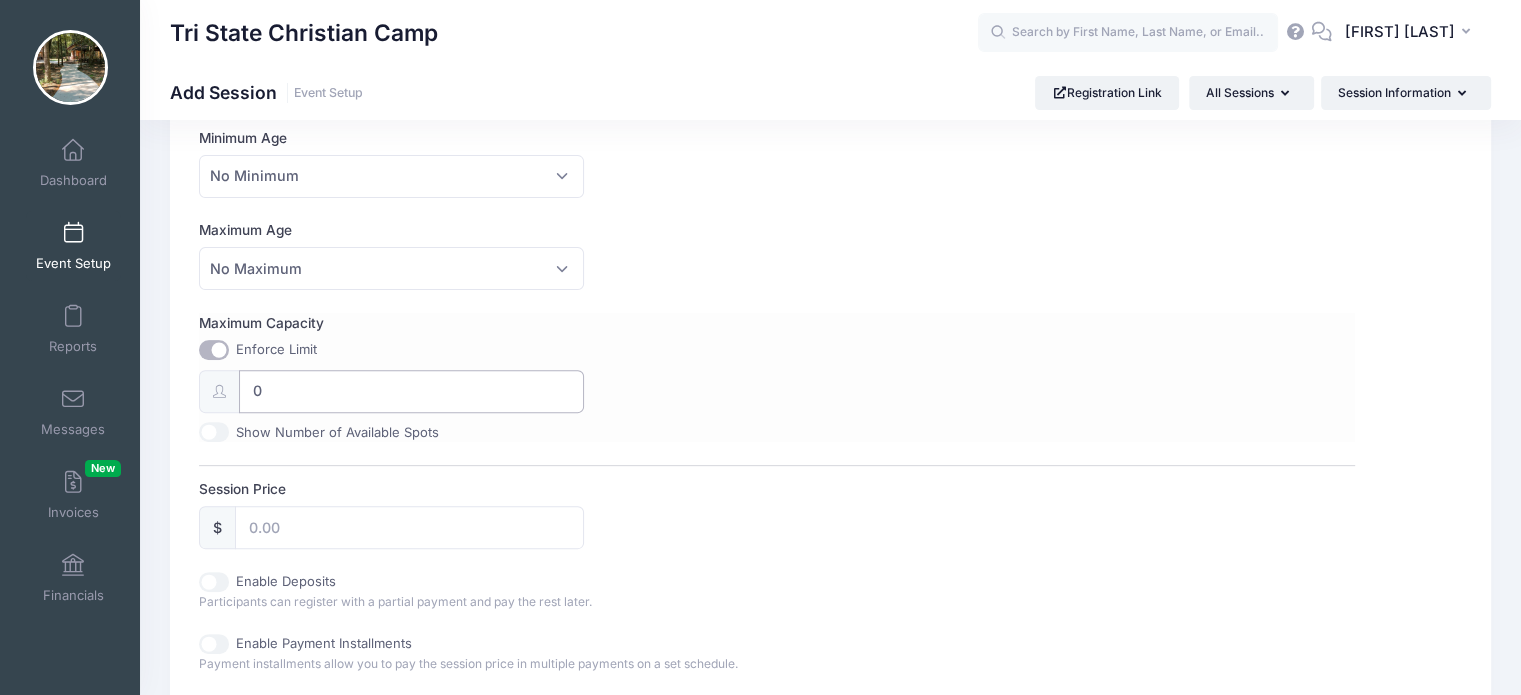click on "0" at bounding box center [411, 391] 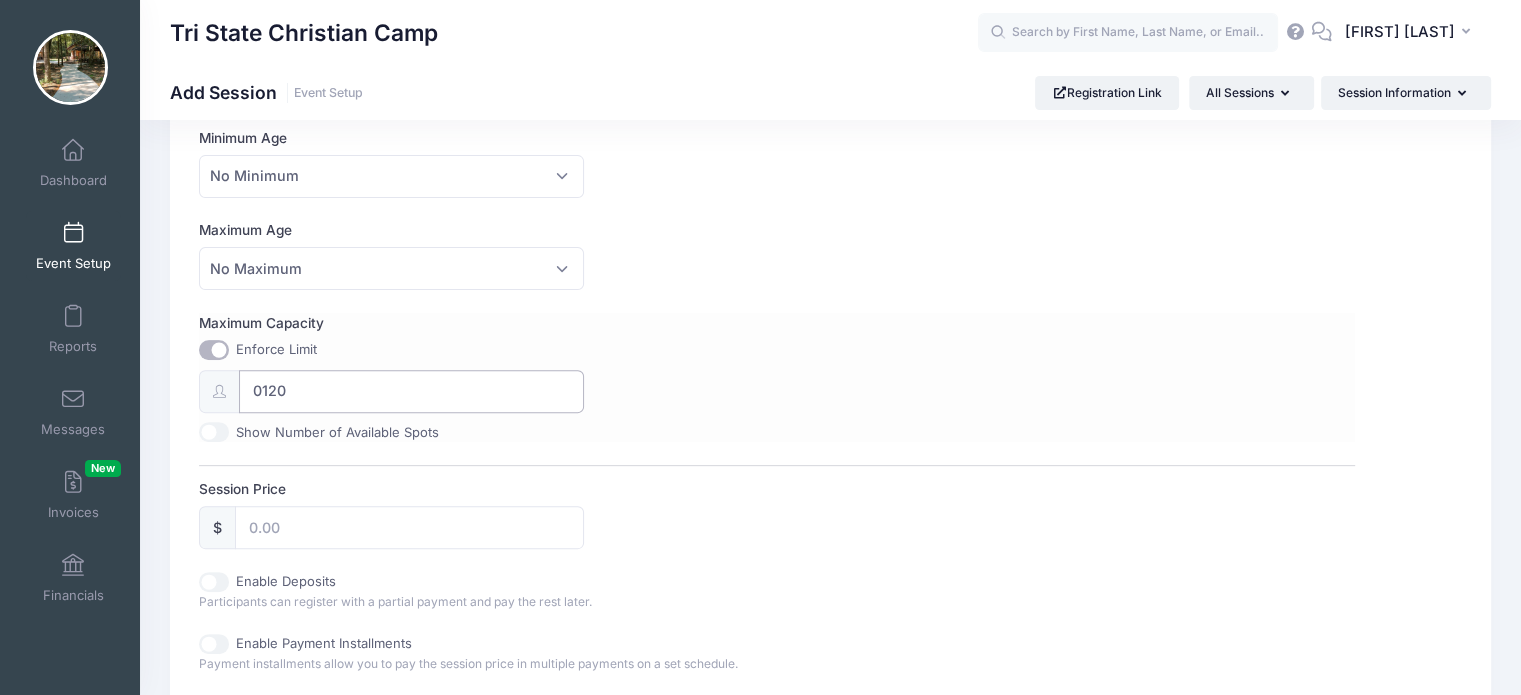 click on "0120" at bounding box center (411, 391) 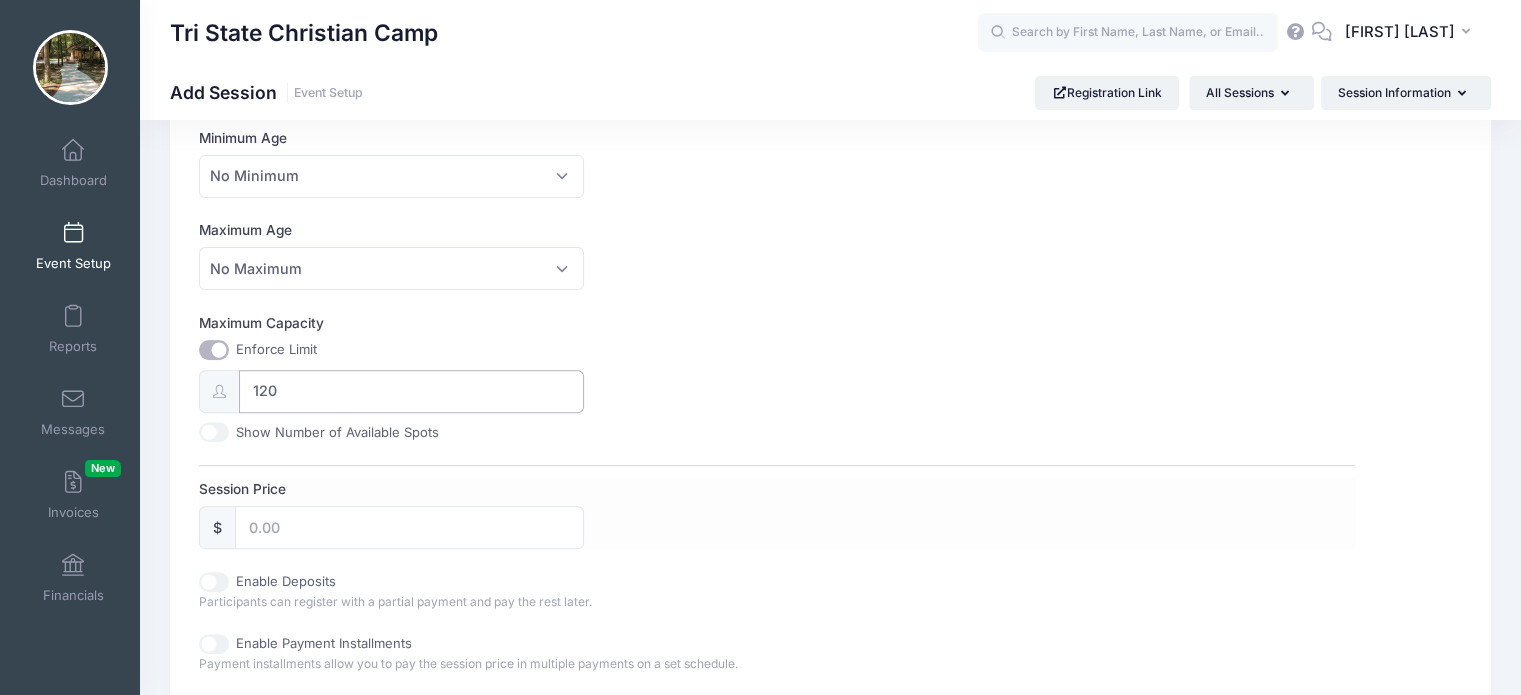 scroll, scrollTop: 700, scrollLeft: 0, axis: vertical 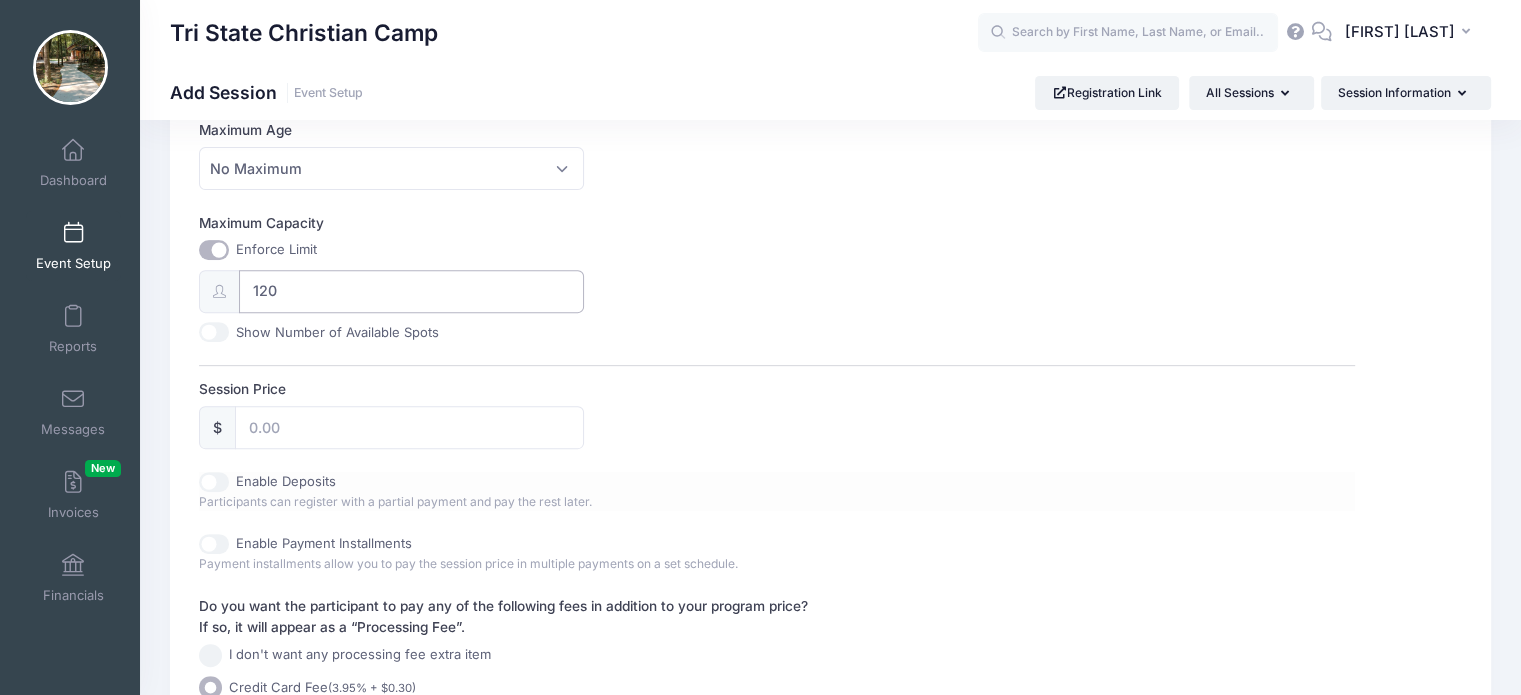type on "120" 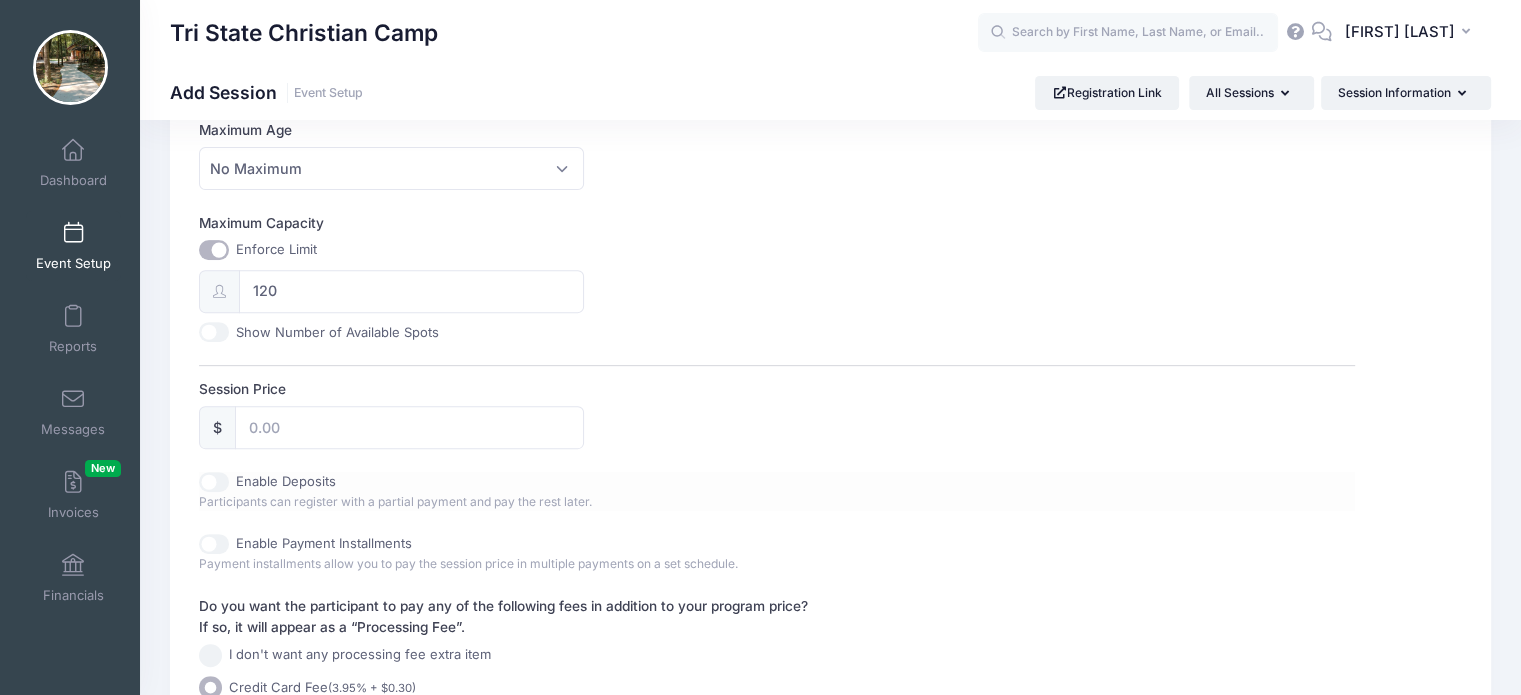 click on "Enable Deposits" at bounding box center (214, 482) 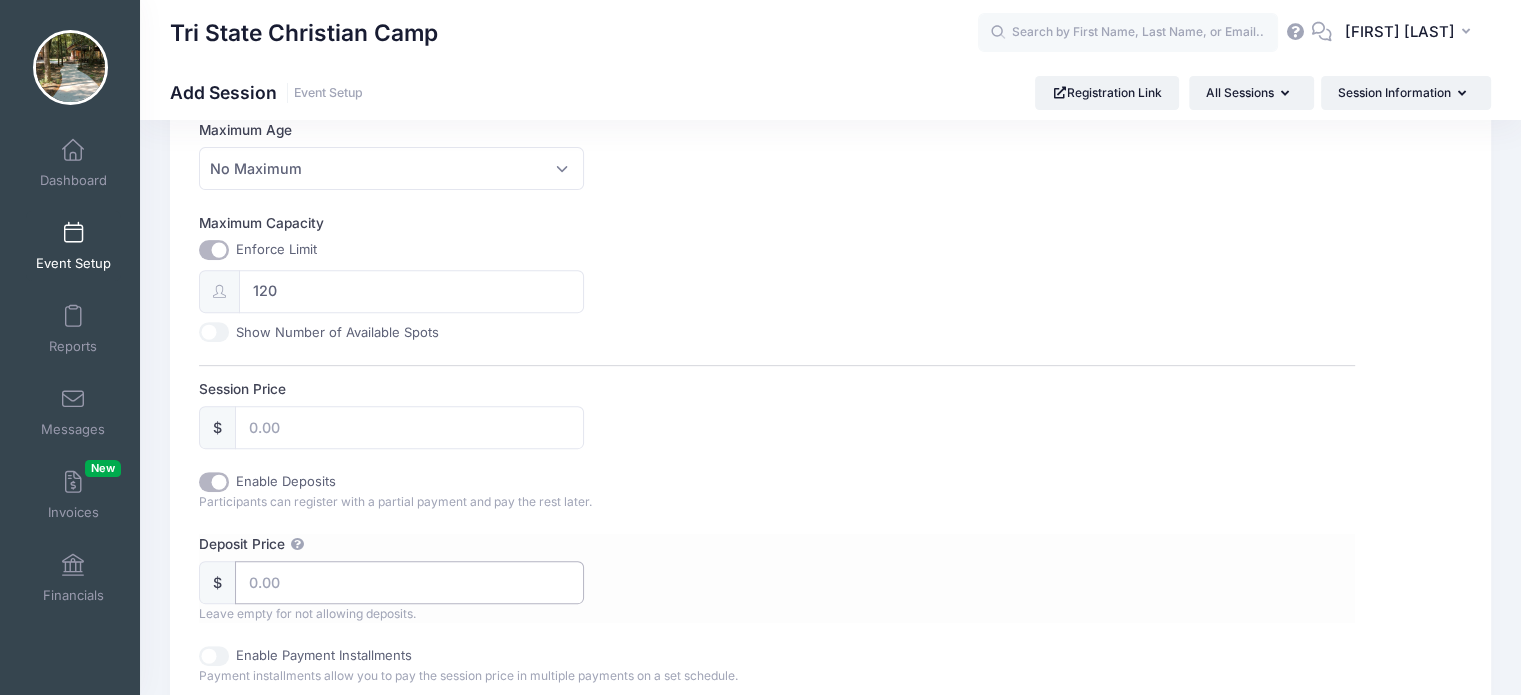 drag, startPoint x: 285, startPoint y: 579, endPoint x: 239, endPoint y: 574, distance: 46.270943 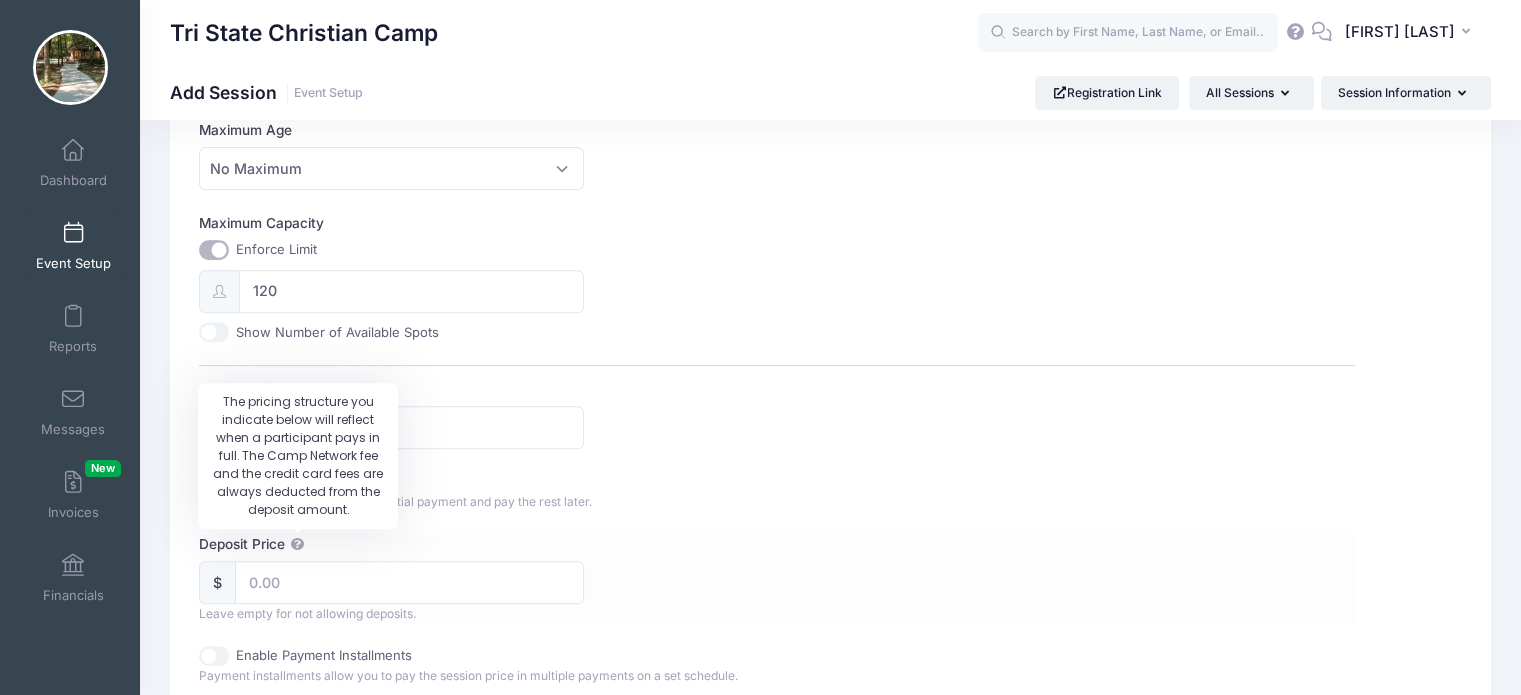 click at bounding box center (297, 544) 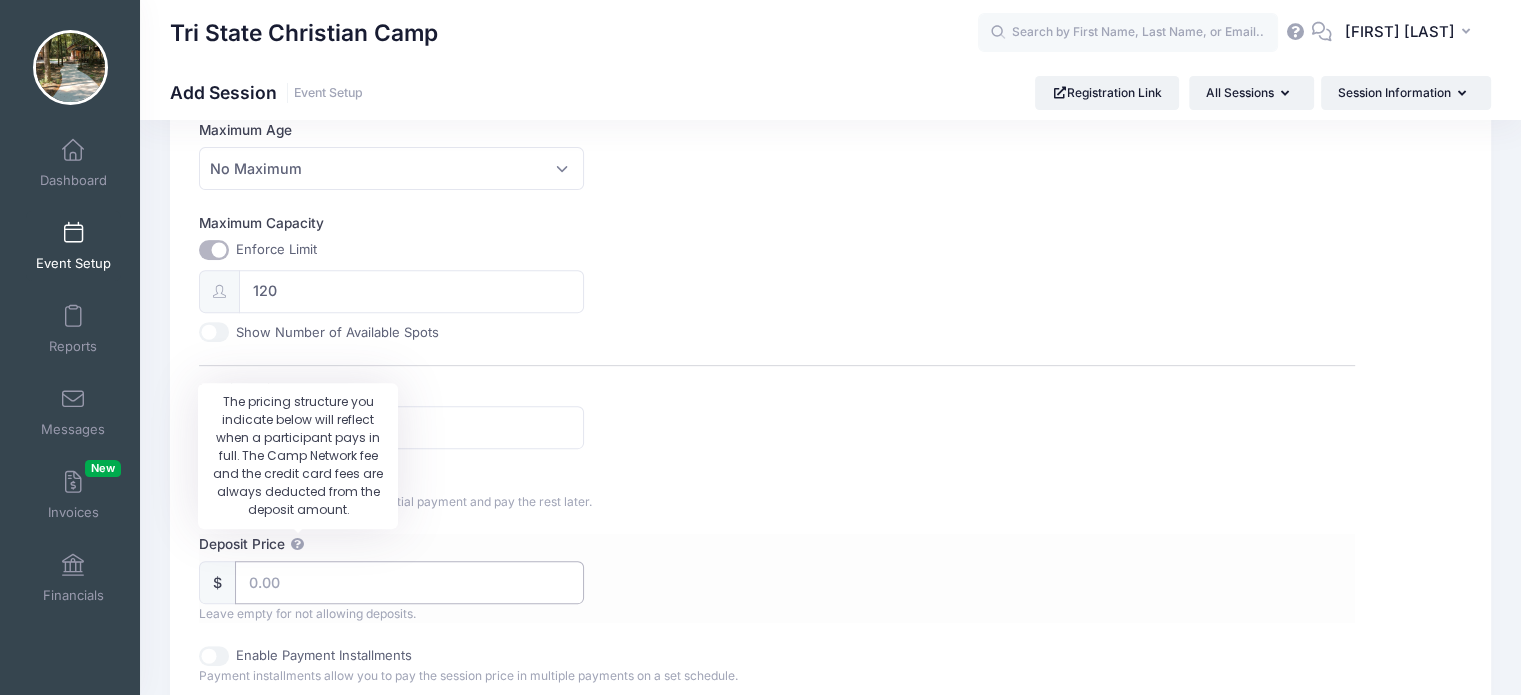 click on "Deposit Price" at bounding box center (409, 582) 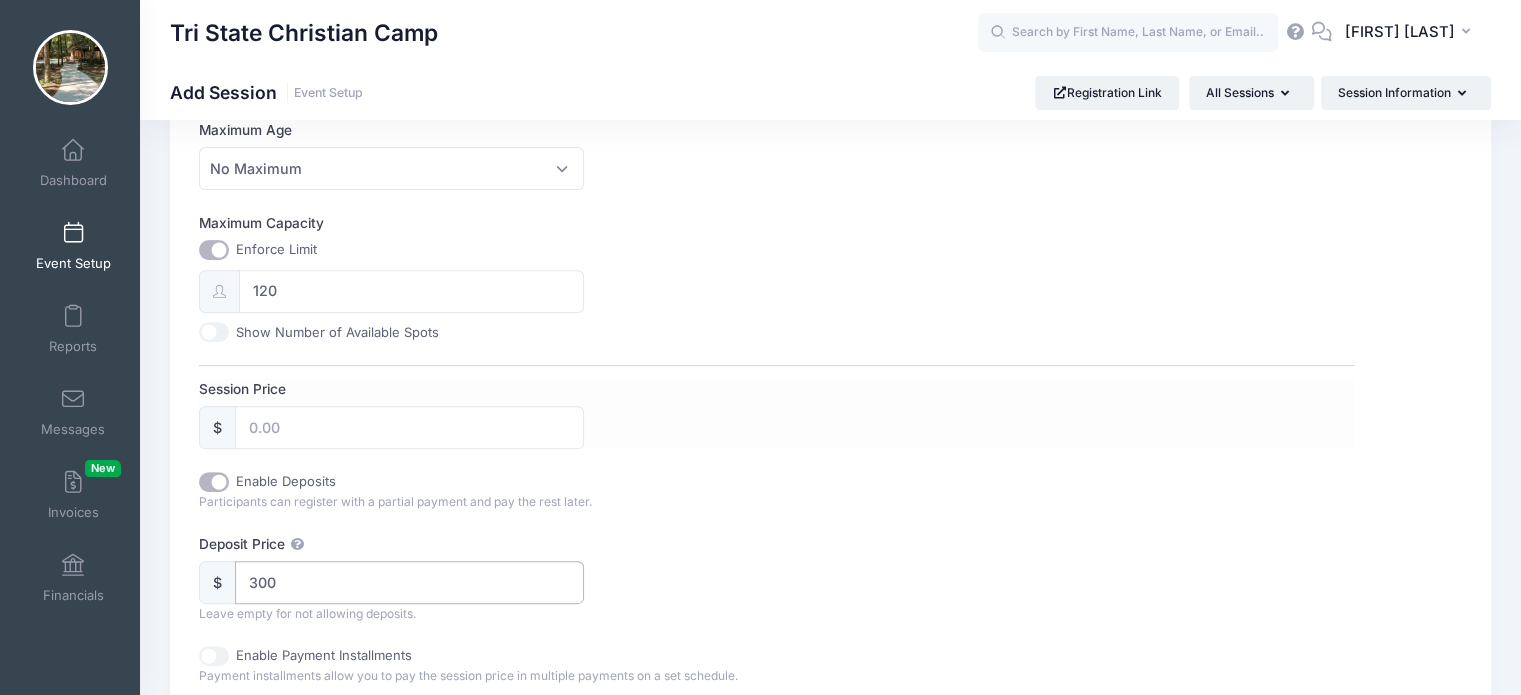 type on "300" 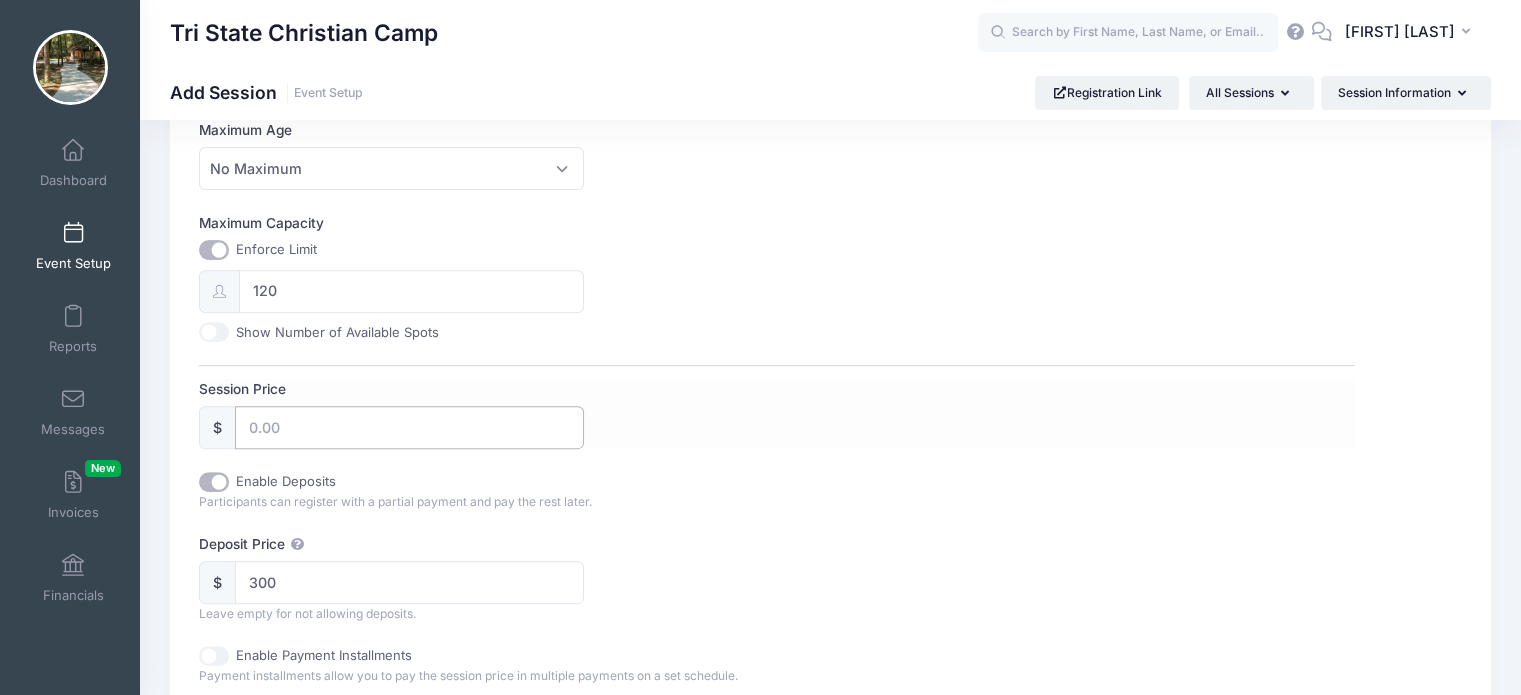 click on "Session Price" at bounding box center [409, 427] 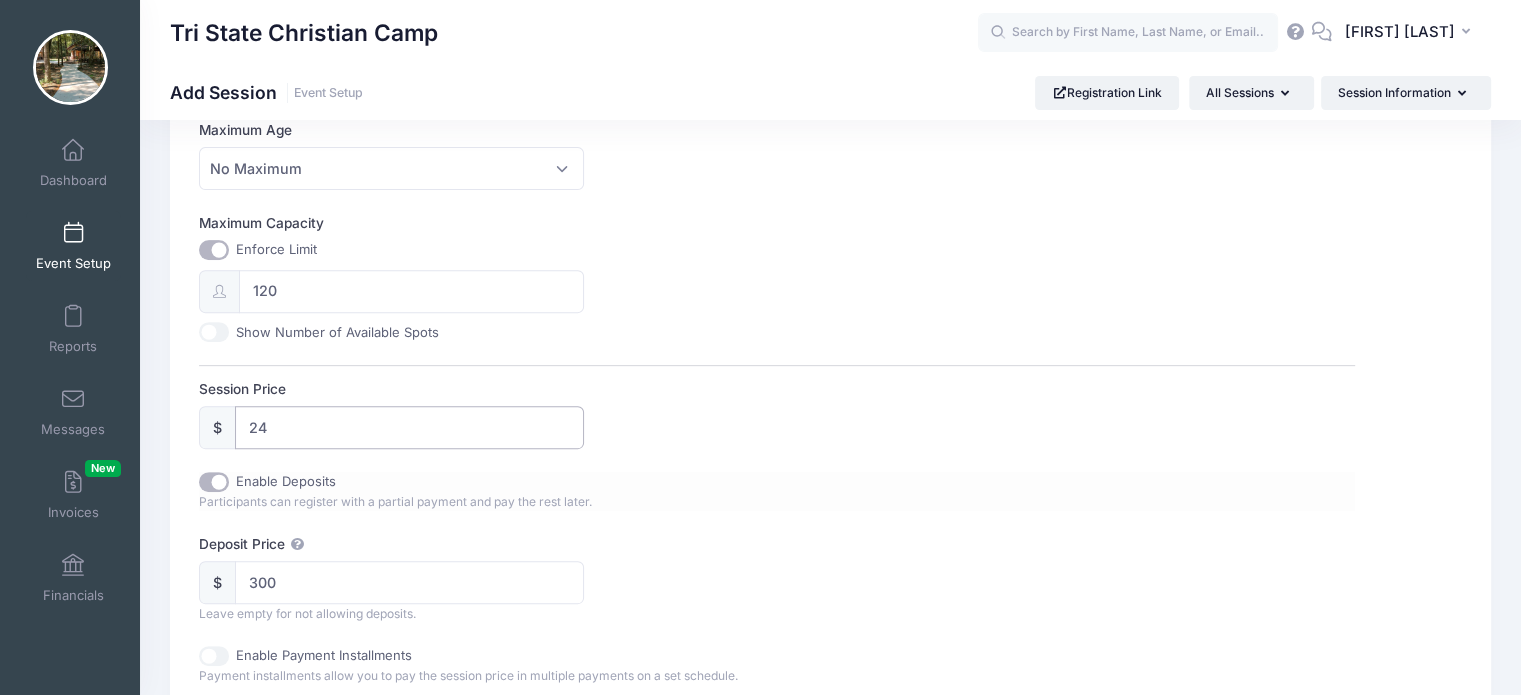 type on "24" 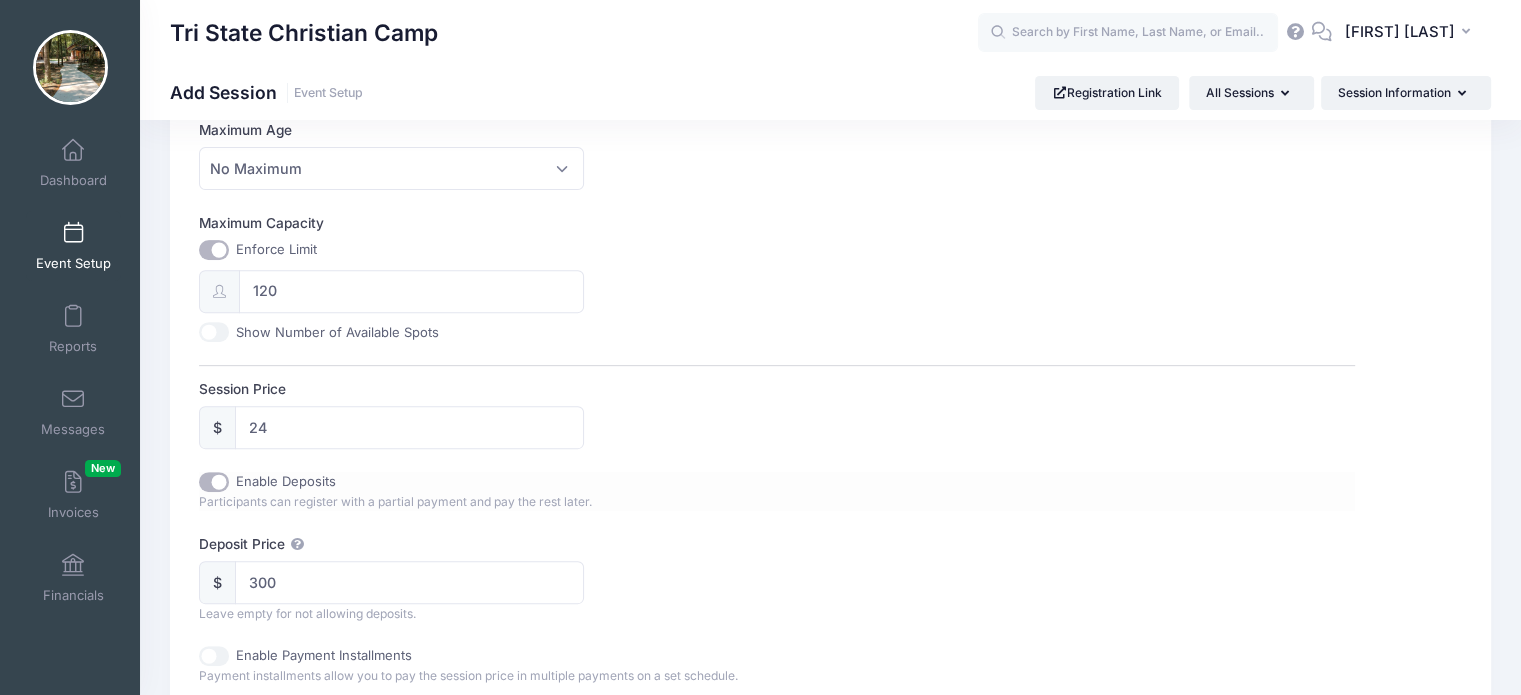 click on "Enable Deposits
Participants can register with a partial payment and pay the rest later." at bounding box center [488, 492] 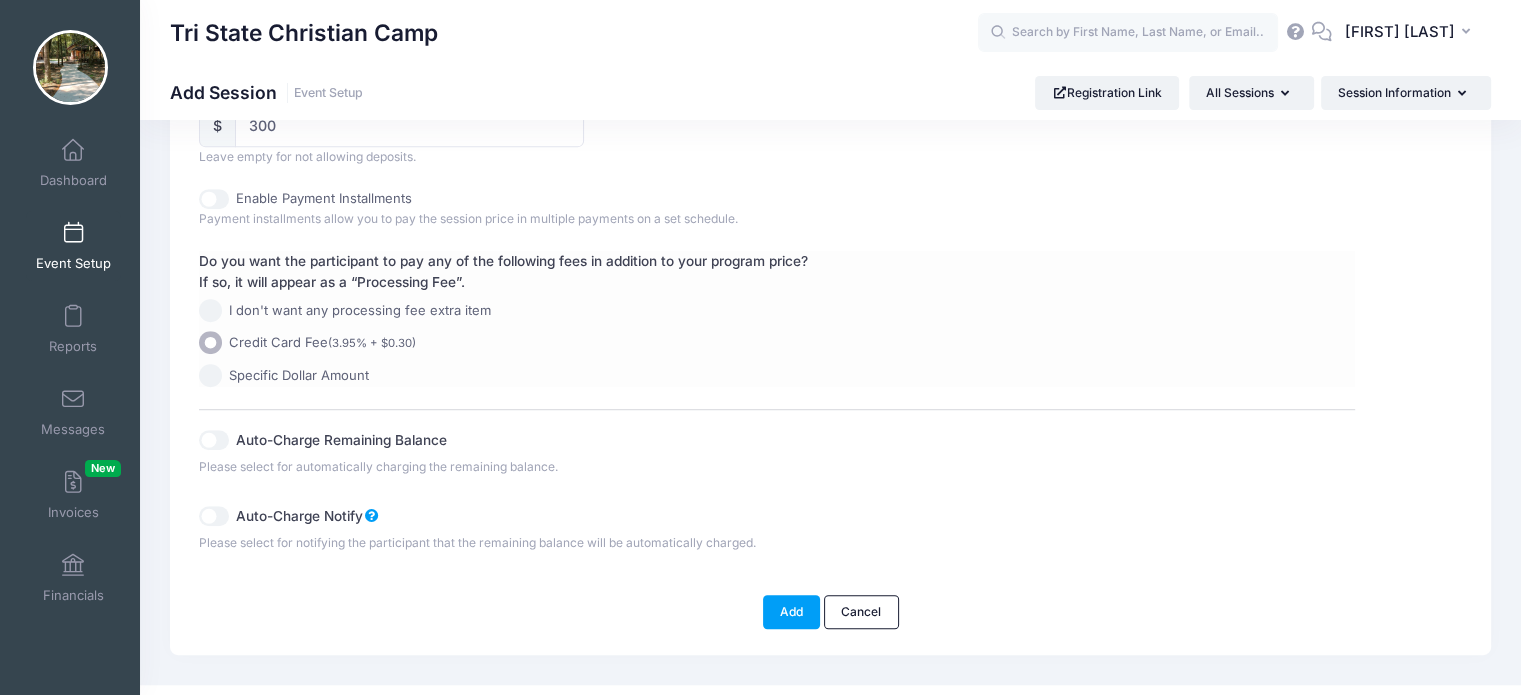 scroll, scrollTop: 1188, scrollLeft: 0, axis: vertical 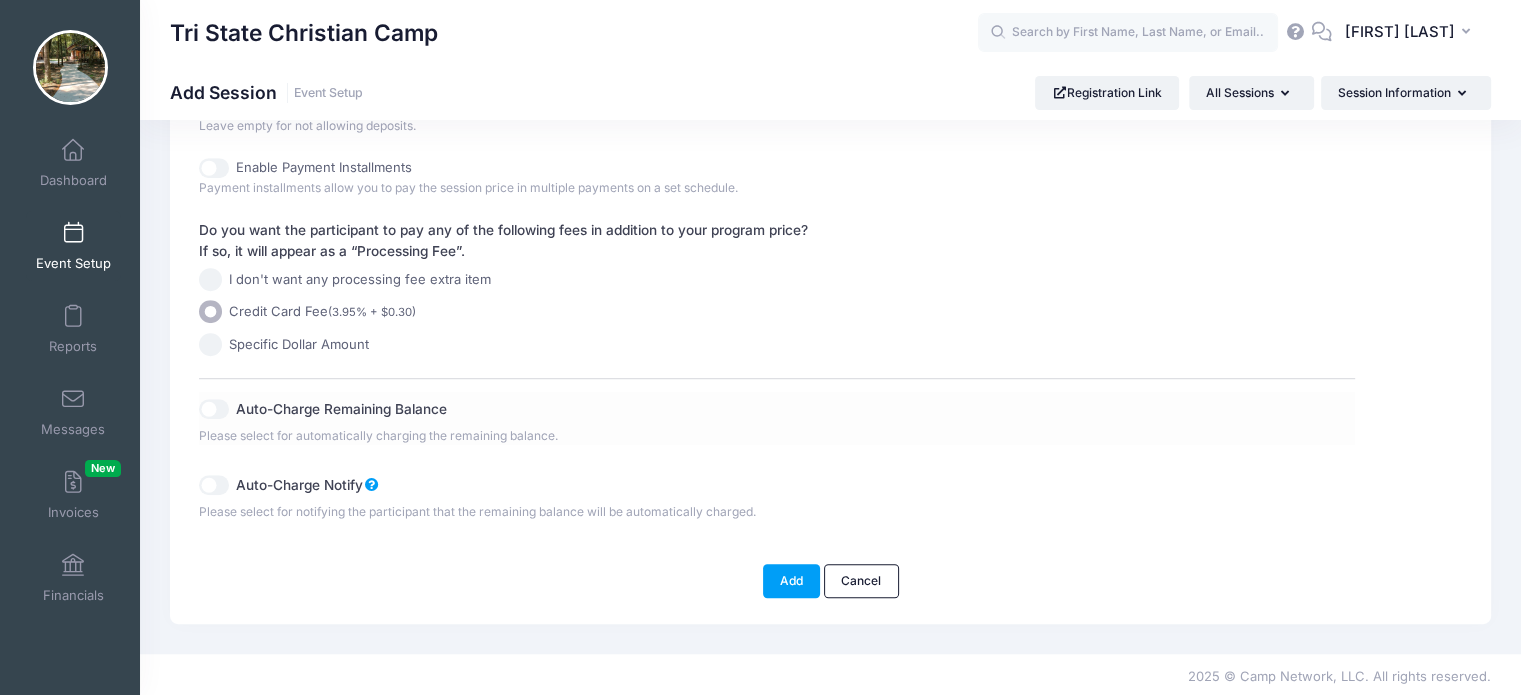 click on "Auto-Charge Remaining Balance" at bounding box center (214, 409) 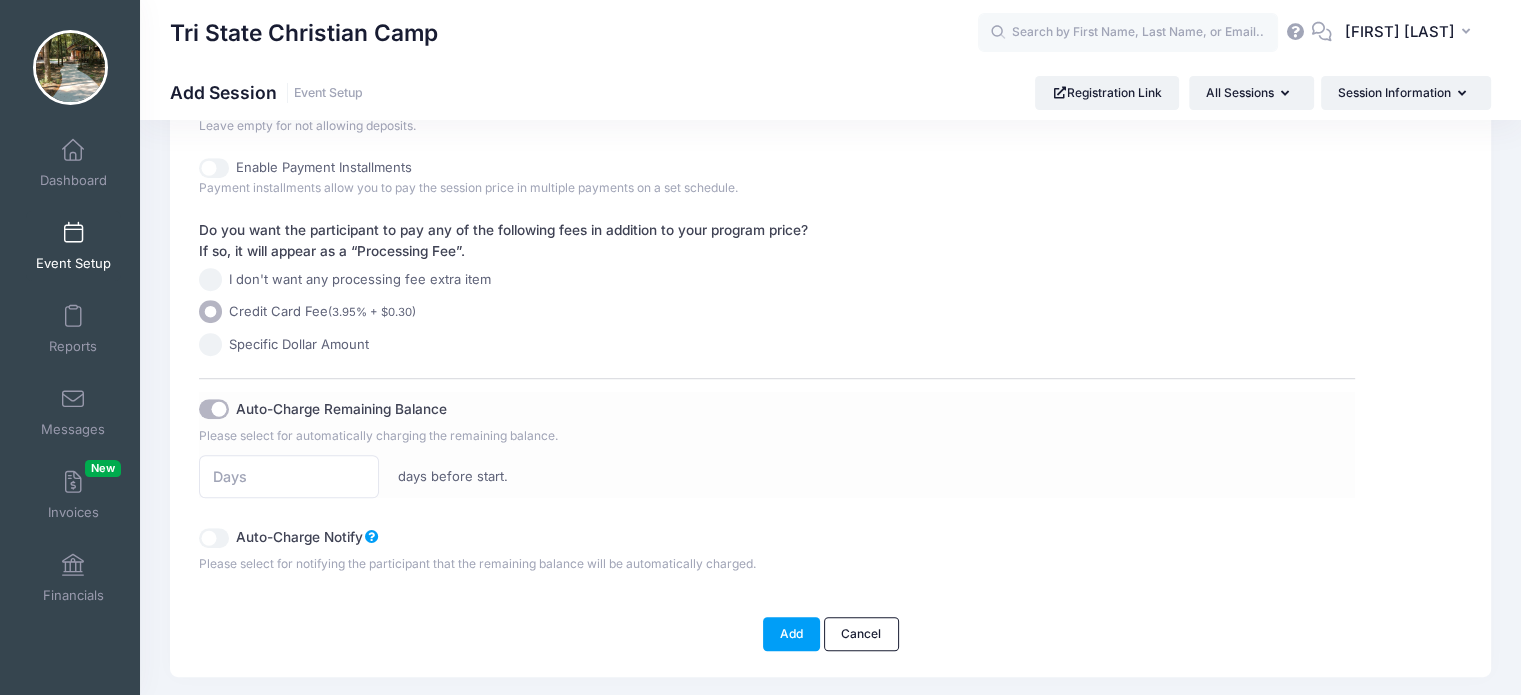 click on "Auto-Charge Remaining Balance" at bounding box center (214, 409) 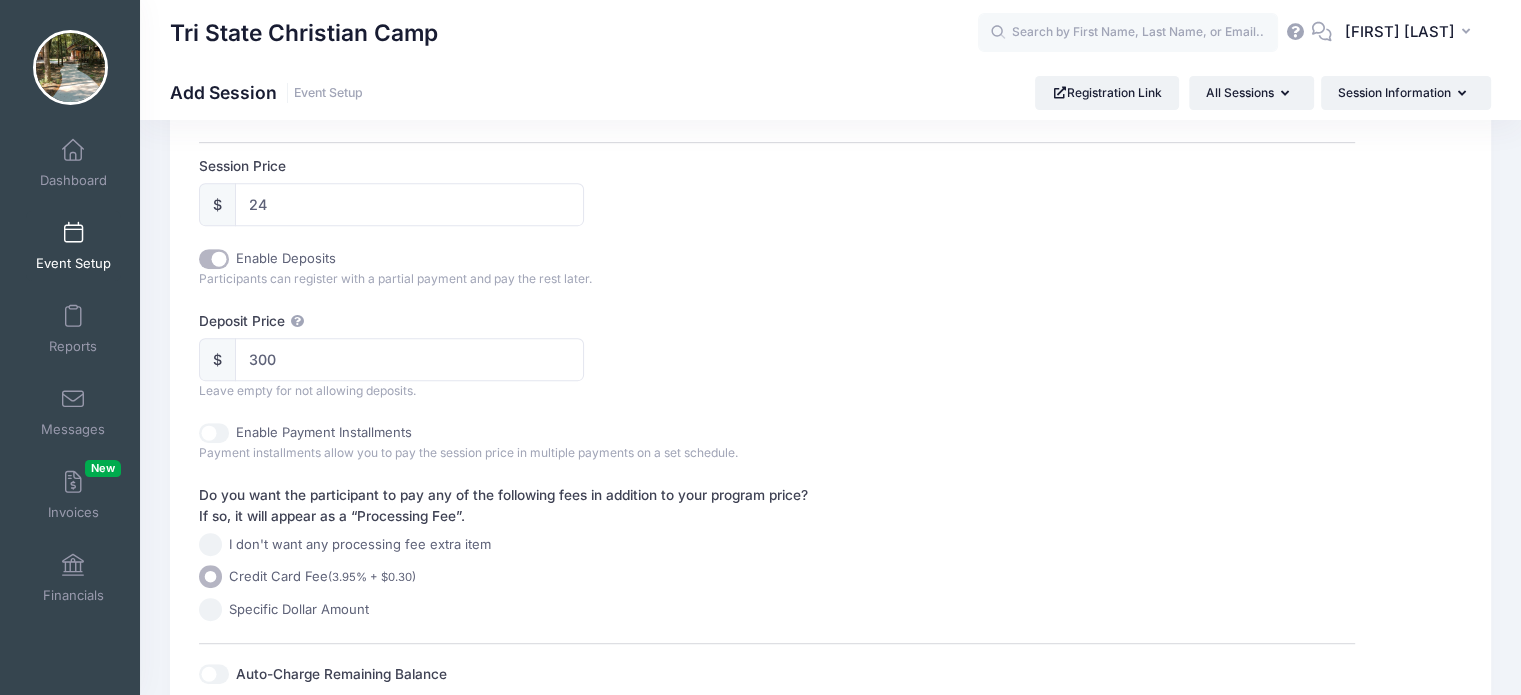 scroll, scrollTop: 888, scrollLeft: 0, axis: vertical 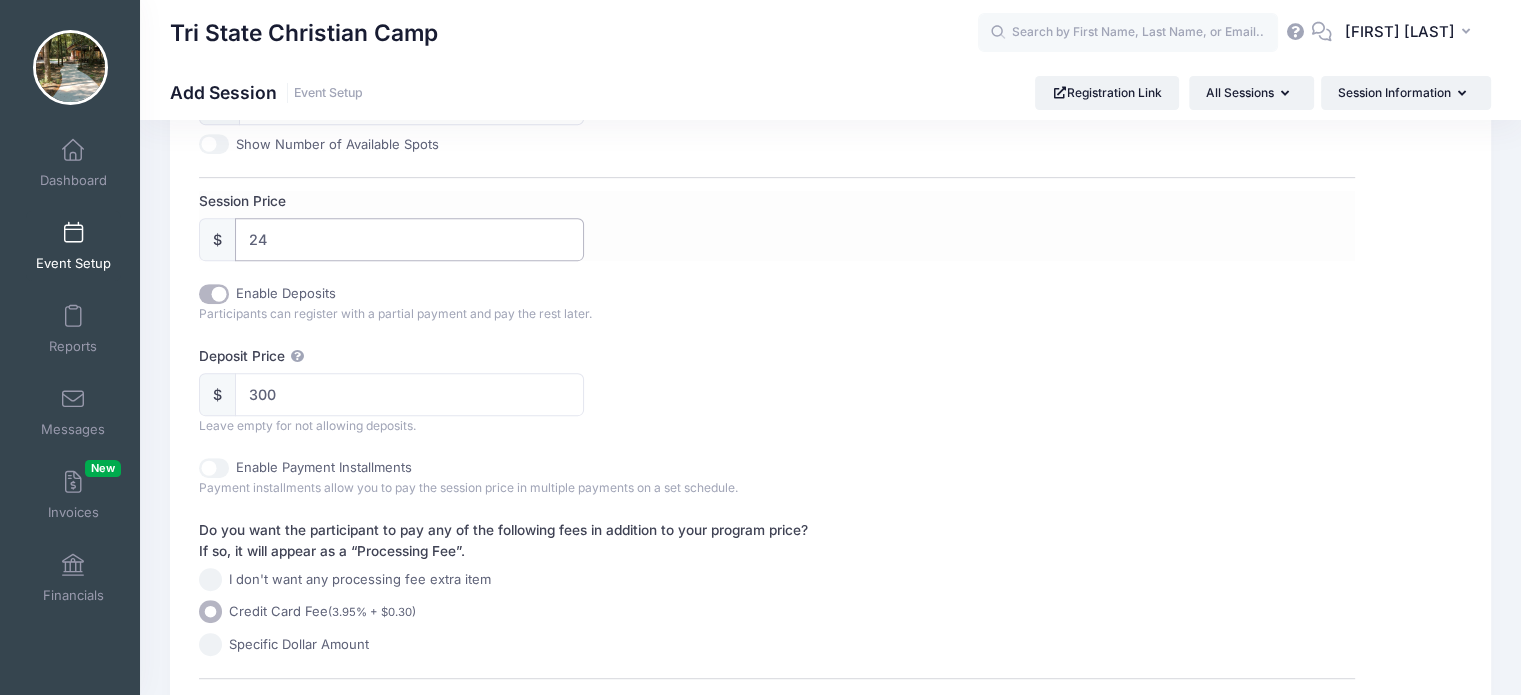 click on "24" at bounding box center [409, 239] 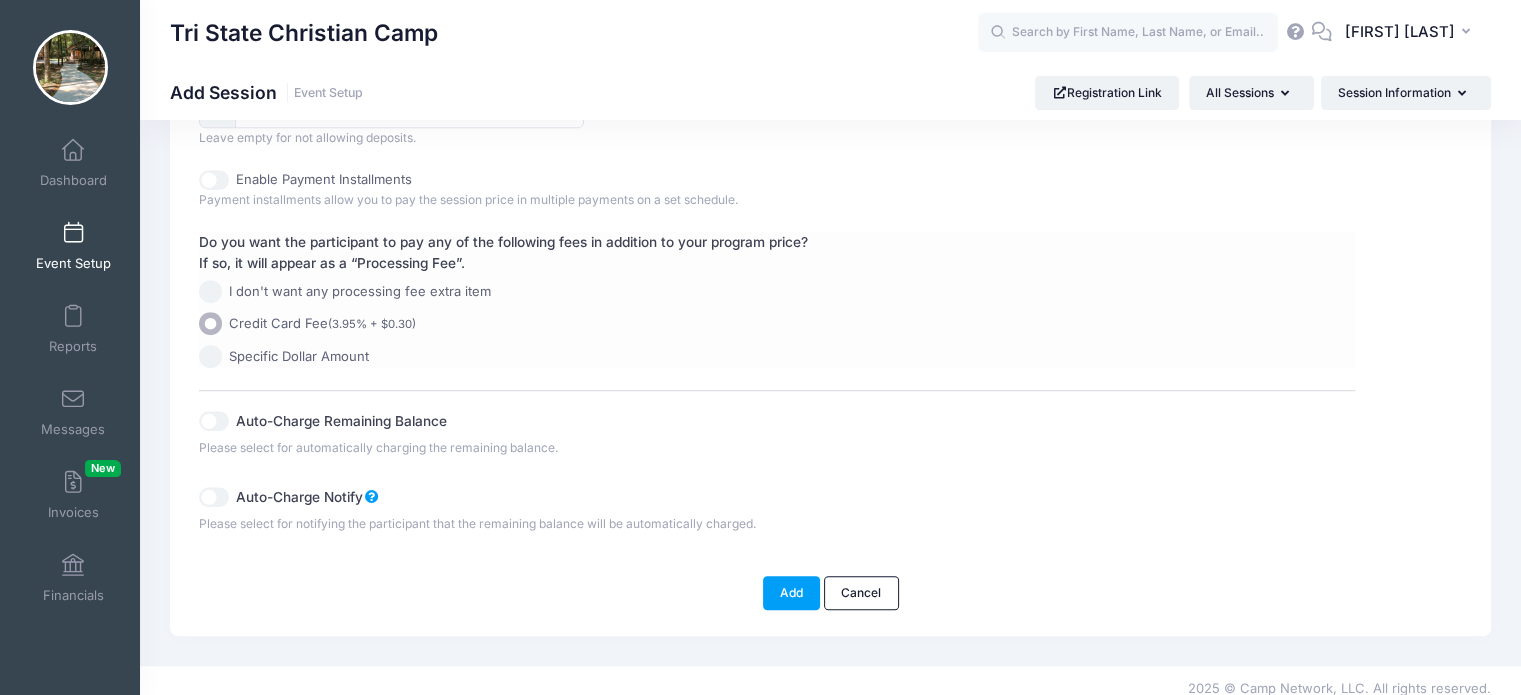 scroll, scrollTop: 1188, scrollLeft: 0, axis: vertical 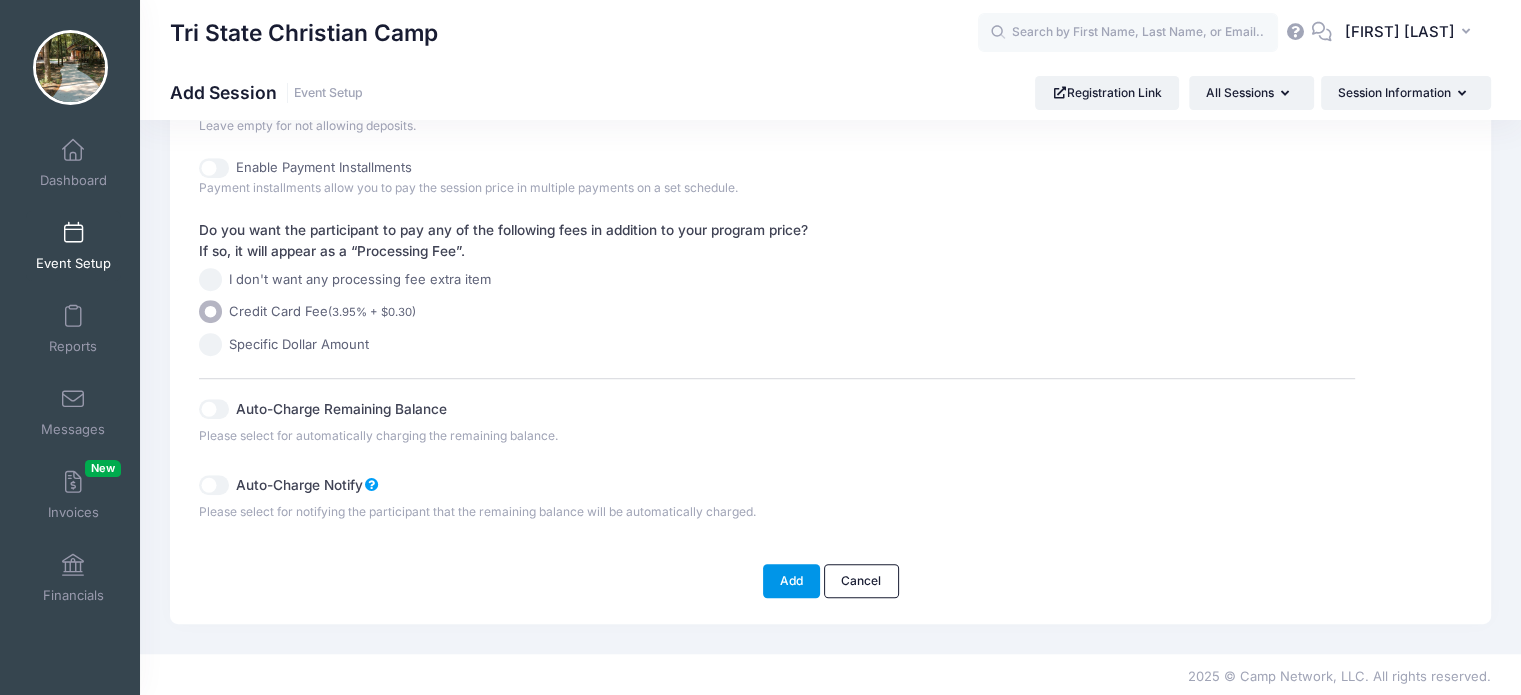 click on "Add" at bounding box center (792, 581) 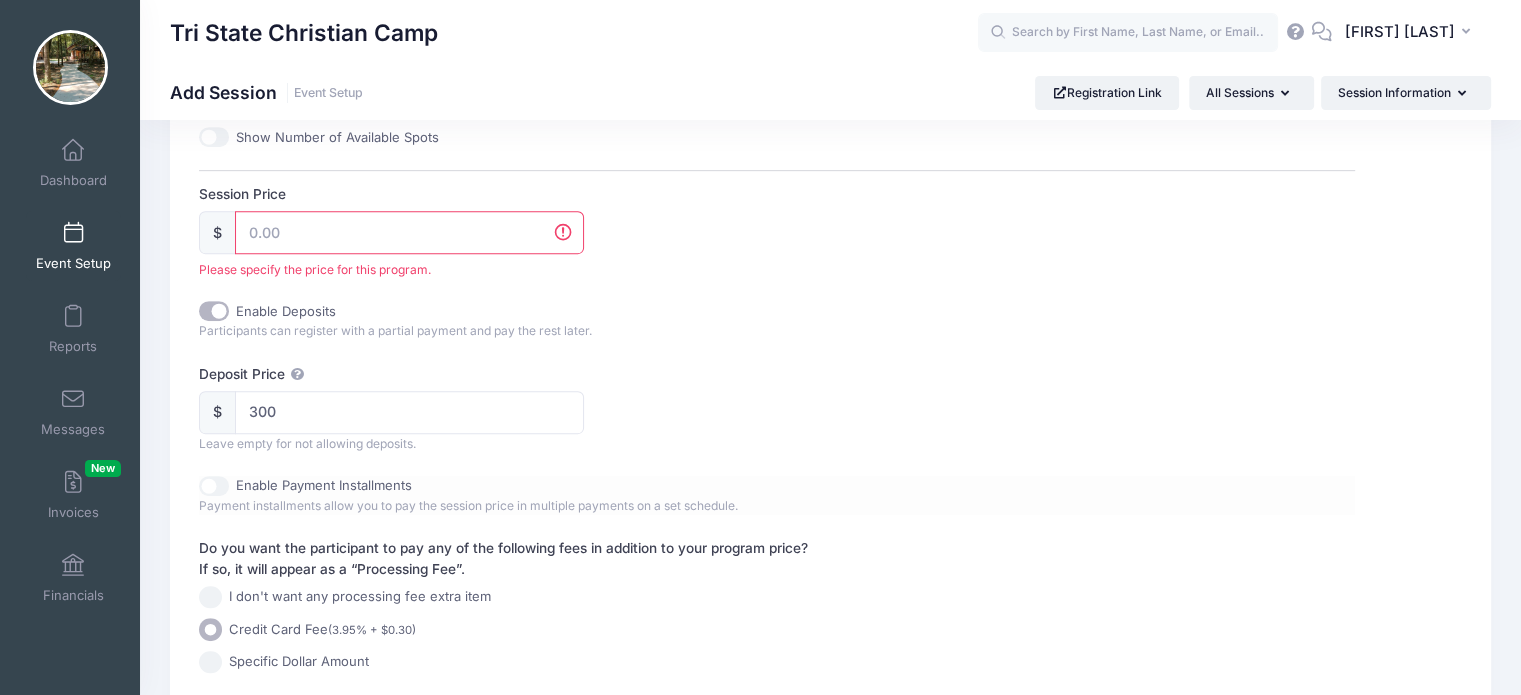 scroll, scrollTop: 772, scrollLeft: 0, axis: vertical 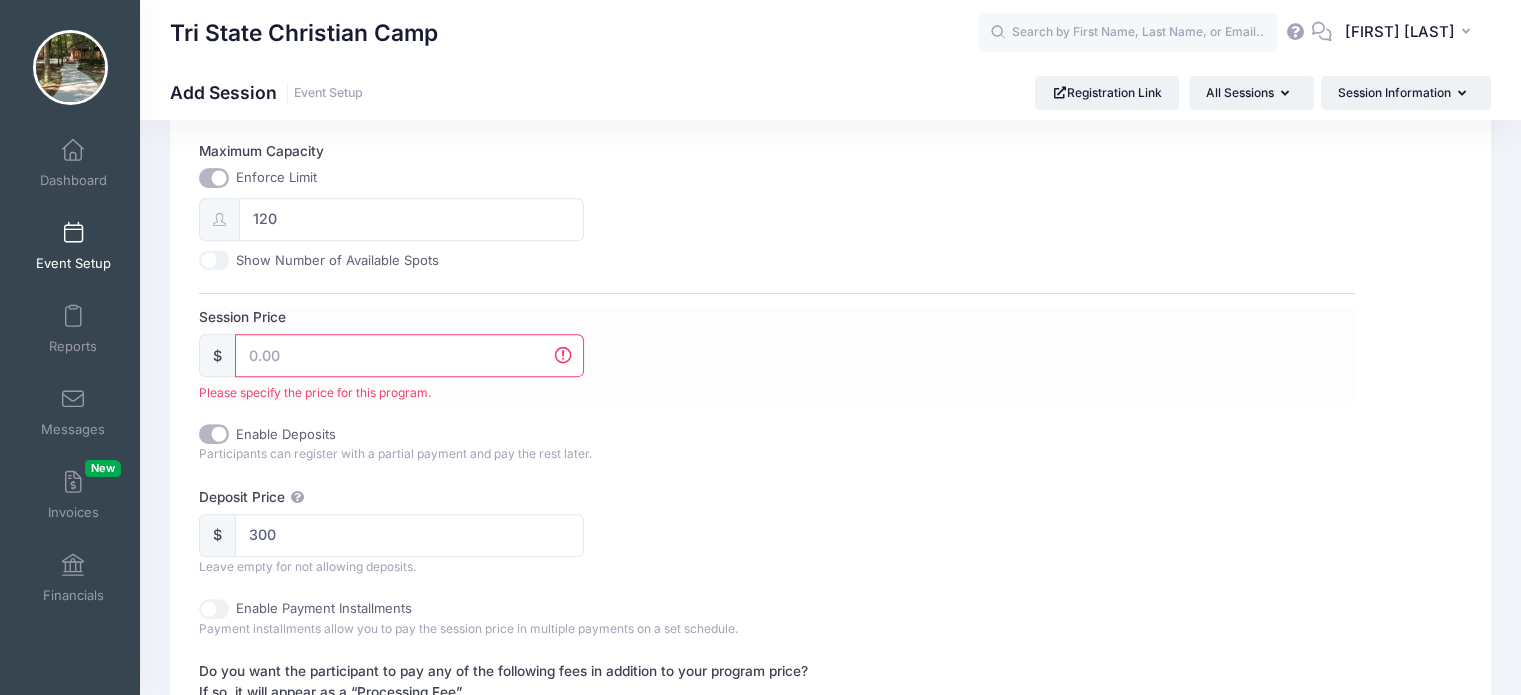 click on "Session Price" at bounding box center (409, 355) 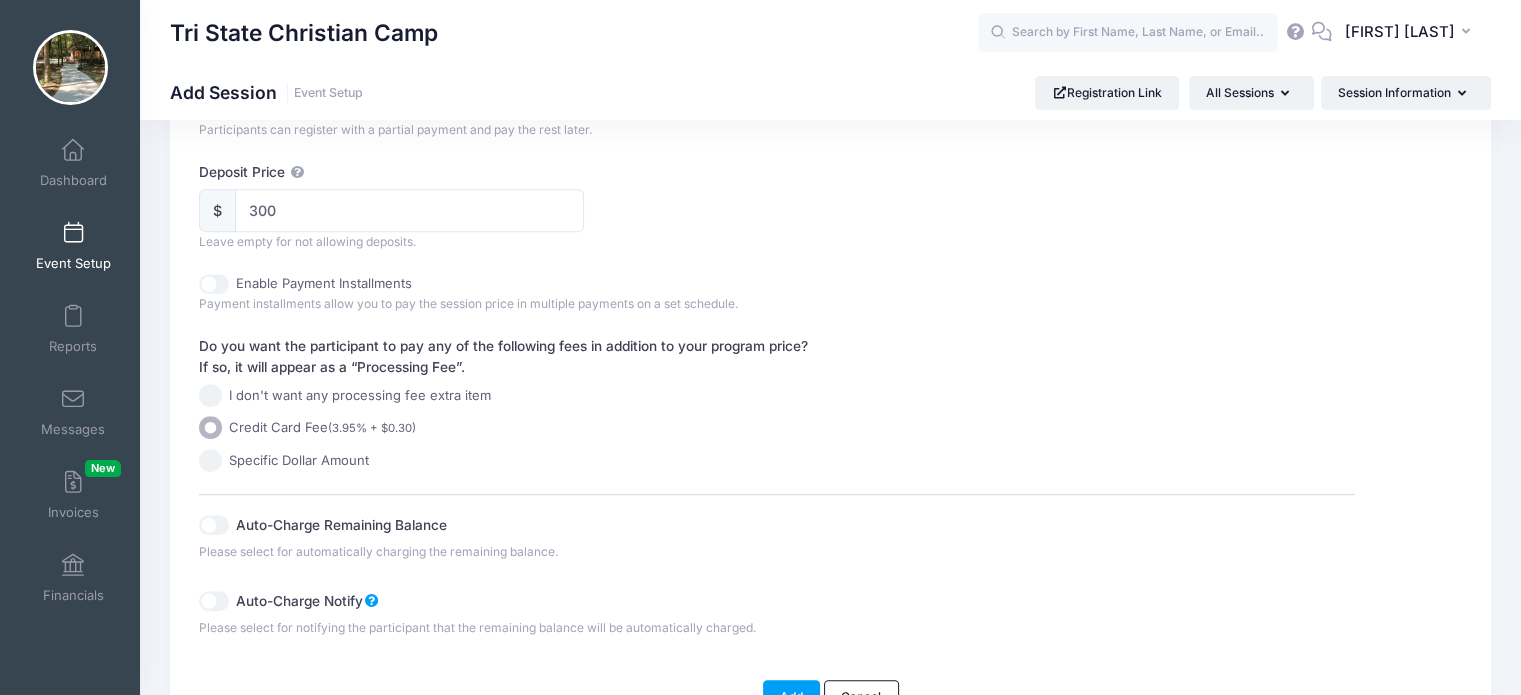 scroll, scrollTop: 1188, scrollLeft: 0, axis: vertical 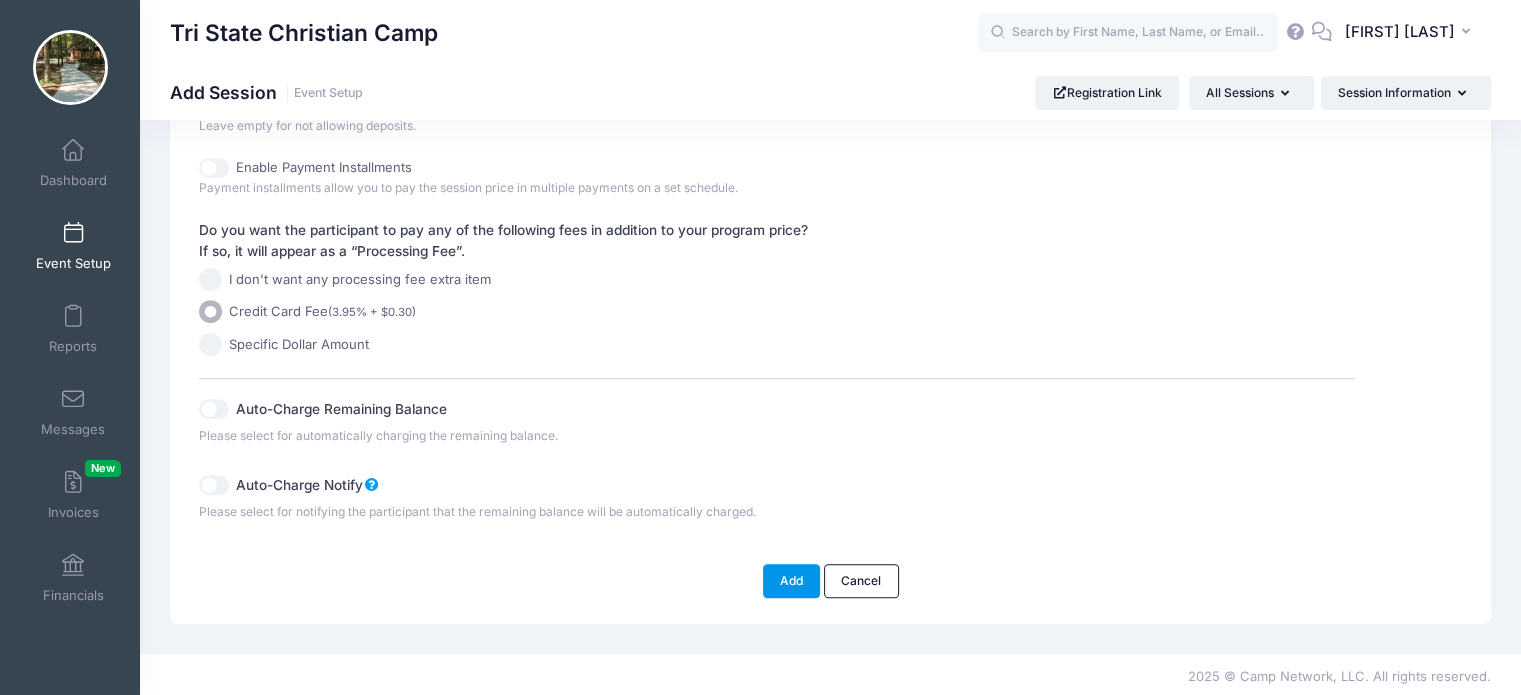type on "24" 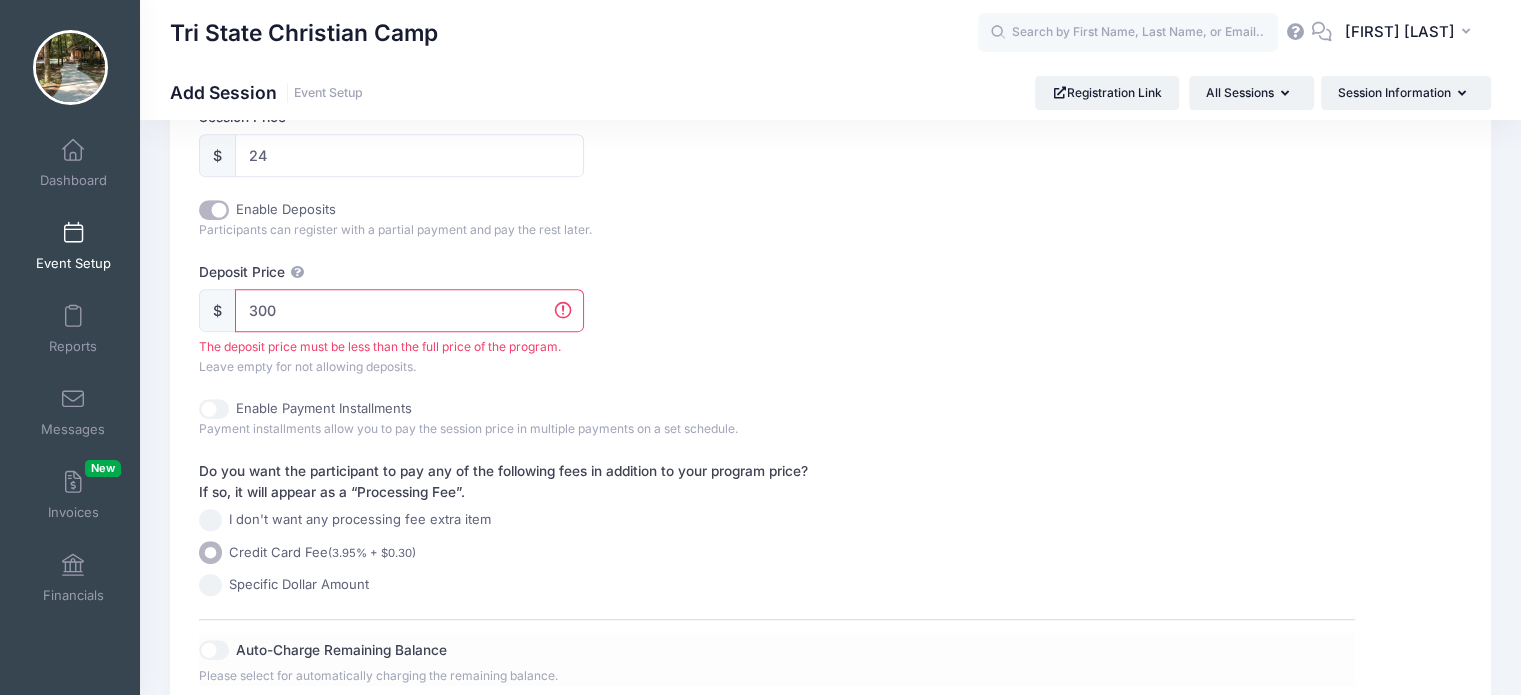 scroll, scrollTop: 827, scrollLeft: 0, axis: vertical 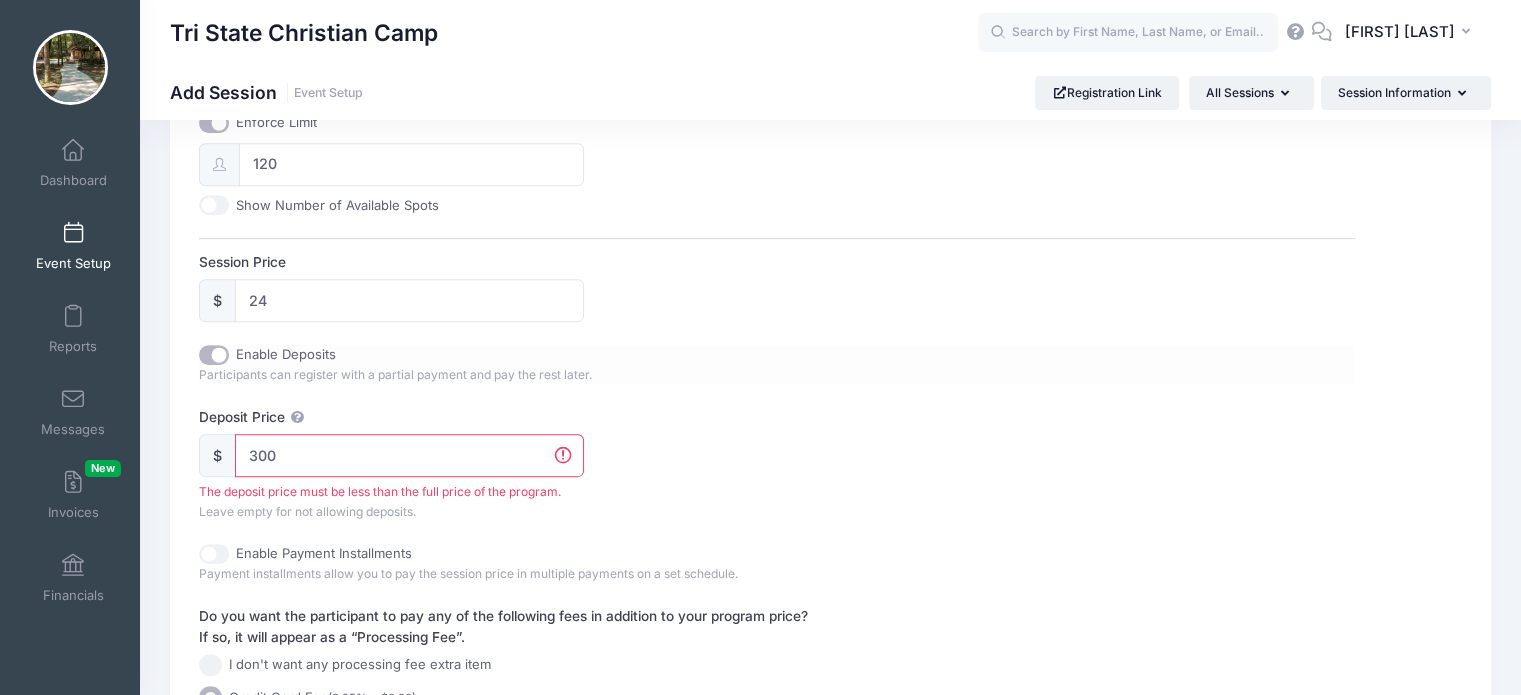 click on "Enable Deposits" at bounding box center (214, 355) 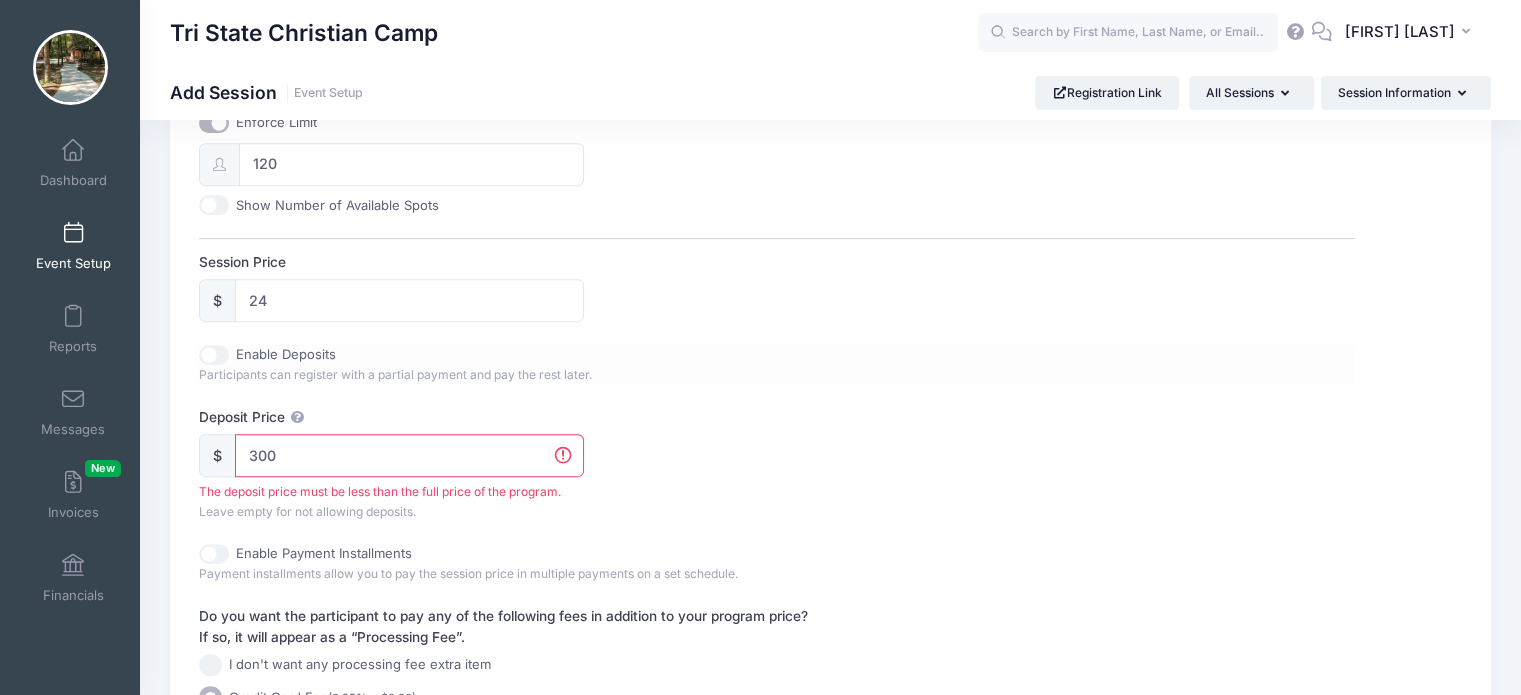 type 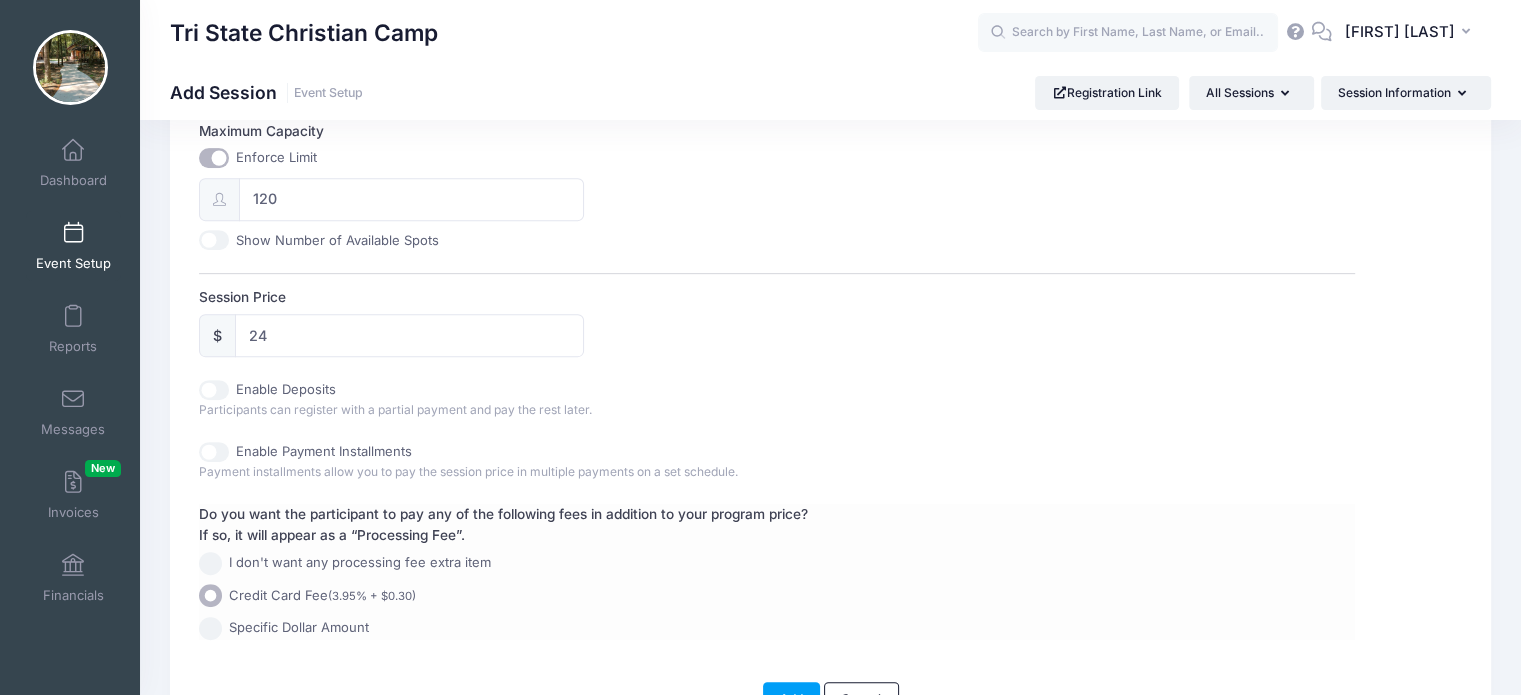 scroll, scrollTop: 827, scrollLeft: 0, axis: vertical 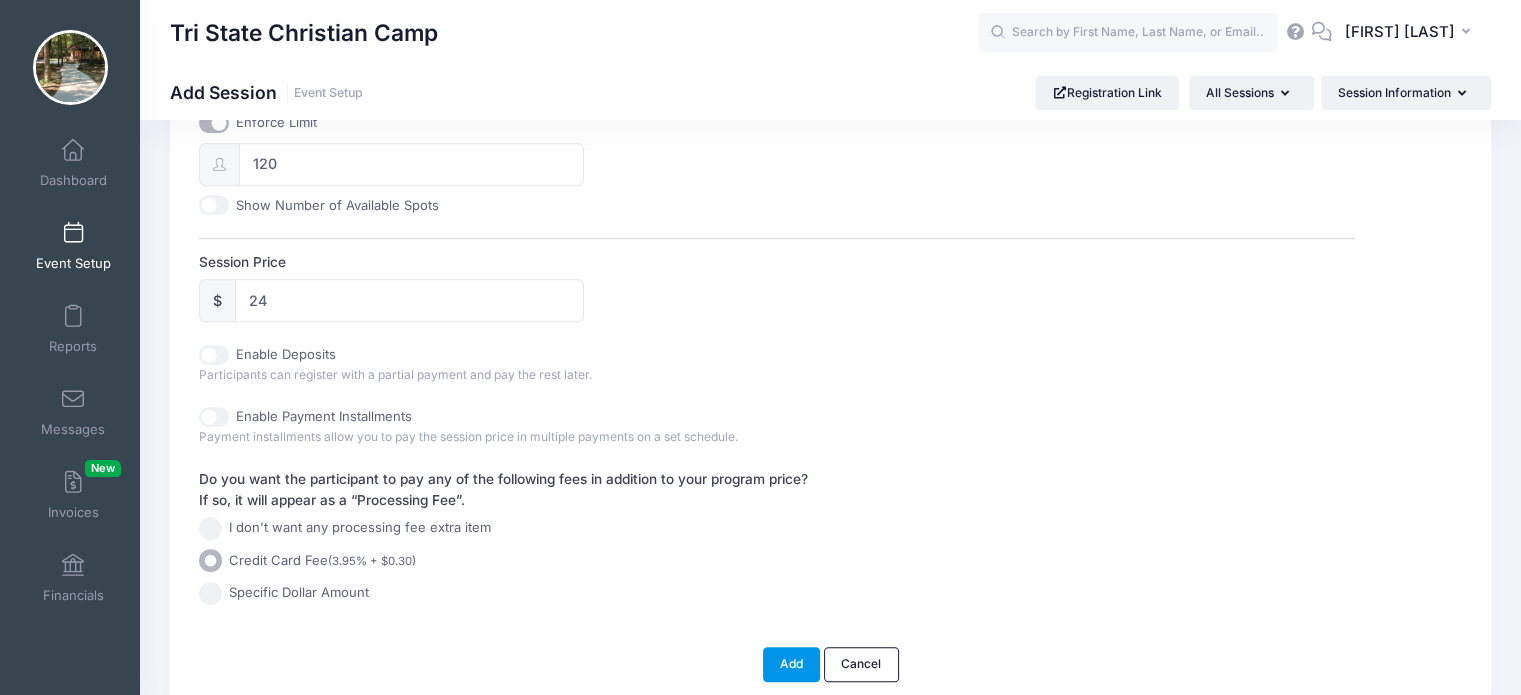 click on "Add" at bounding box center [792, 664] 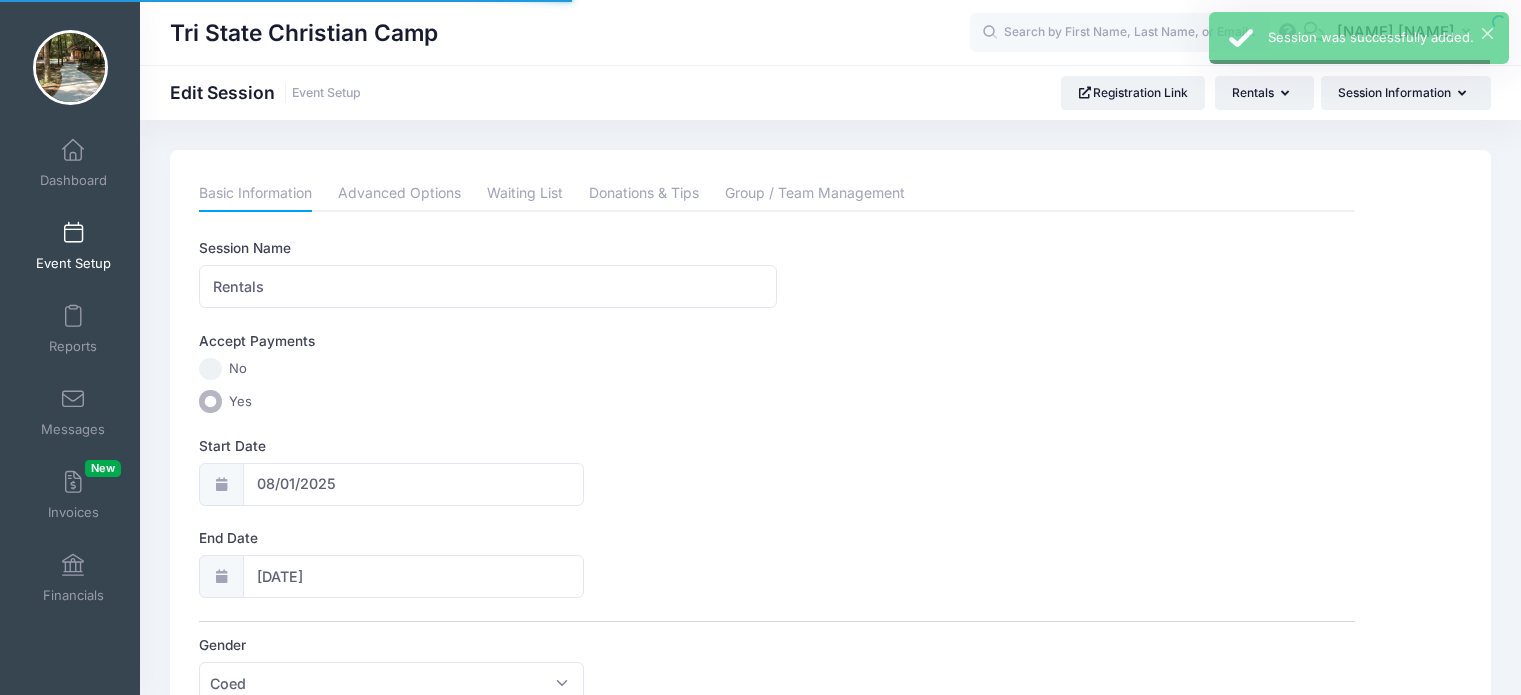 scroll, scrollTop: 0, scrollLeft: 0, axis: both 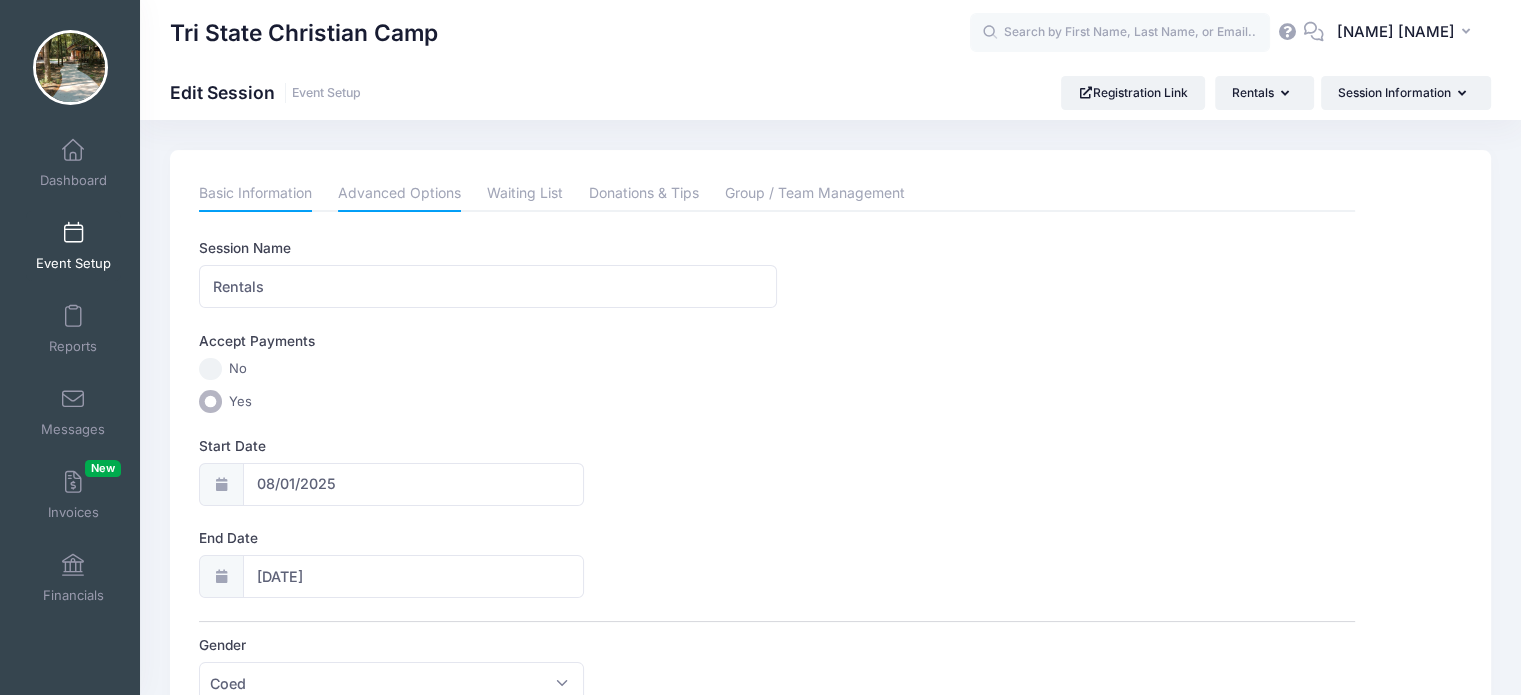click on "Advanced Options" at bounding box center [399, 194] 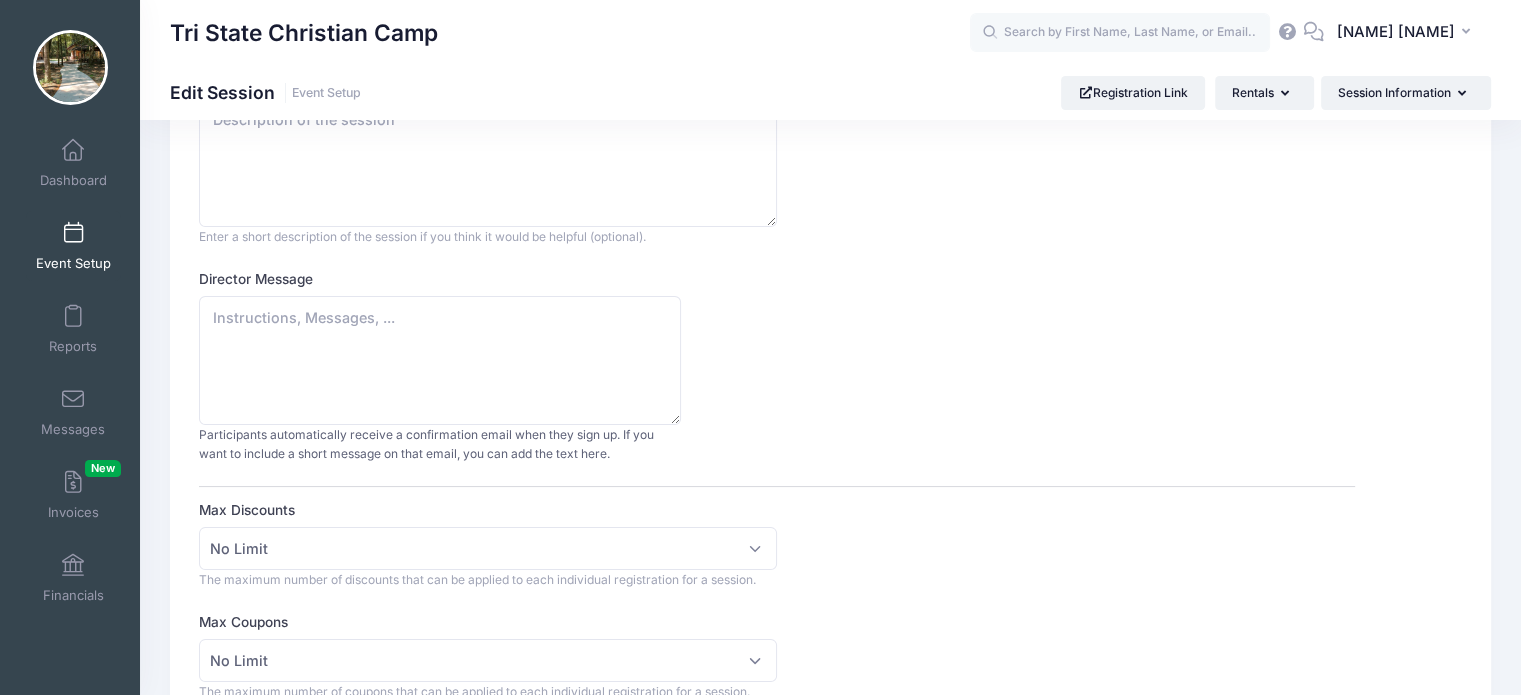 scroll, scrollTop: 0, scrollLeft: 0, axis: both 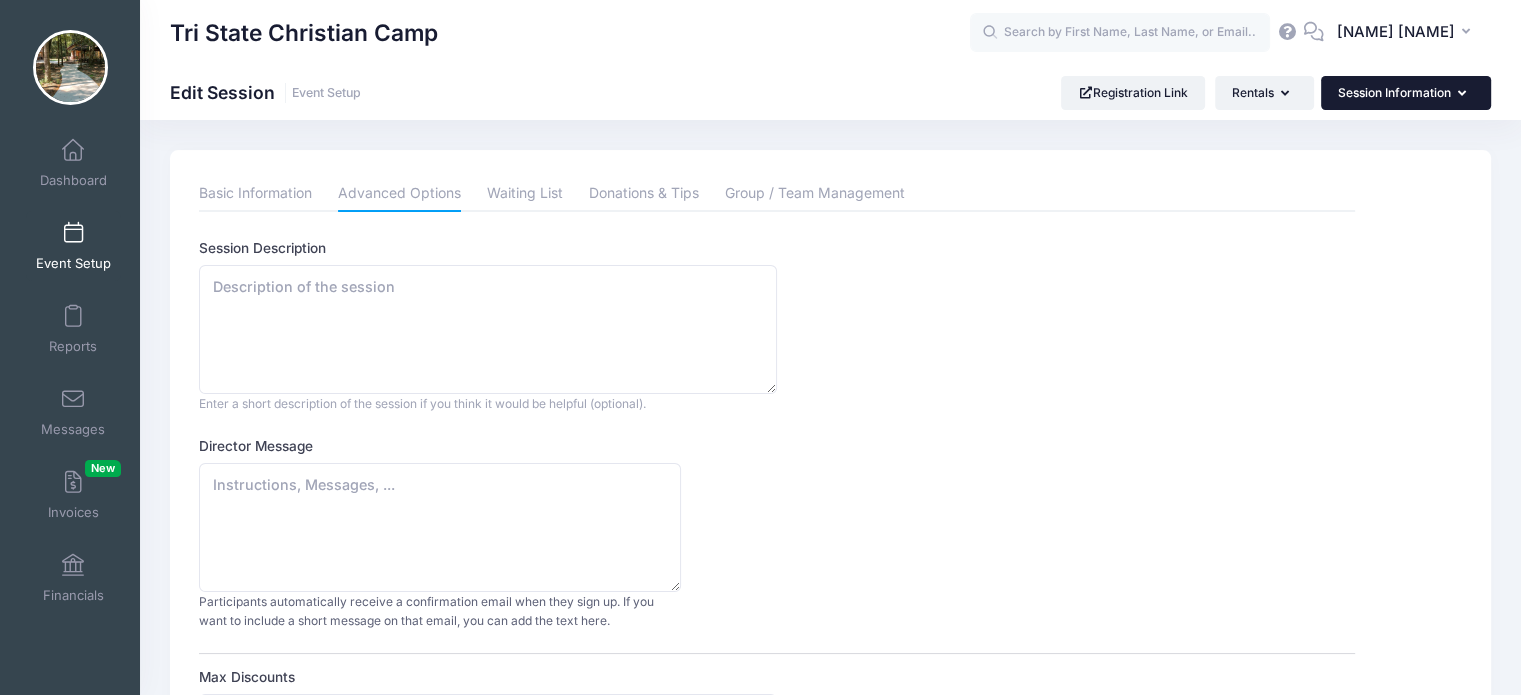 click at bounding box center [1466, 94] 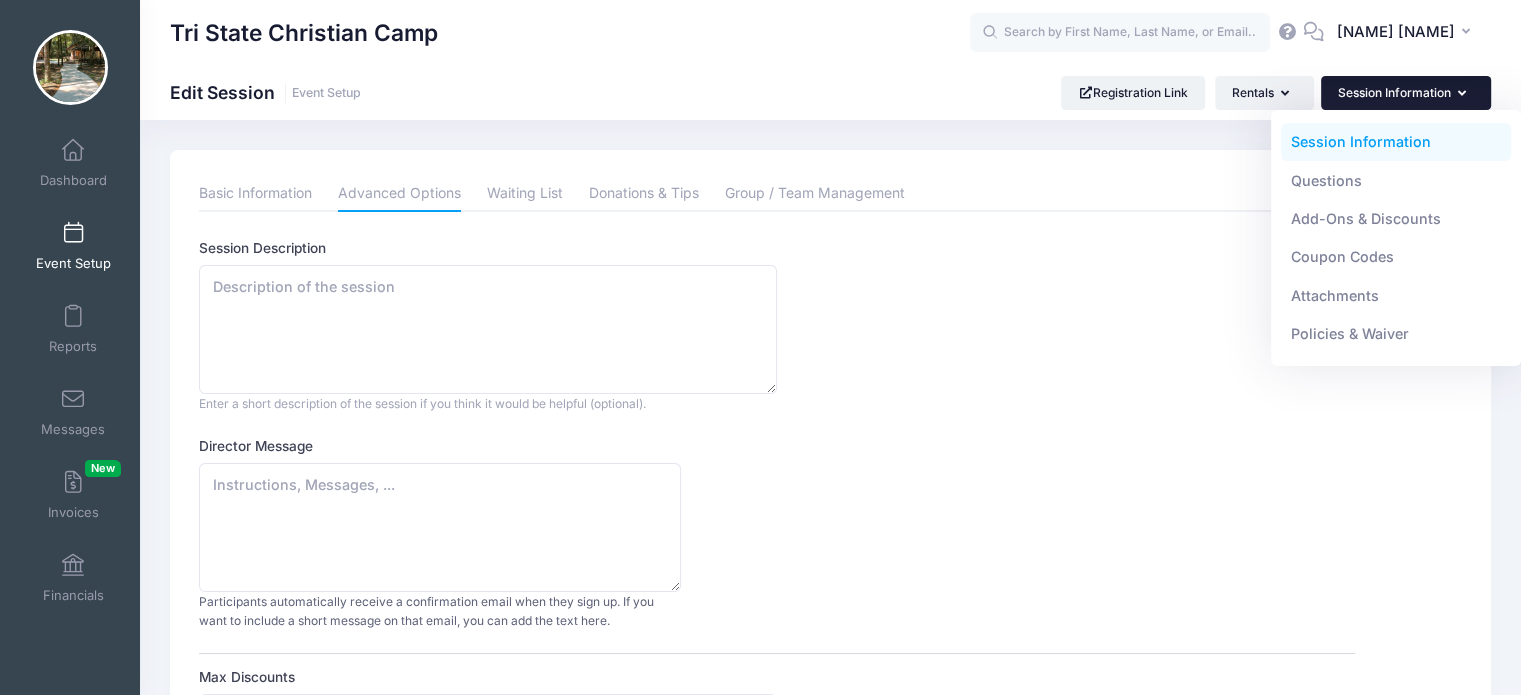 click on "Session Information" at bounding box center [1396, 142] 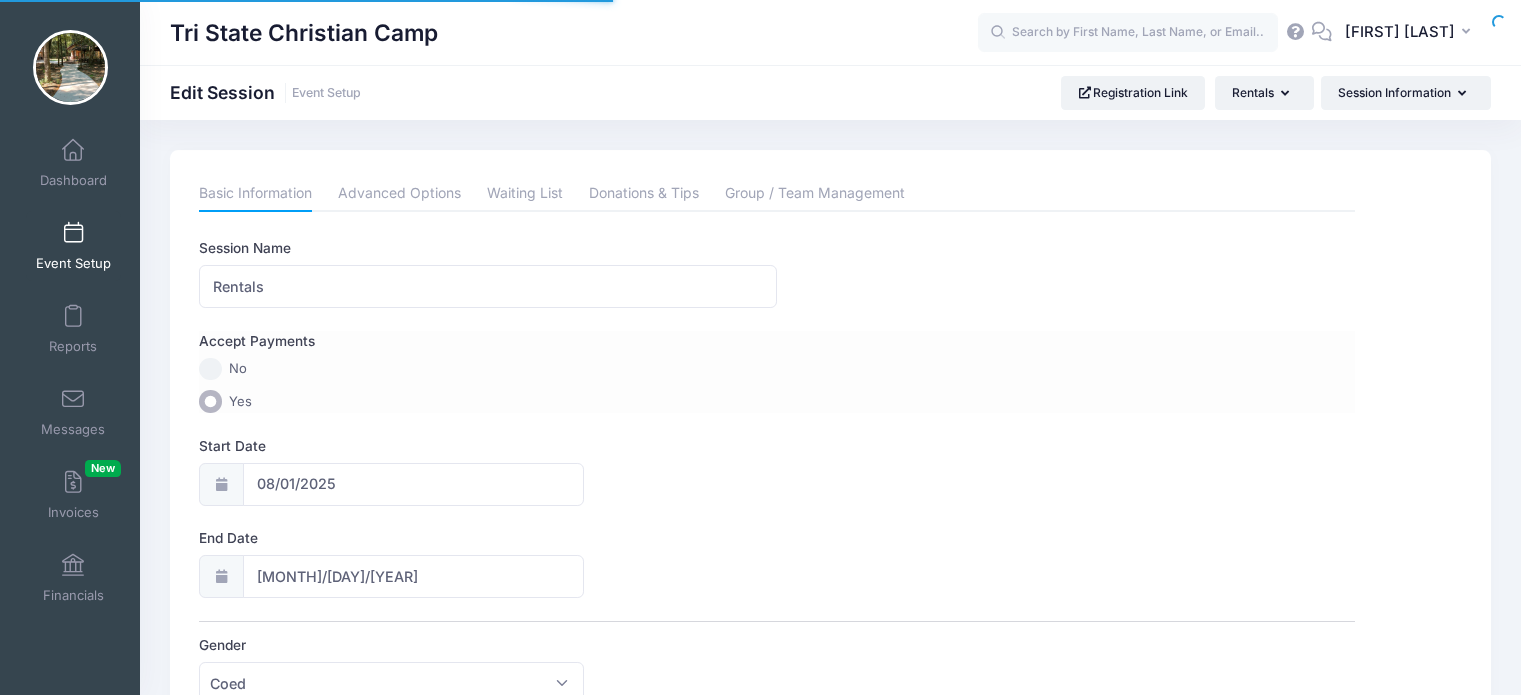 scroll, scrollTop: 0, scrollLeft: 0, axis: both 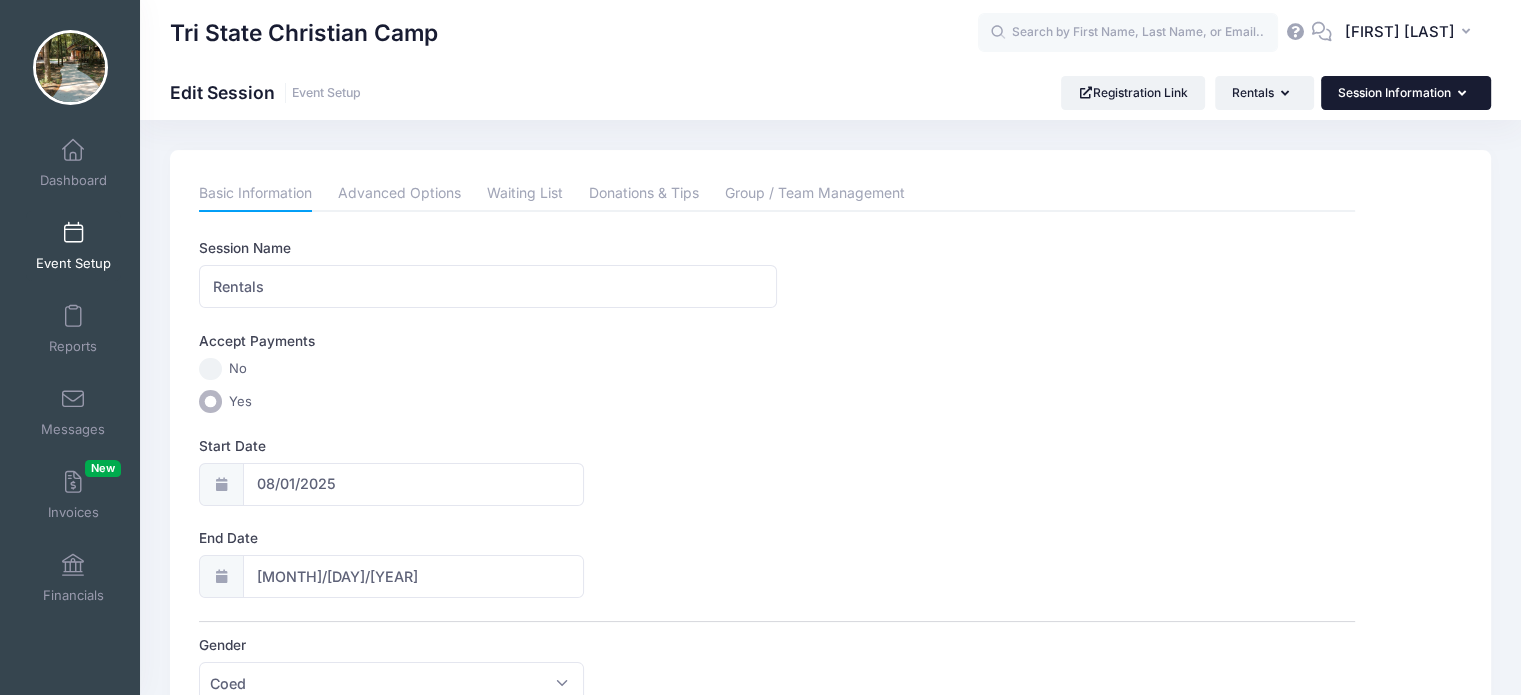 click on "Session Information" at bounding box center (1406, 93) 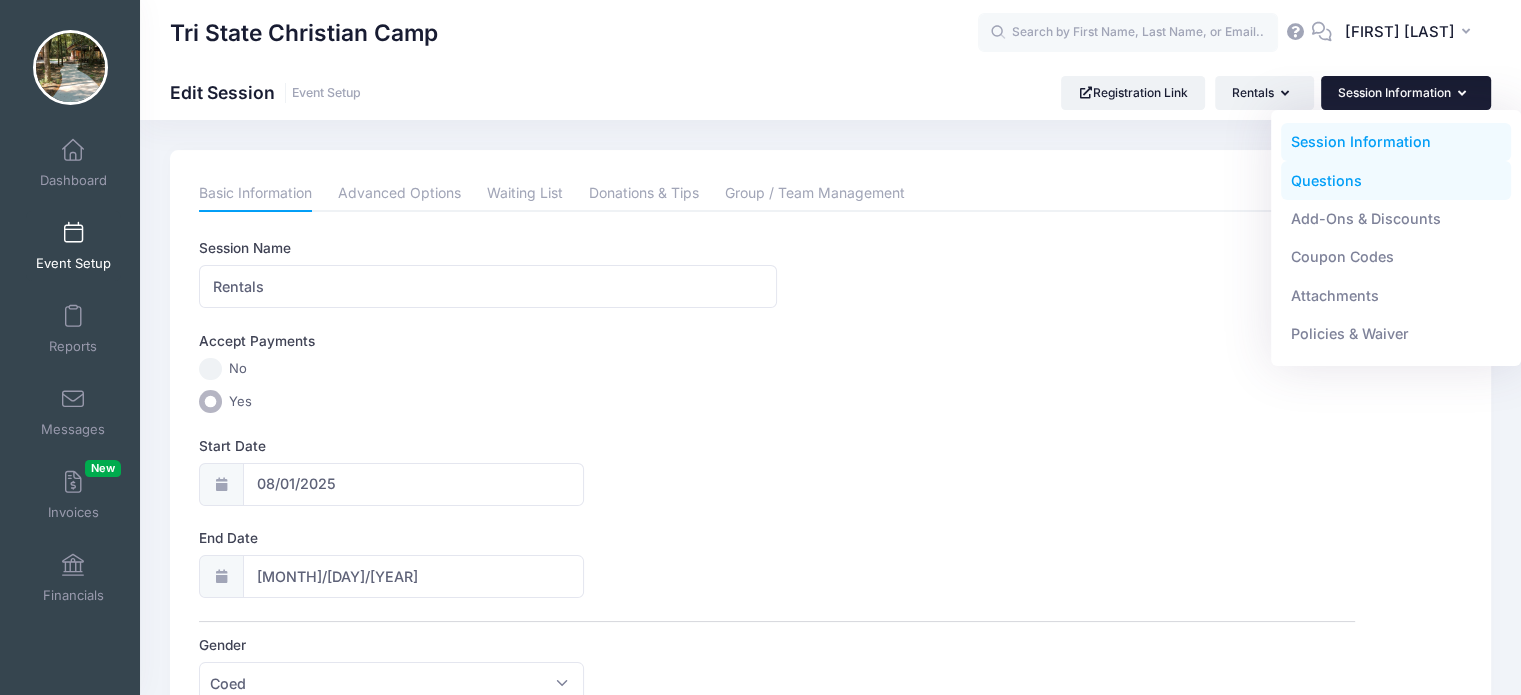 click on "Questions" at bounding box center [1396, 180] 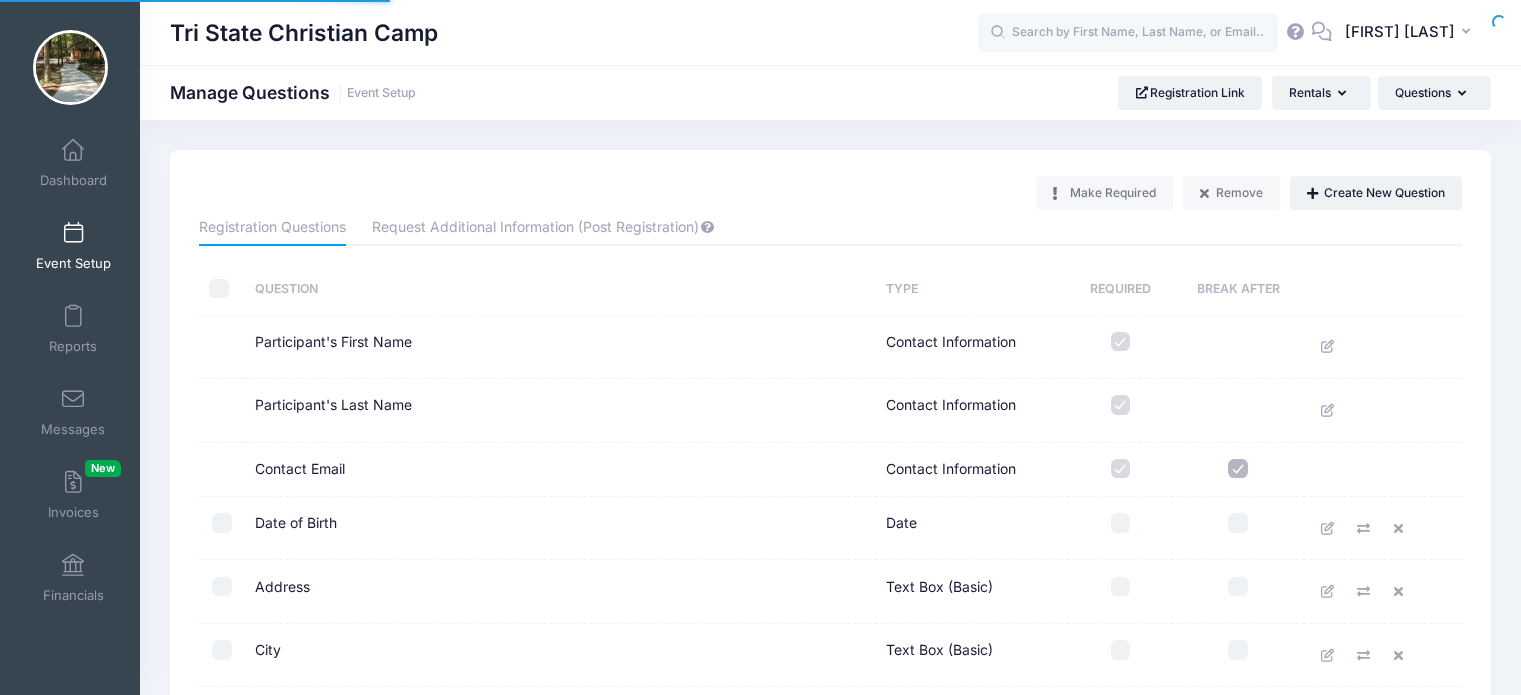 scroll, scrollTop: 0, scrollLeft: 0, axis: both 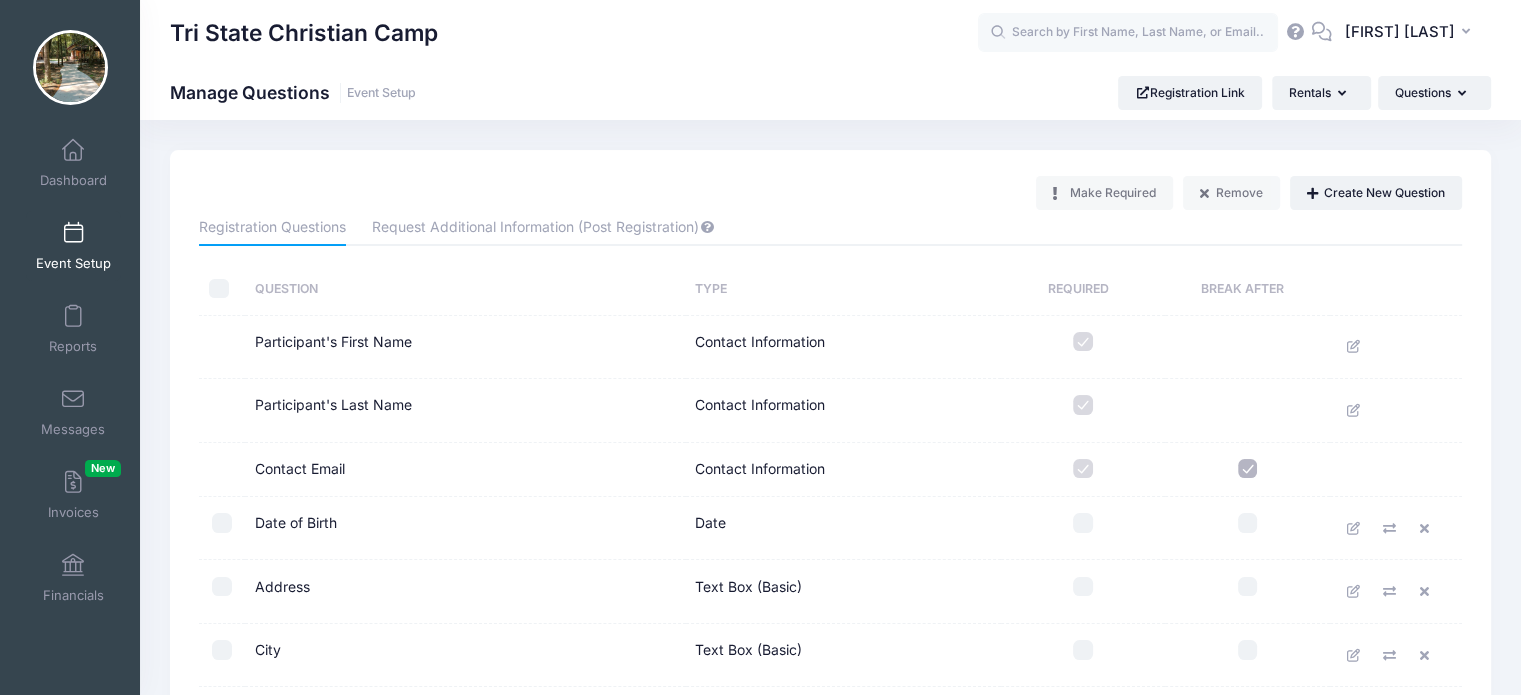 click at bounding box center [73, 234] 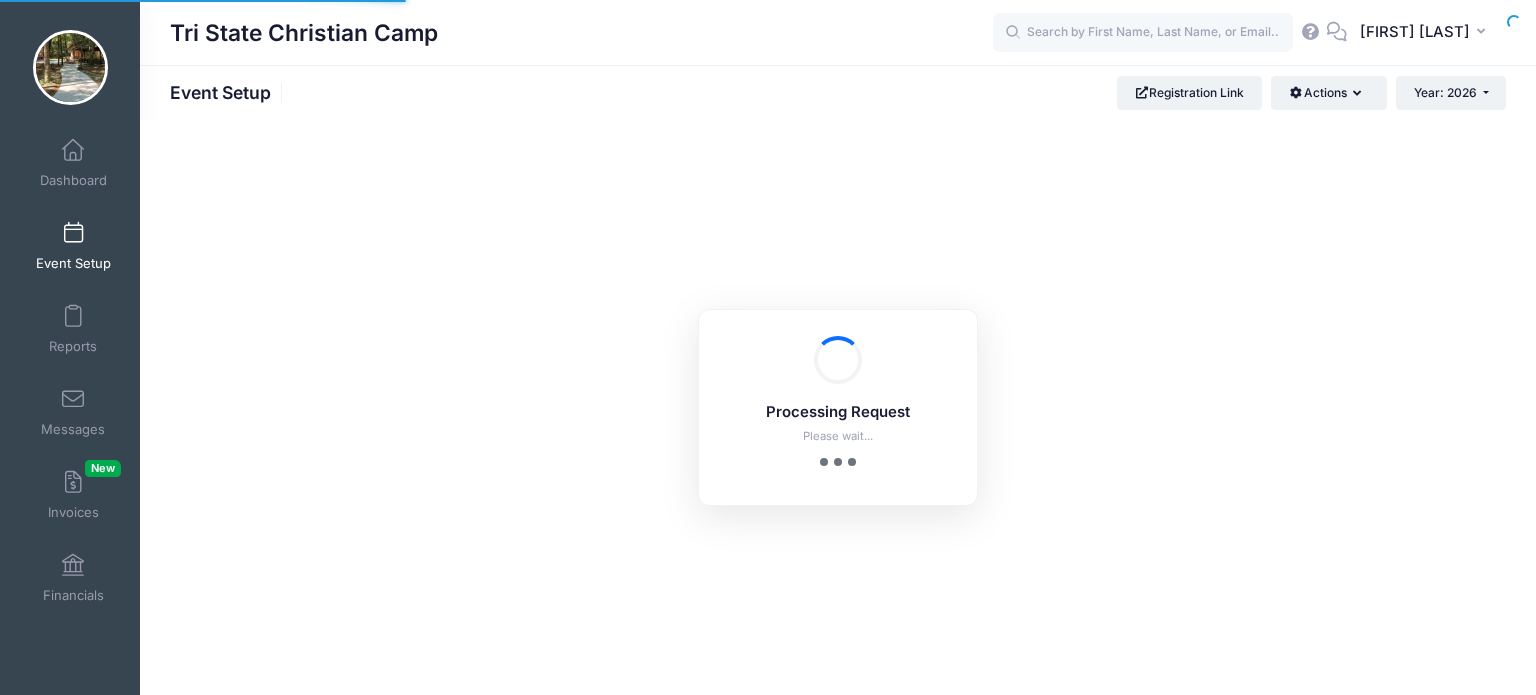 scroll, scrollTop: 0, scrollLeft: 0, axis: both 